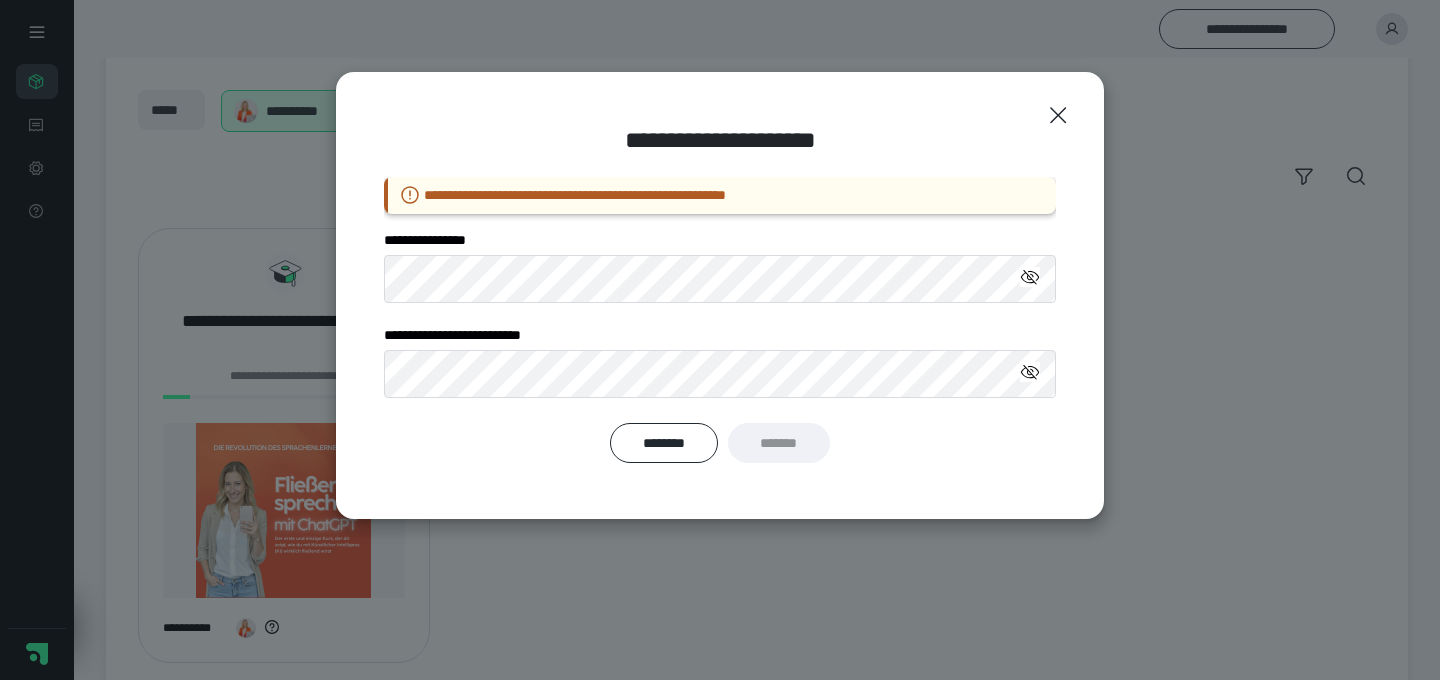 scroll, scrollTop: 88, scrollLeft: 0, axis: vertical 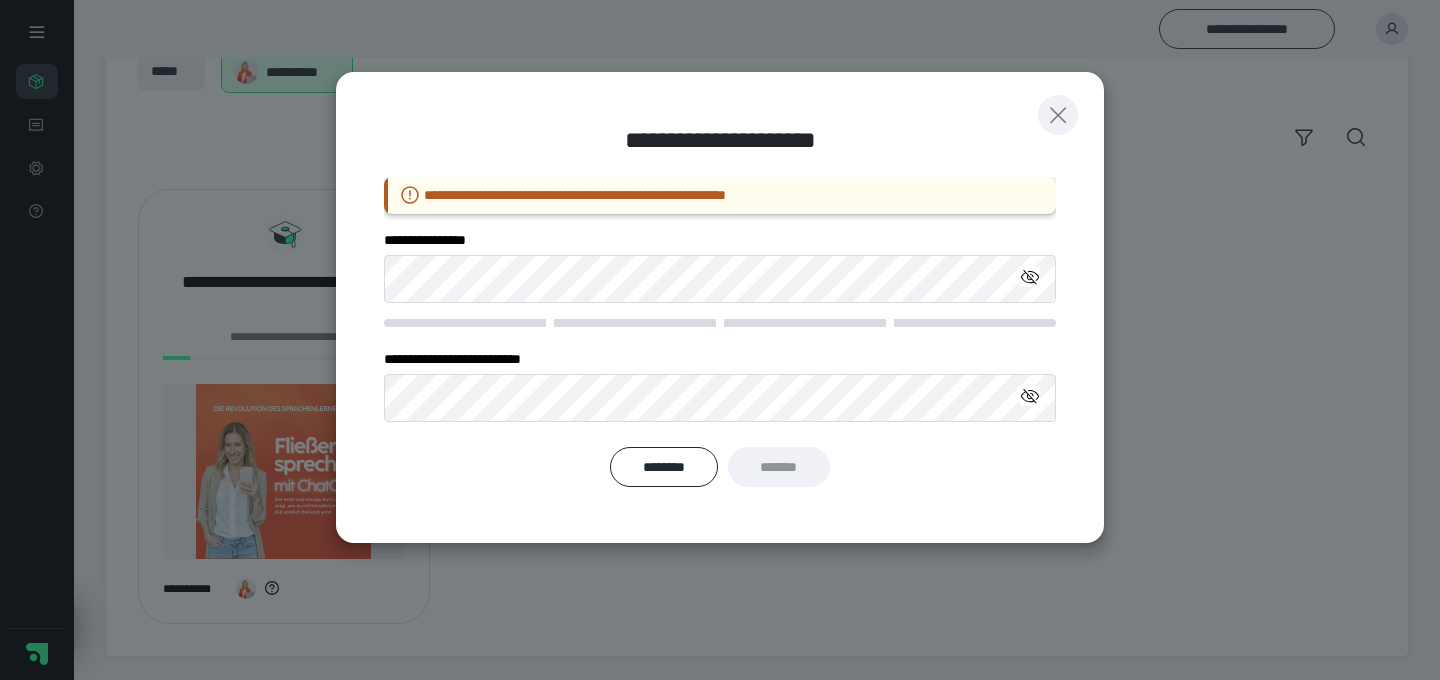 click 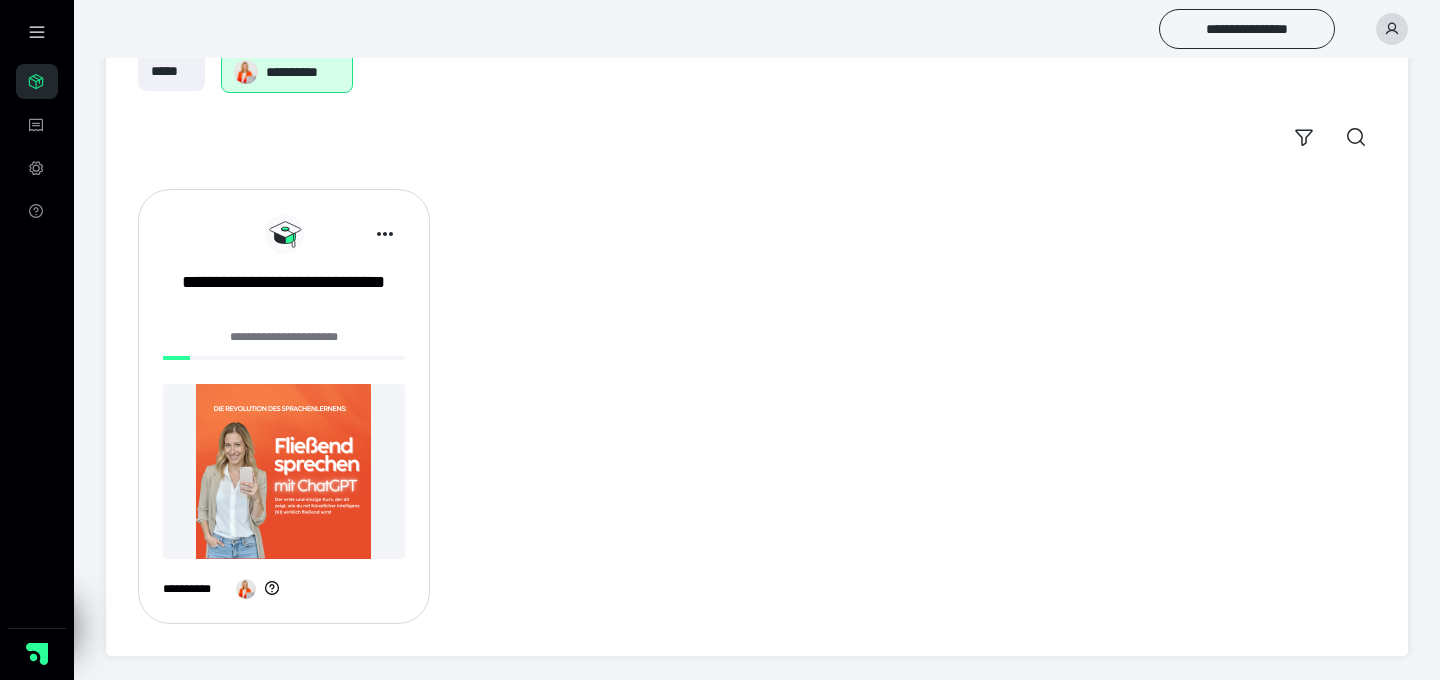click at bounding box center (284, 471) 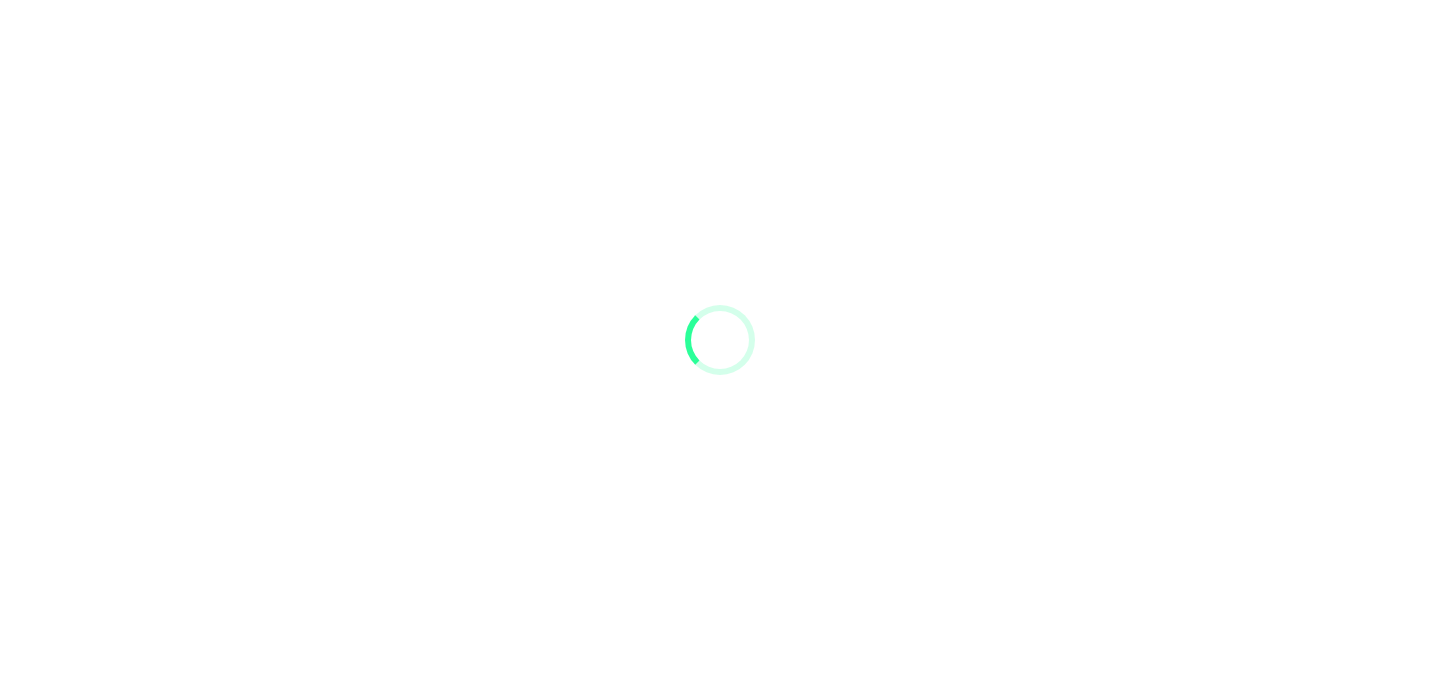 scroll, scrollTop: 0, scrollLeft: 0, axis: both 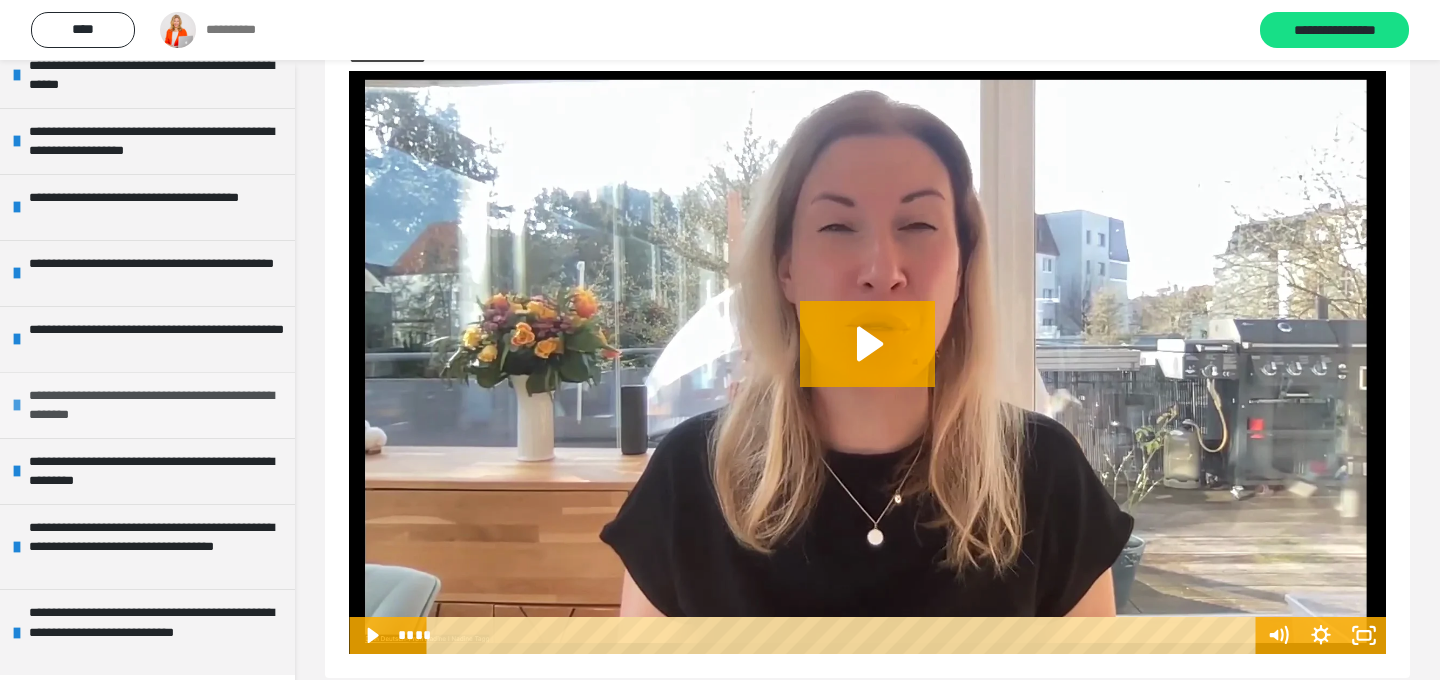 click on "**********" at bounding box center (157, 405) 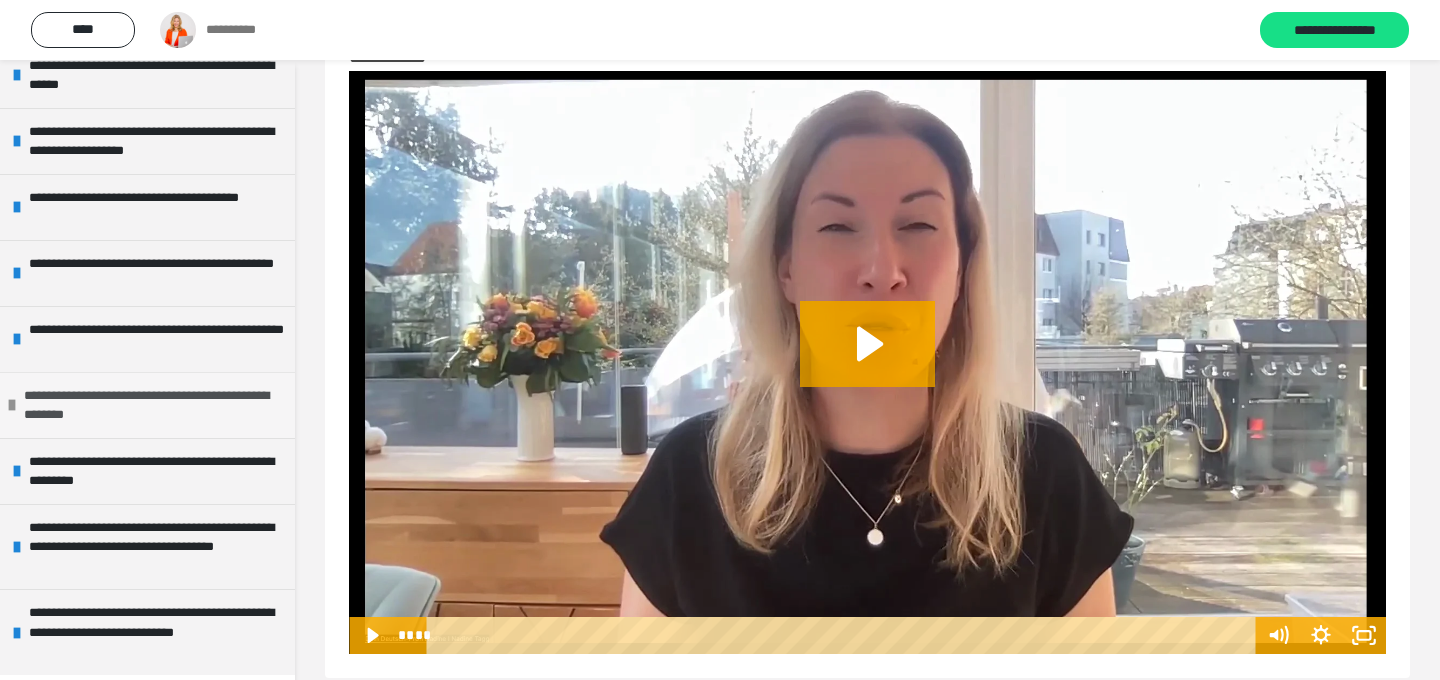 click on "**********" at bounding box center [152, 405] 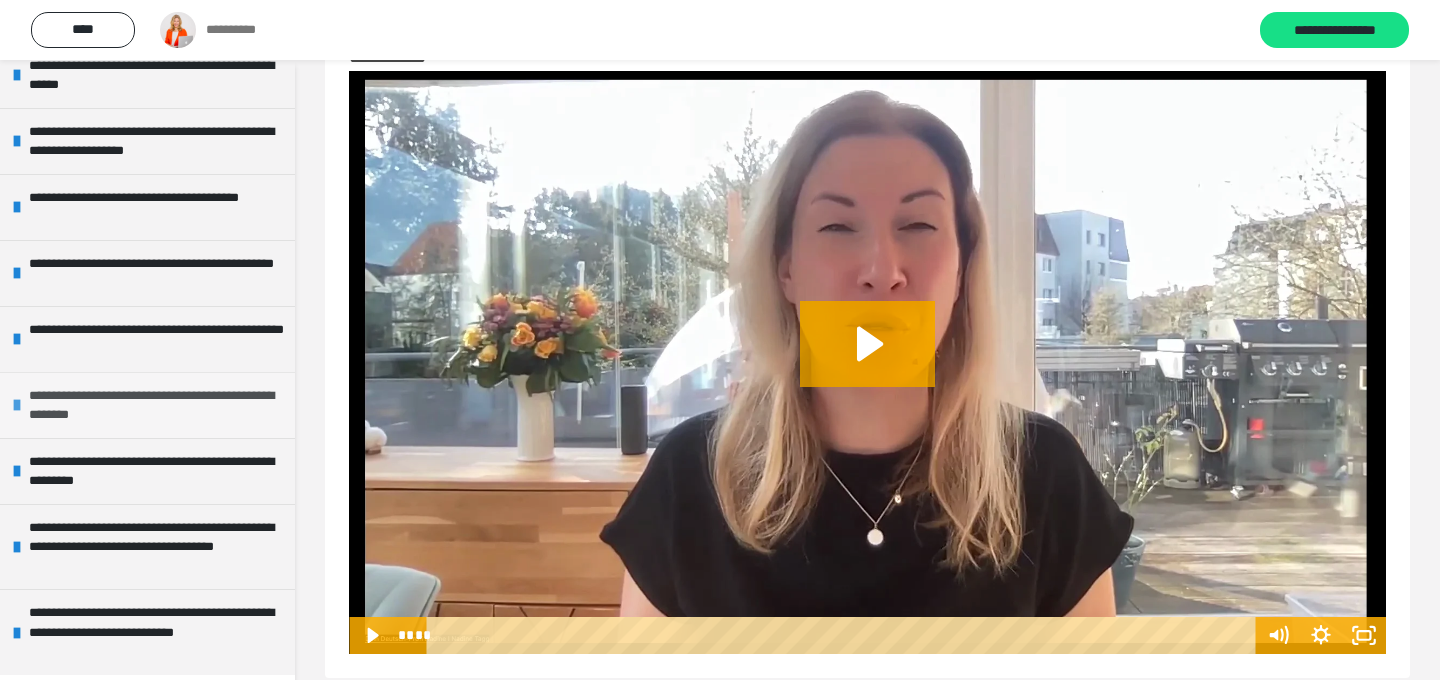 click on "**********" at bounding box center [157, 405] 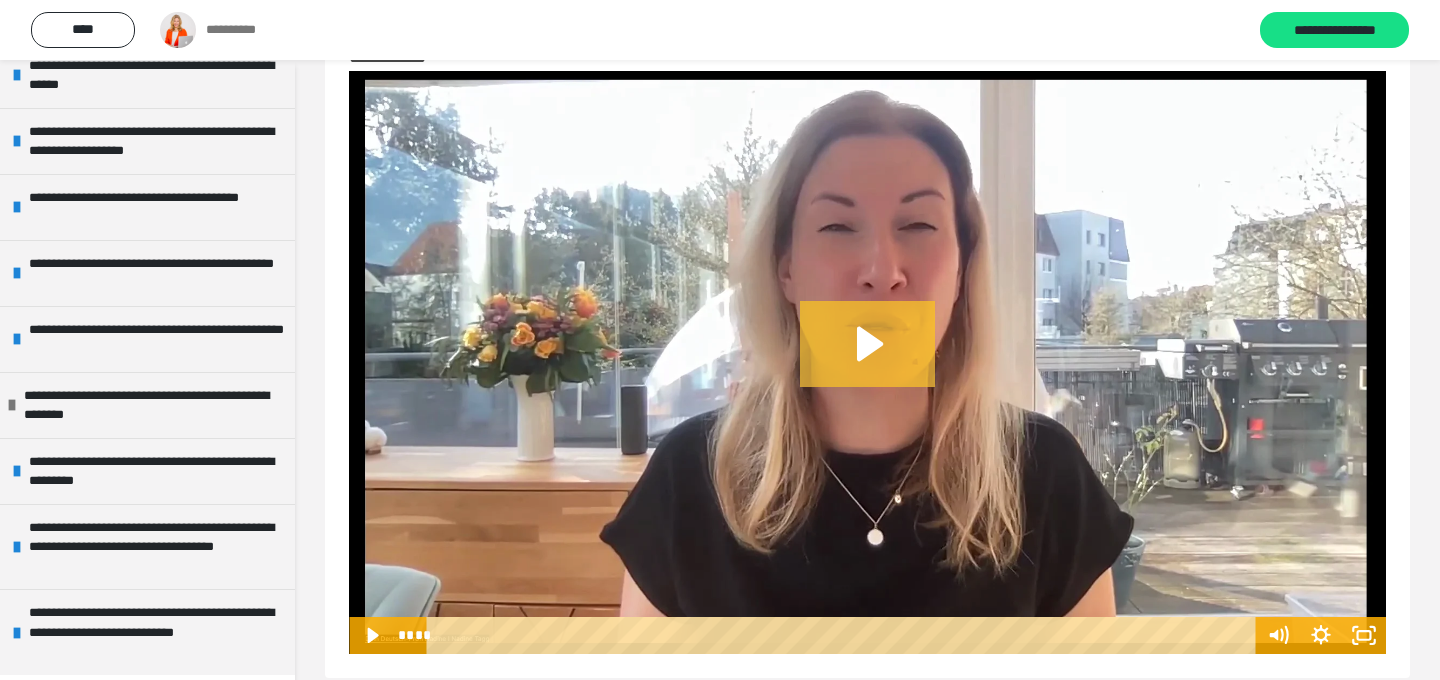 click 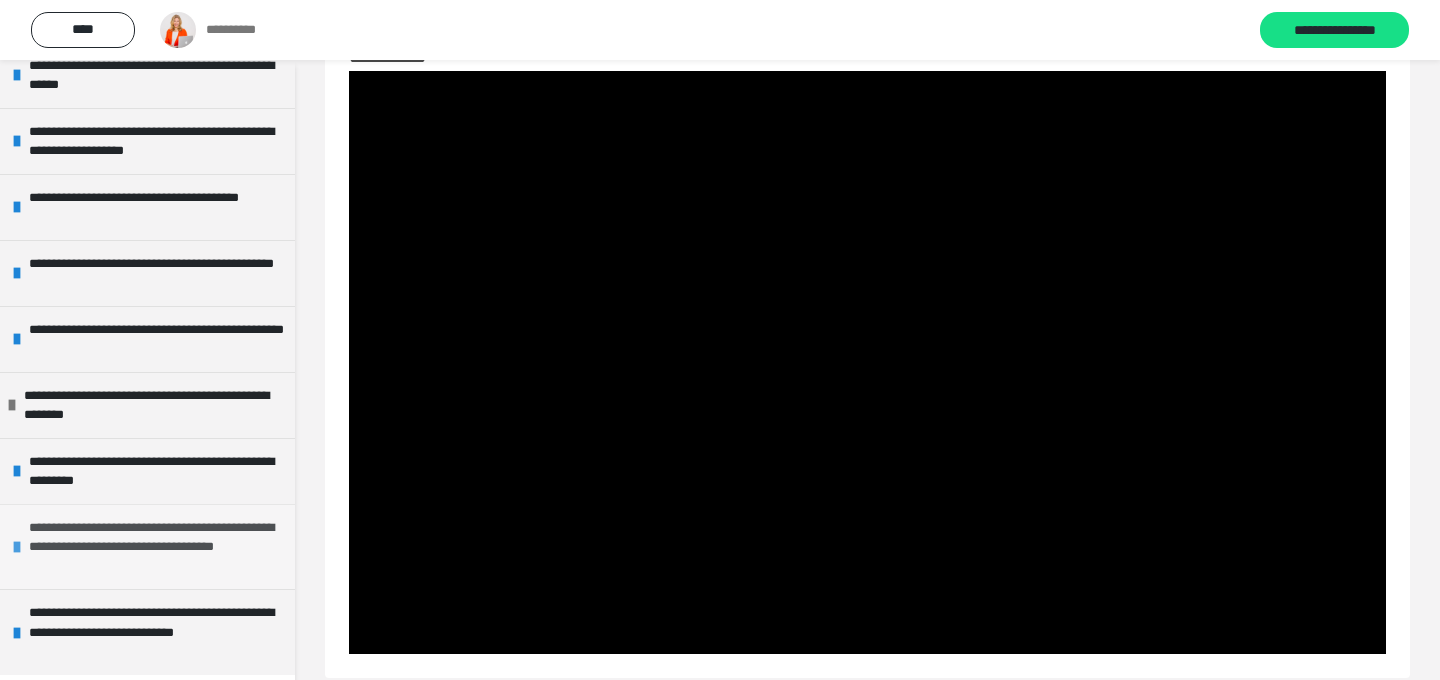 click on "**********" at bounding box center (157, 547) 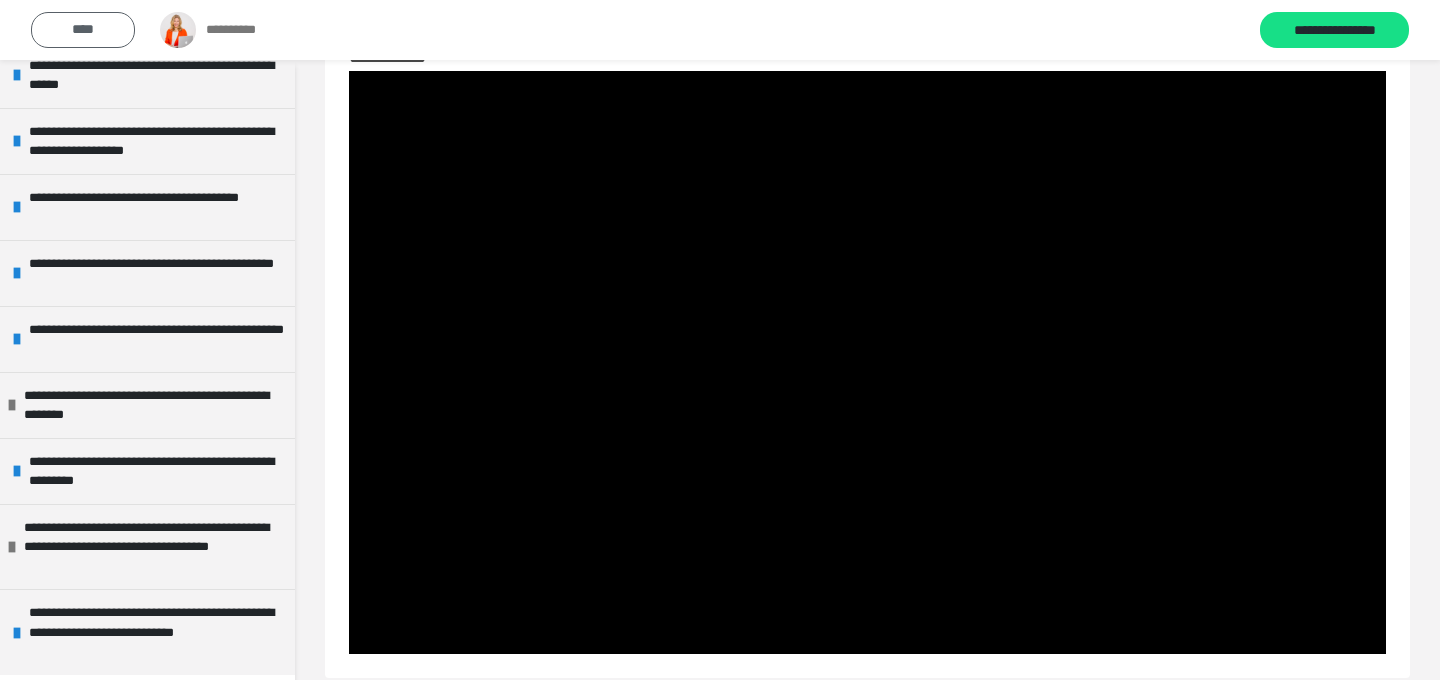click on "****" at bounding box center [83, 30] 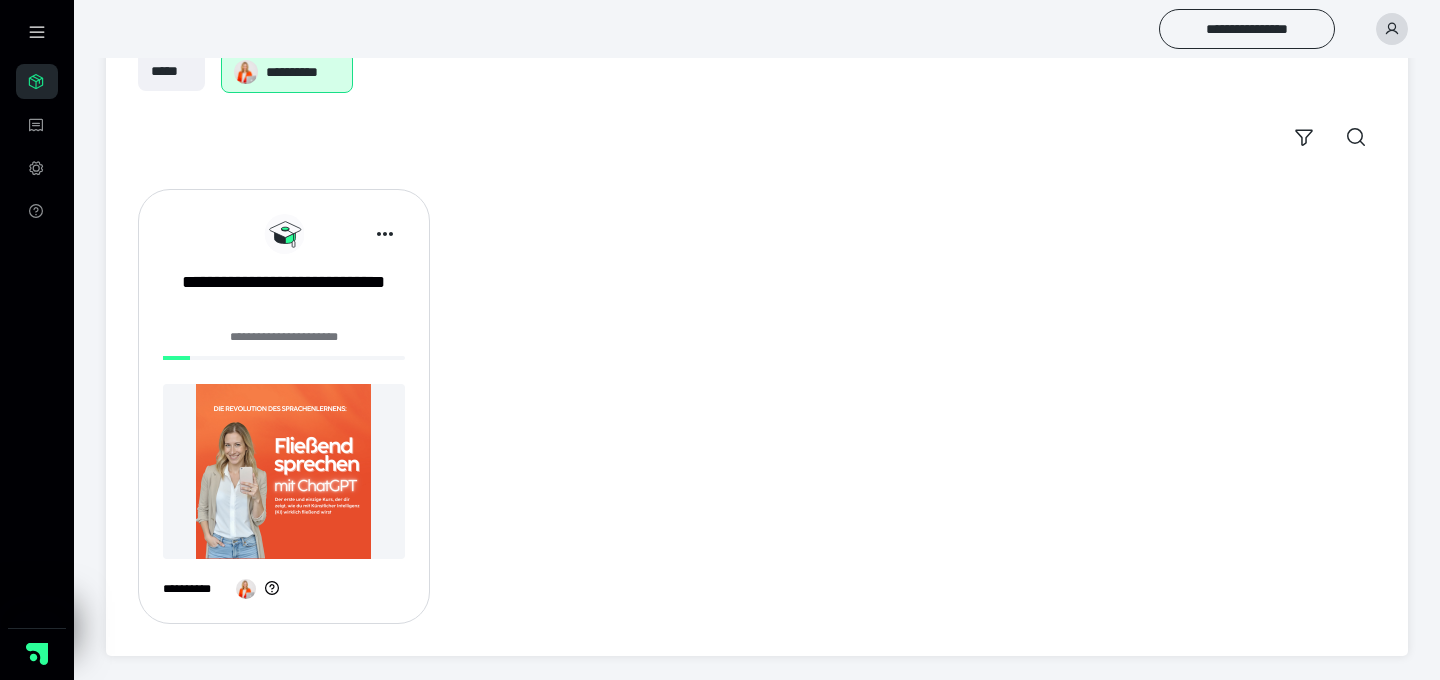 scroll, scrollTop: 0, scrollLeft: 0, axis: both 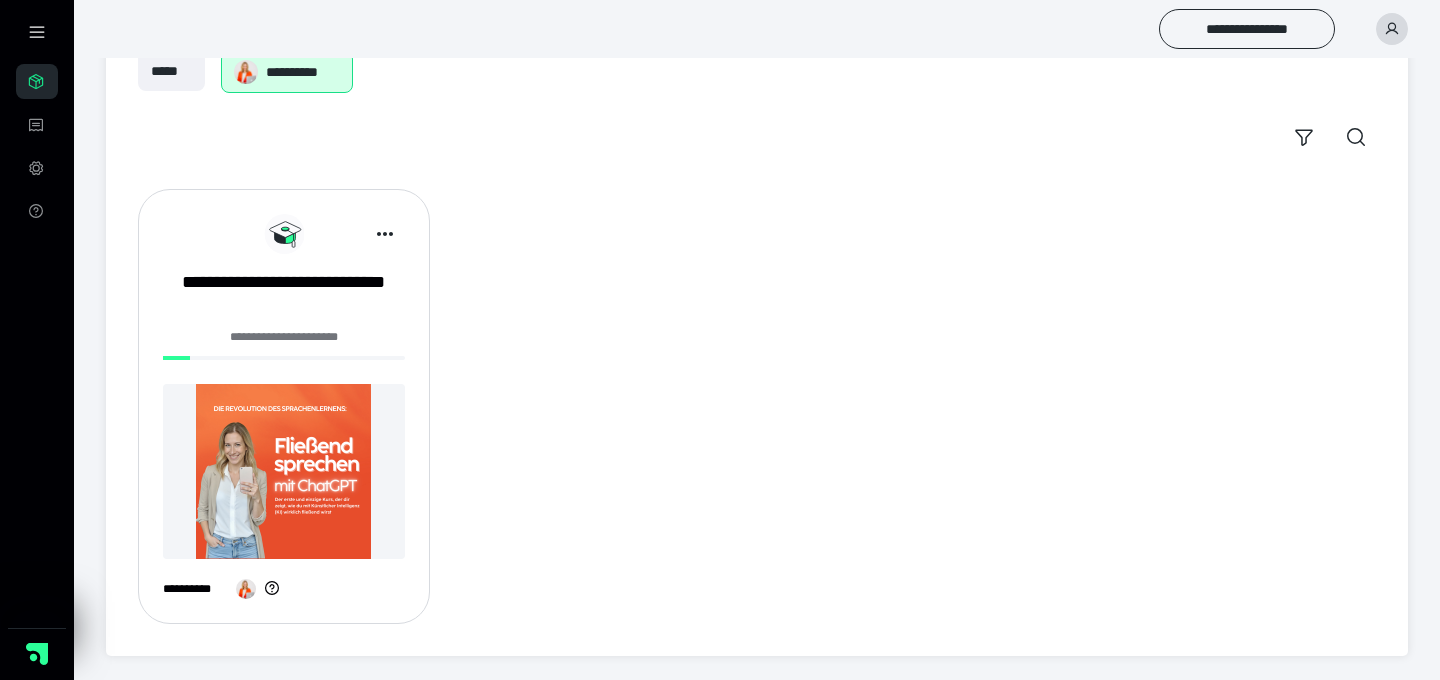 click at bounding box center (284, 471) 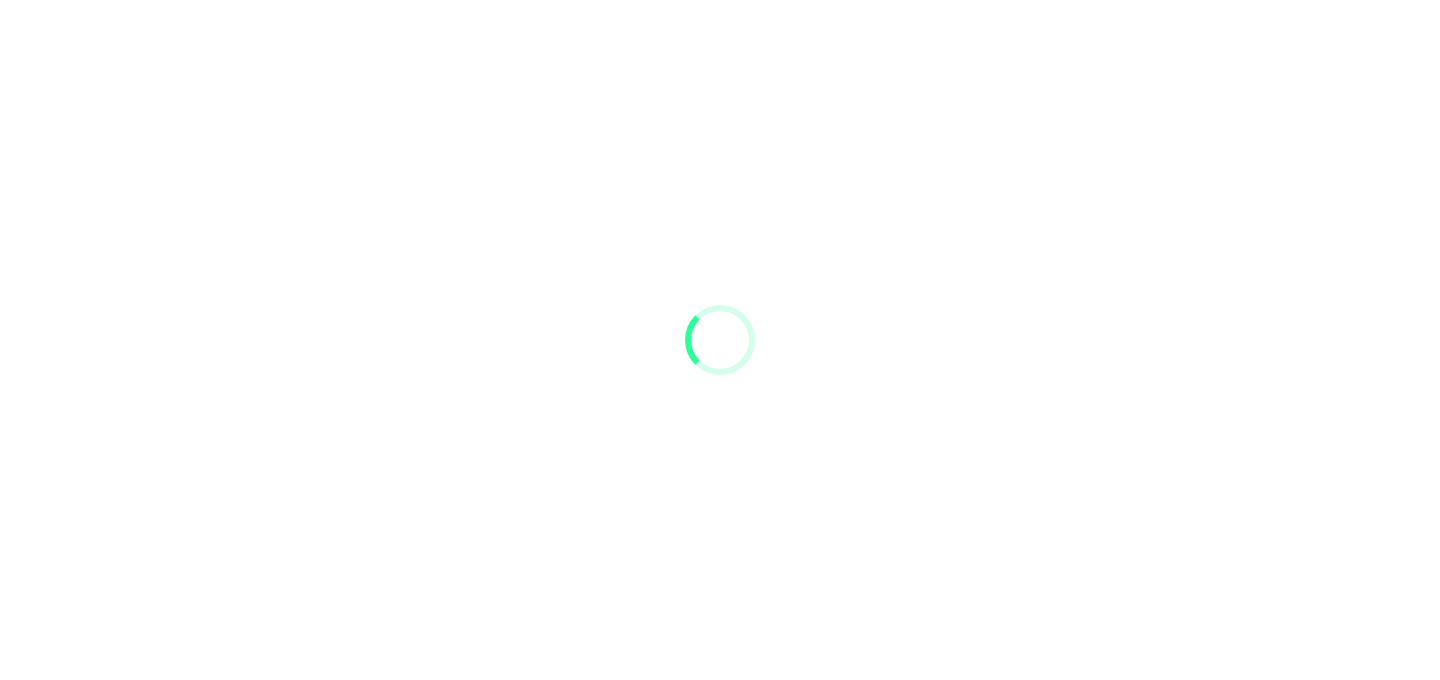 scroll, scrollTop: 0, scrollLeft: 0, axis: both 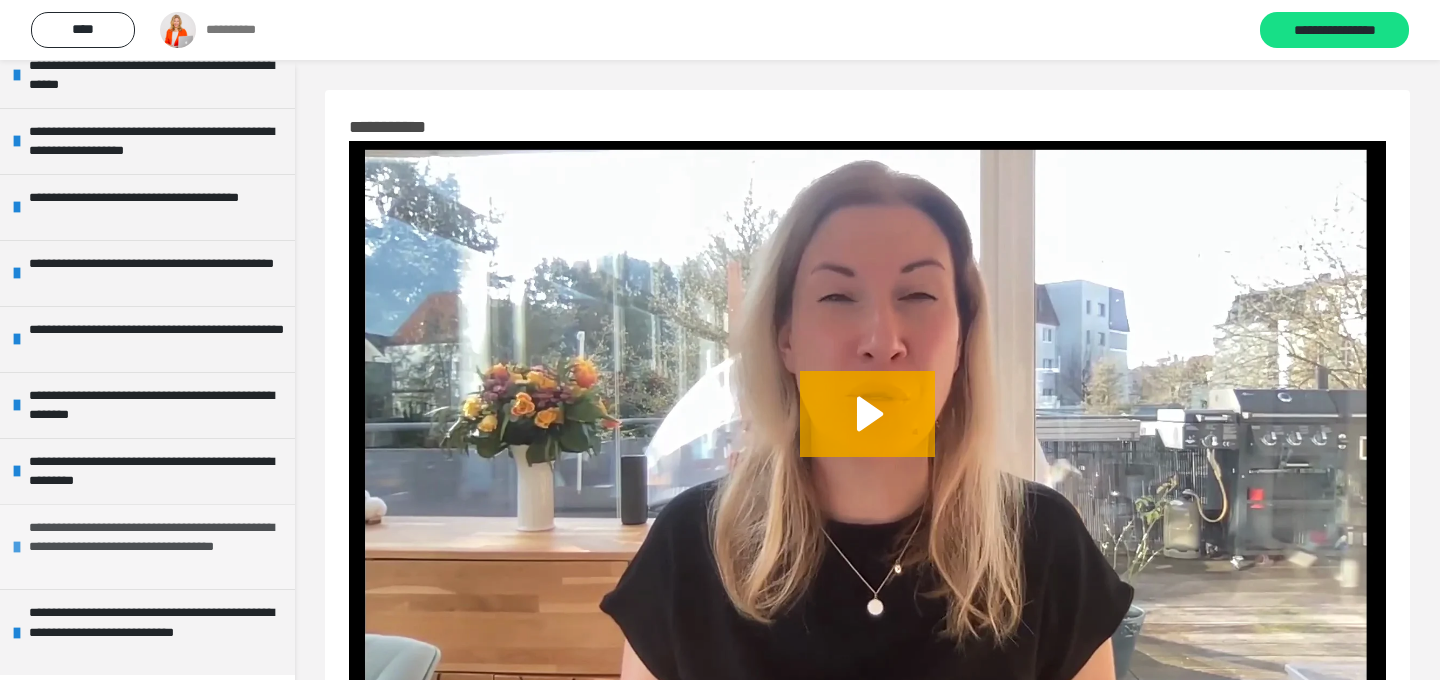 click on "**********" at bounding box center (157, 547) 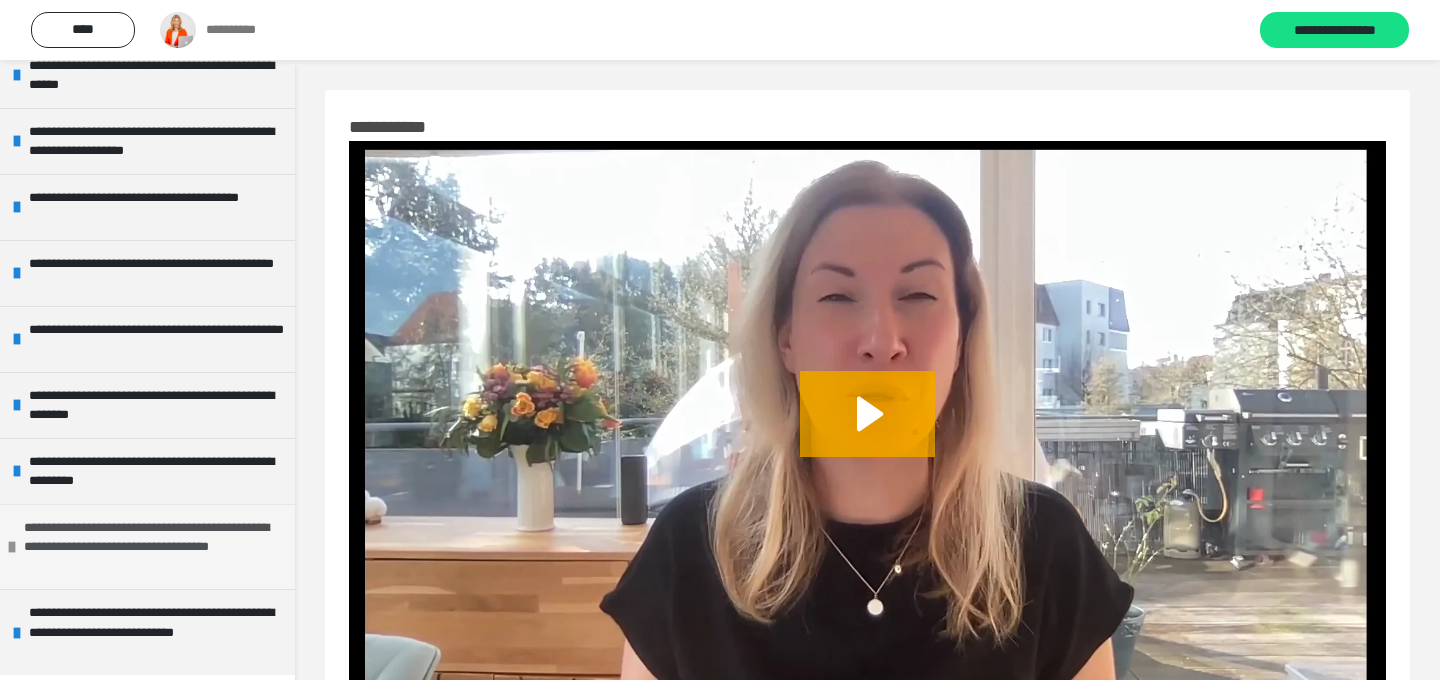 click at bounding box center (12, 547) 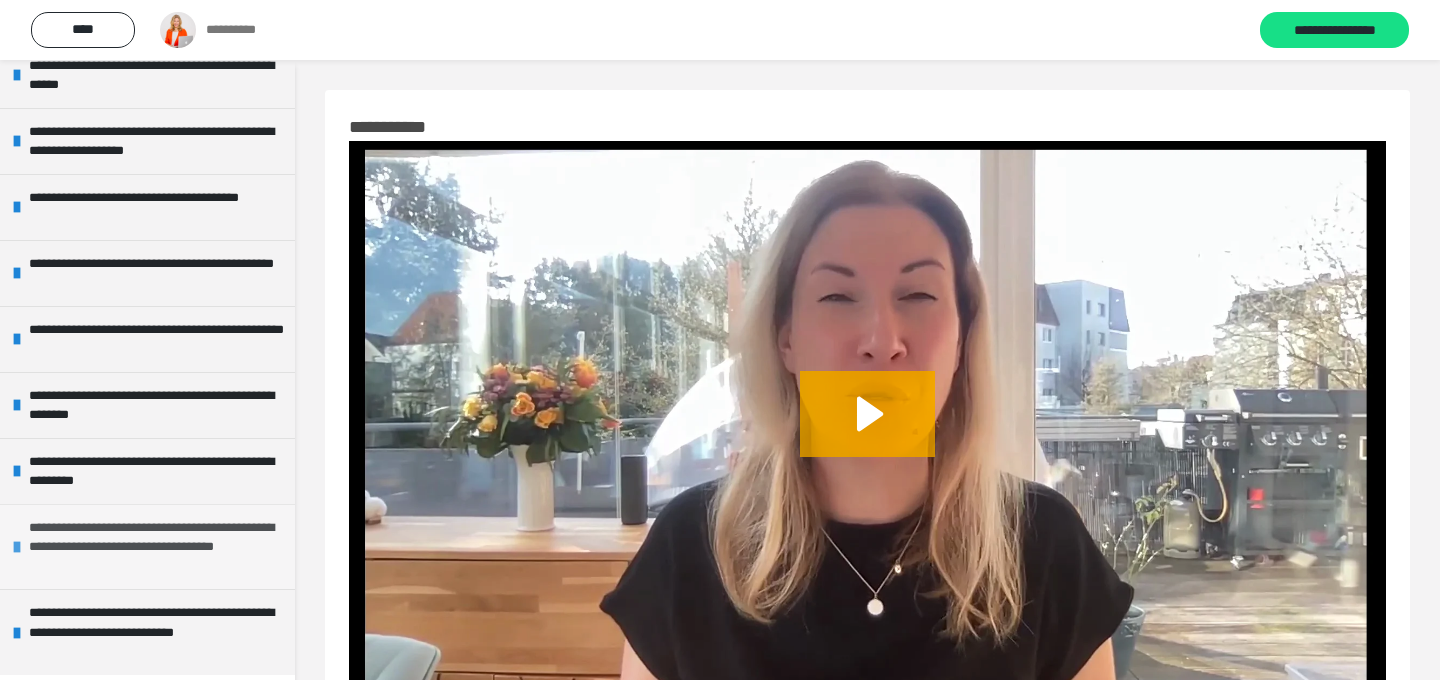 click at bounding box center [17, 547] 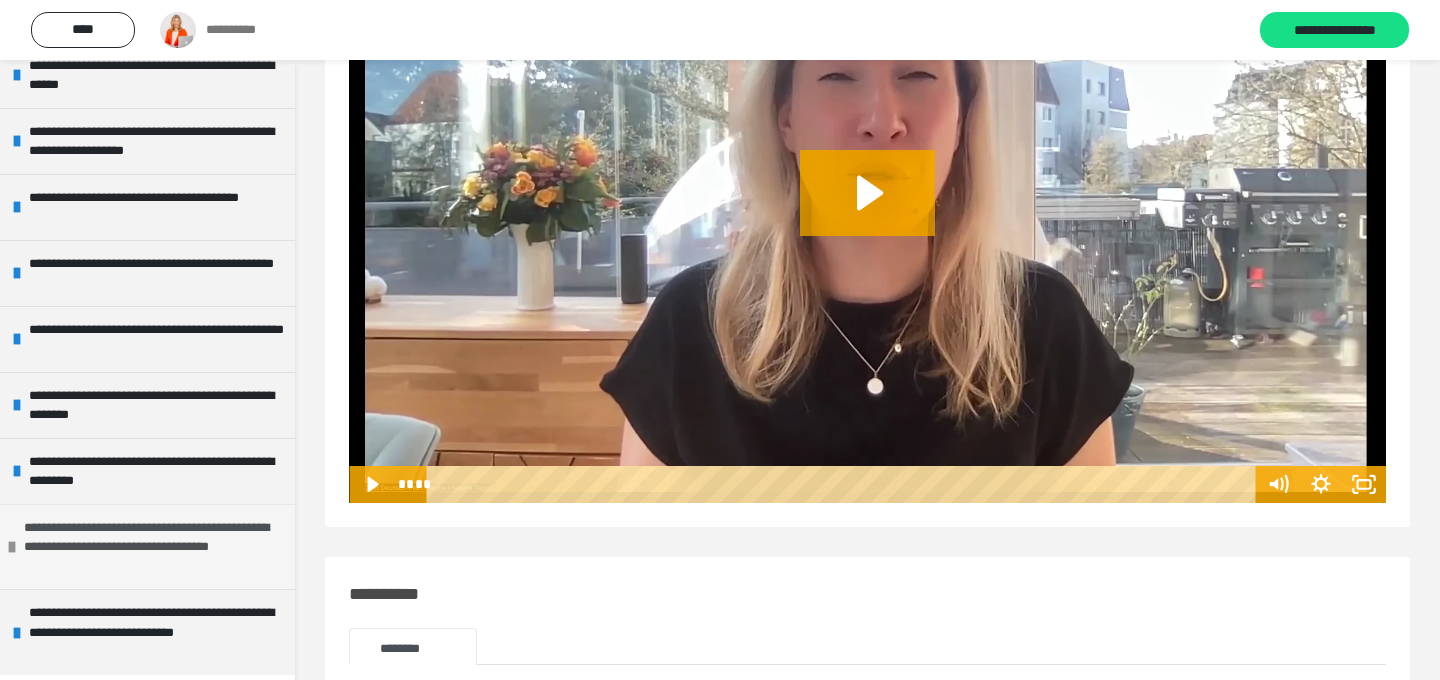 scroll, scrollTop: 226, scrollLeft: 0, axis: vertical 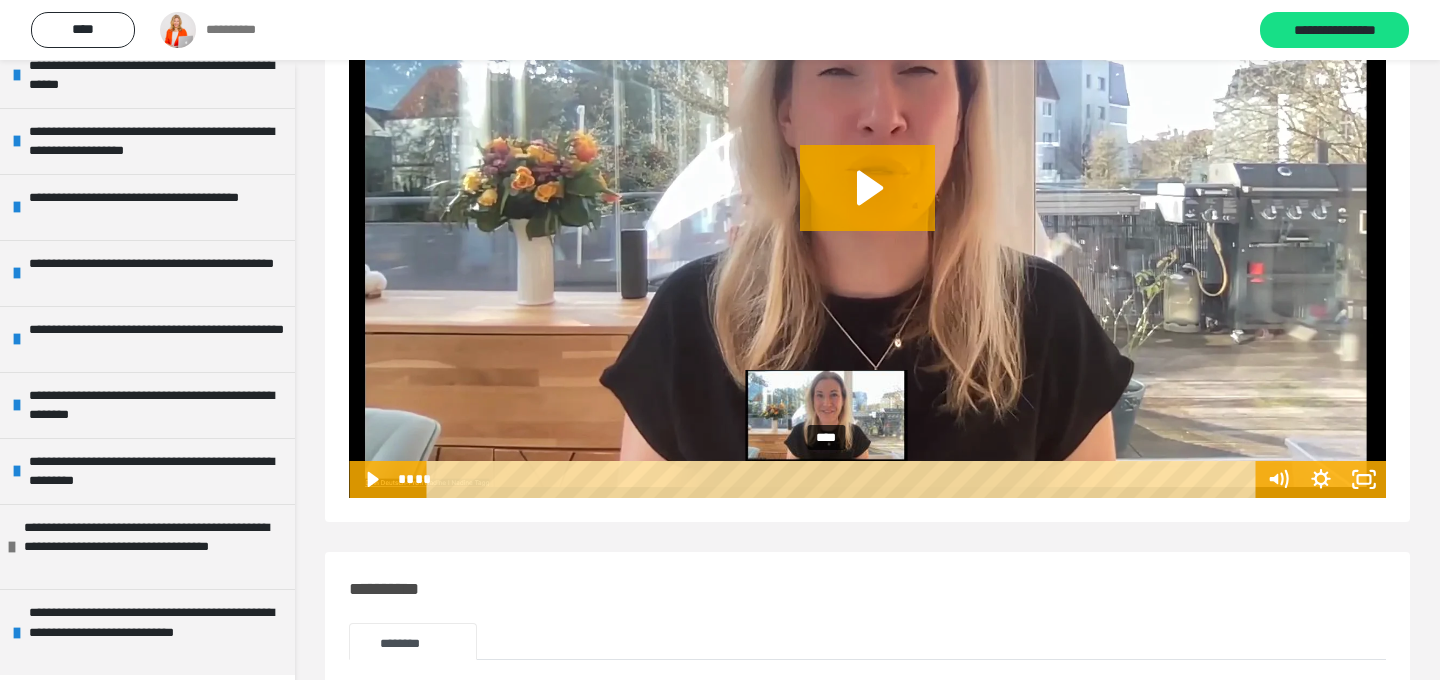 click on "****" at bounding box center [844, 479] 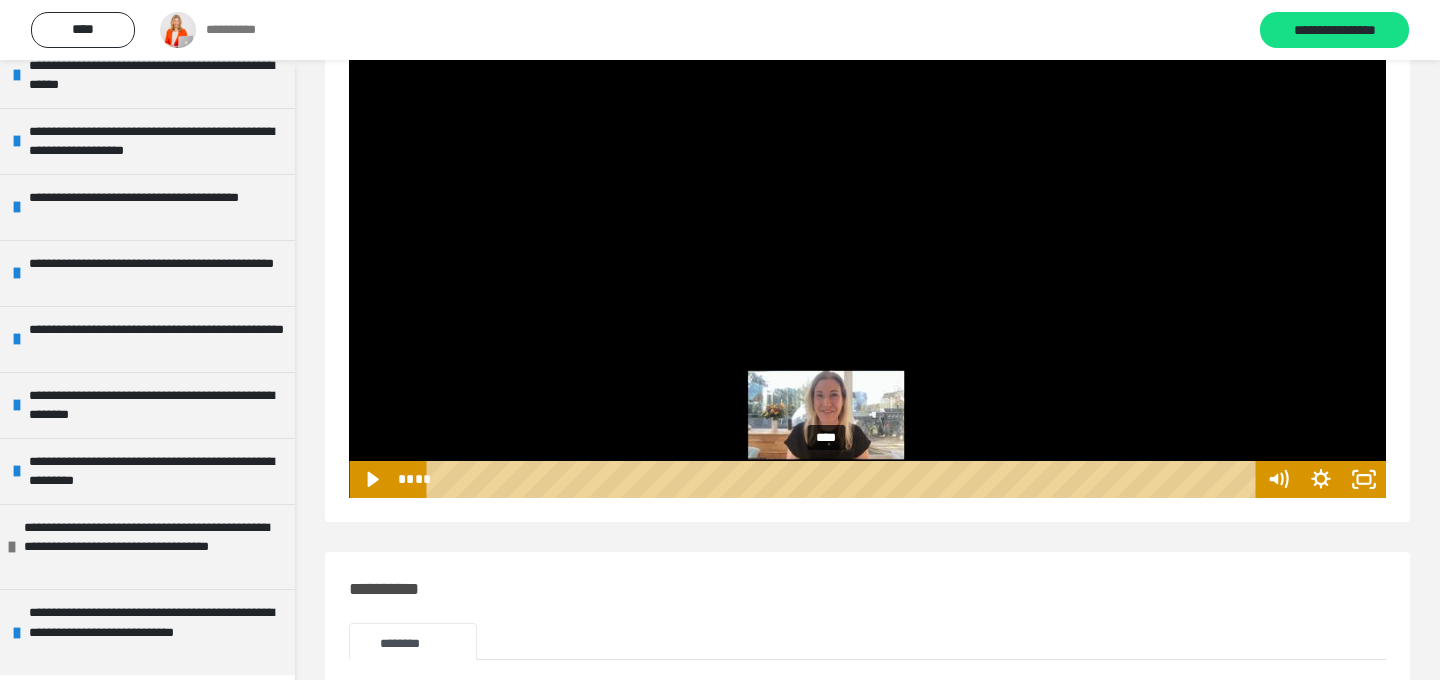 click at bounding box center (826, 480) 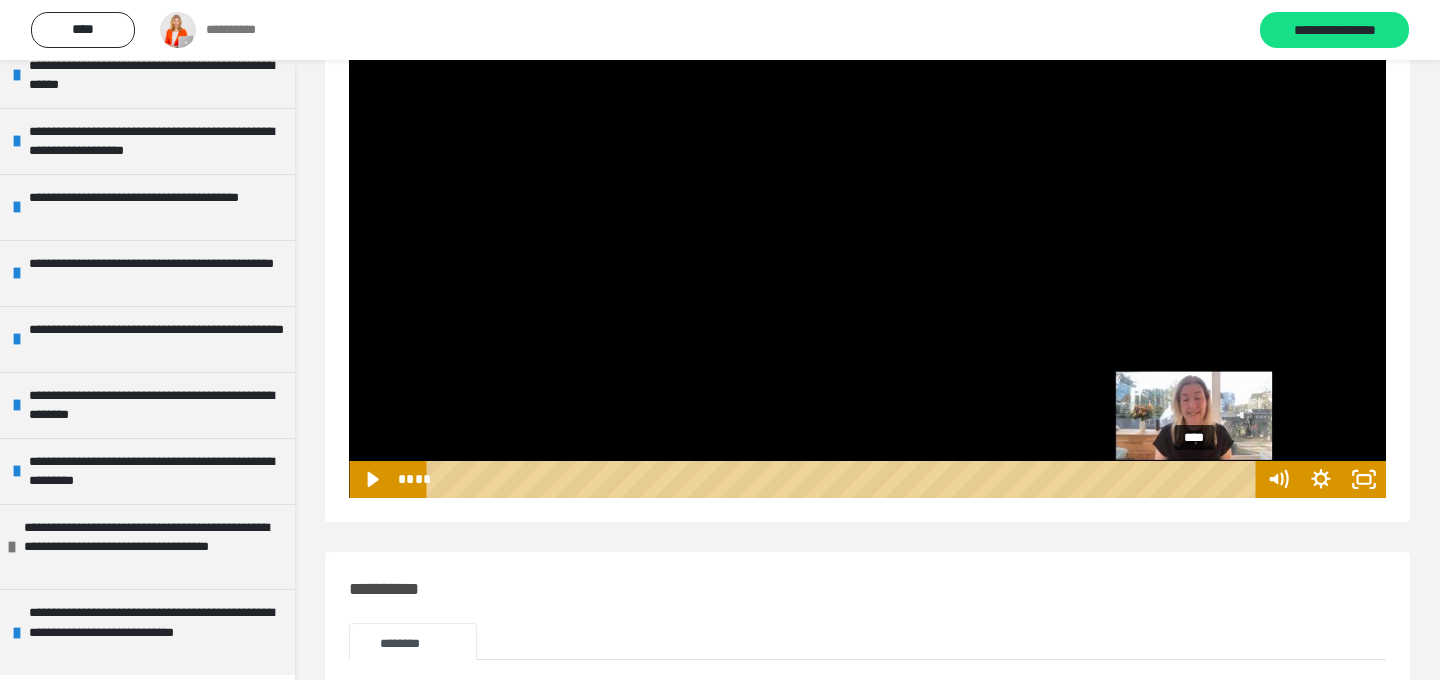 click on "****" at bounding box center [844, 479] 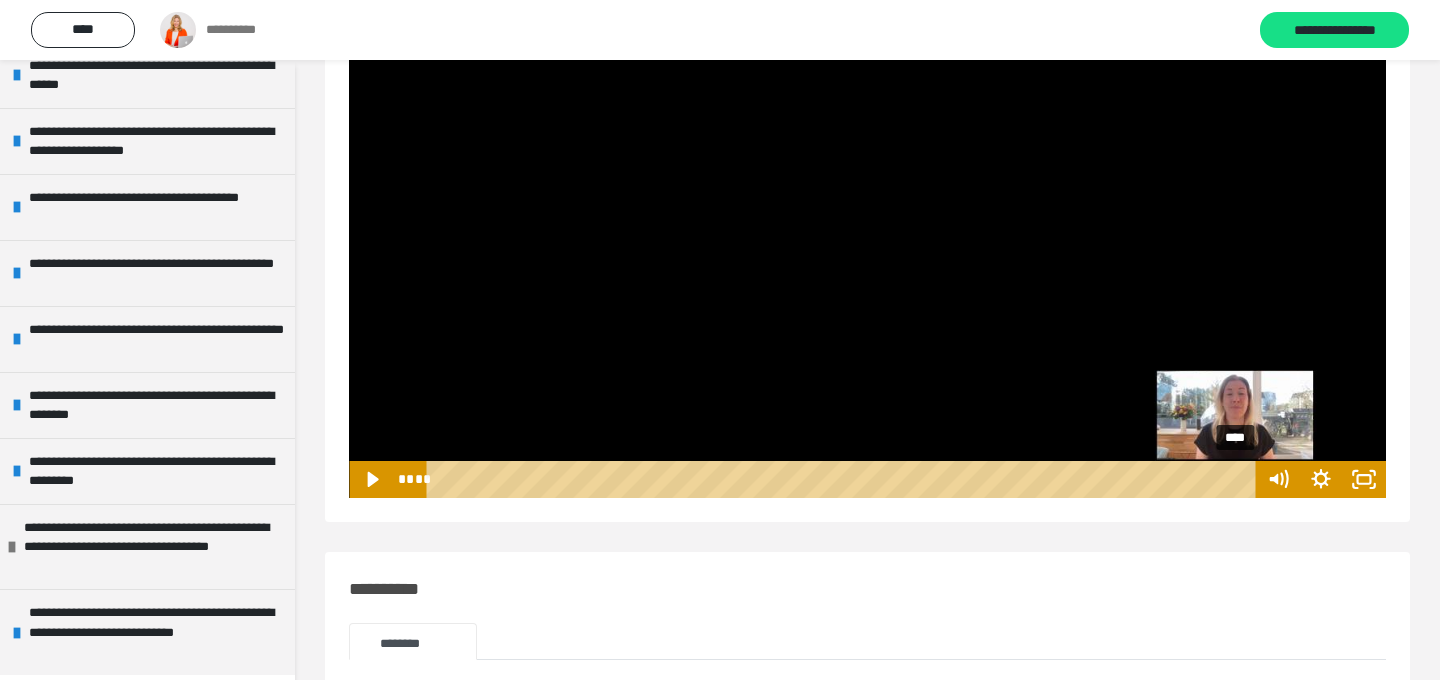 click on "****" at bounding box center (844, 479) 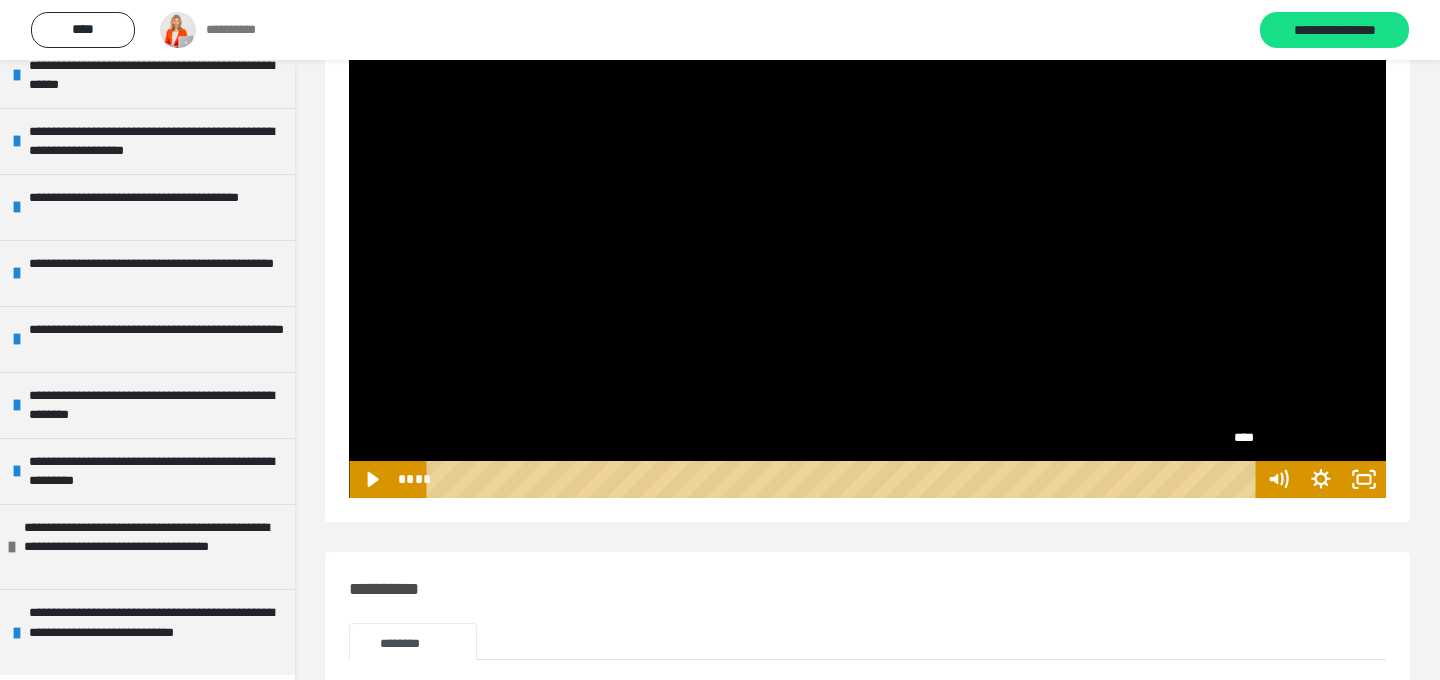 click on "****" at bounding box center (844, 479) 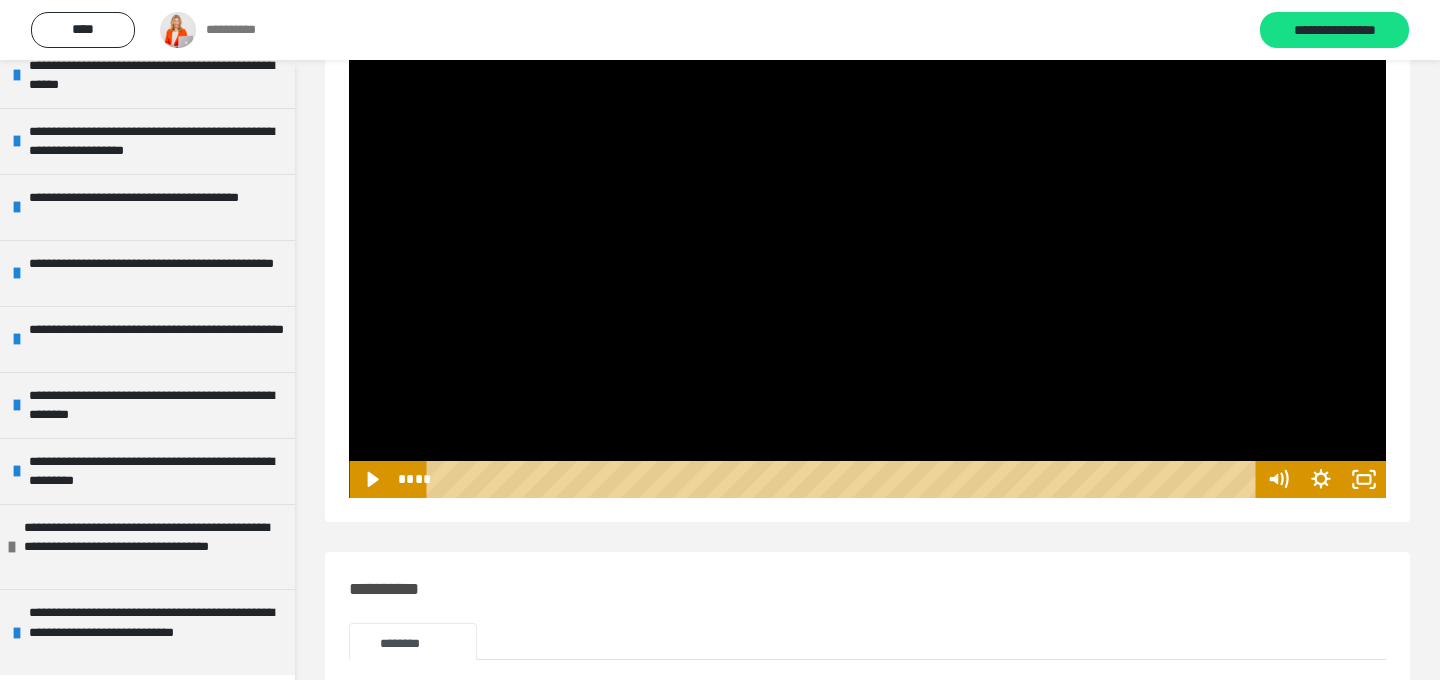 click at bounding box center (867, 206) 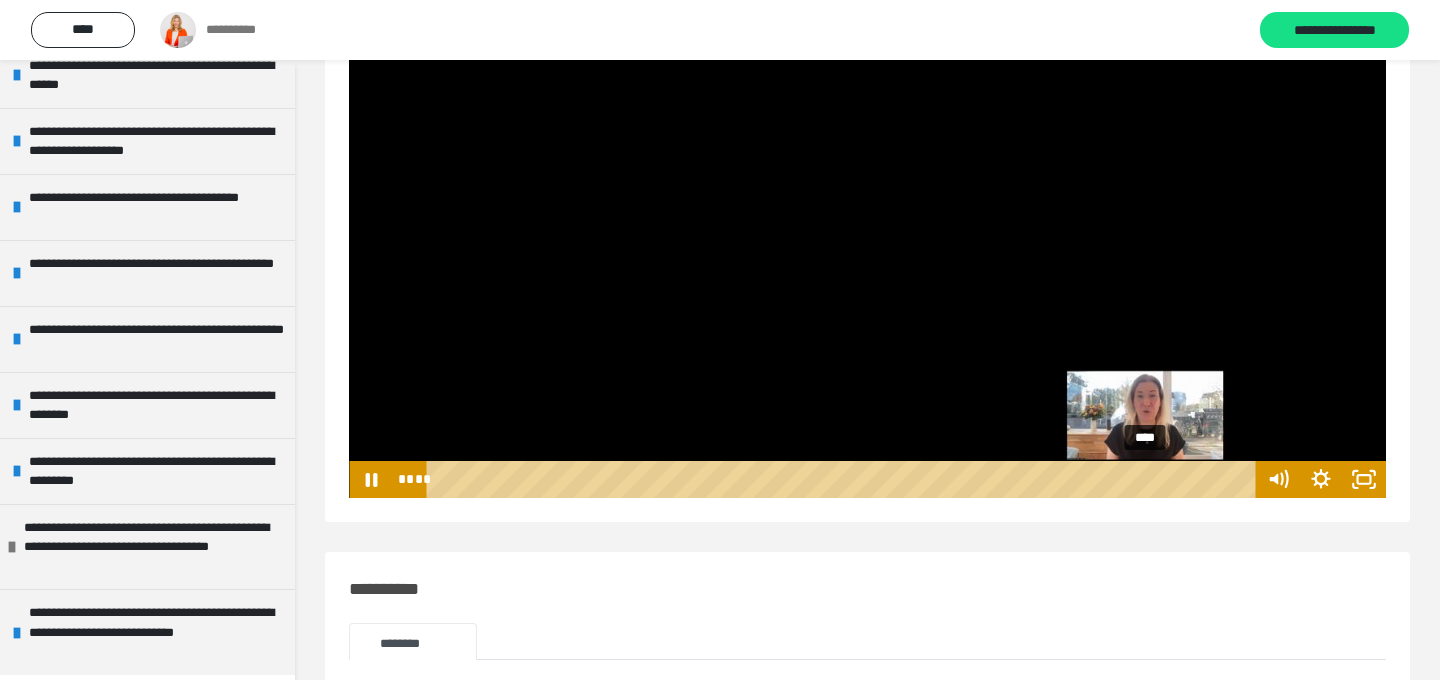click on "****" at bounding box center [844, 479] 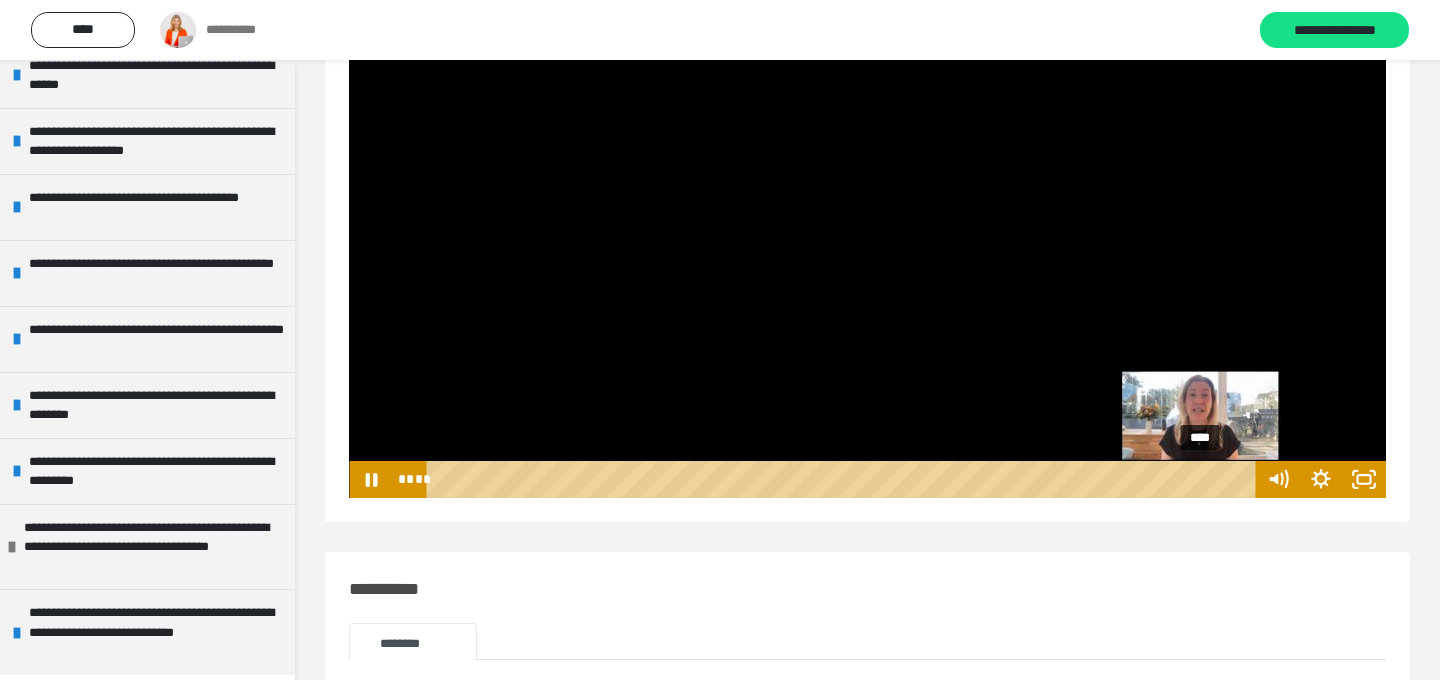 click on "****" at bounding box center (844, 479) 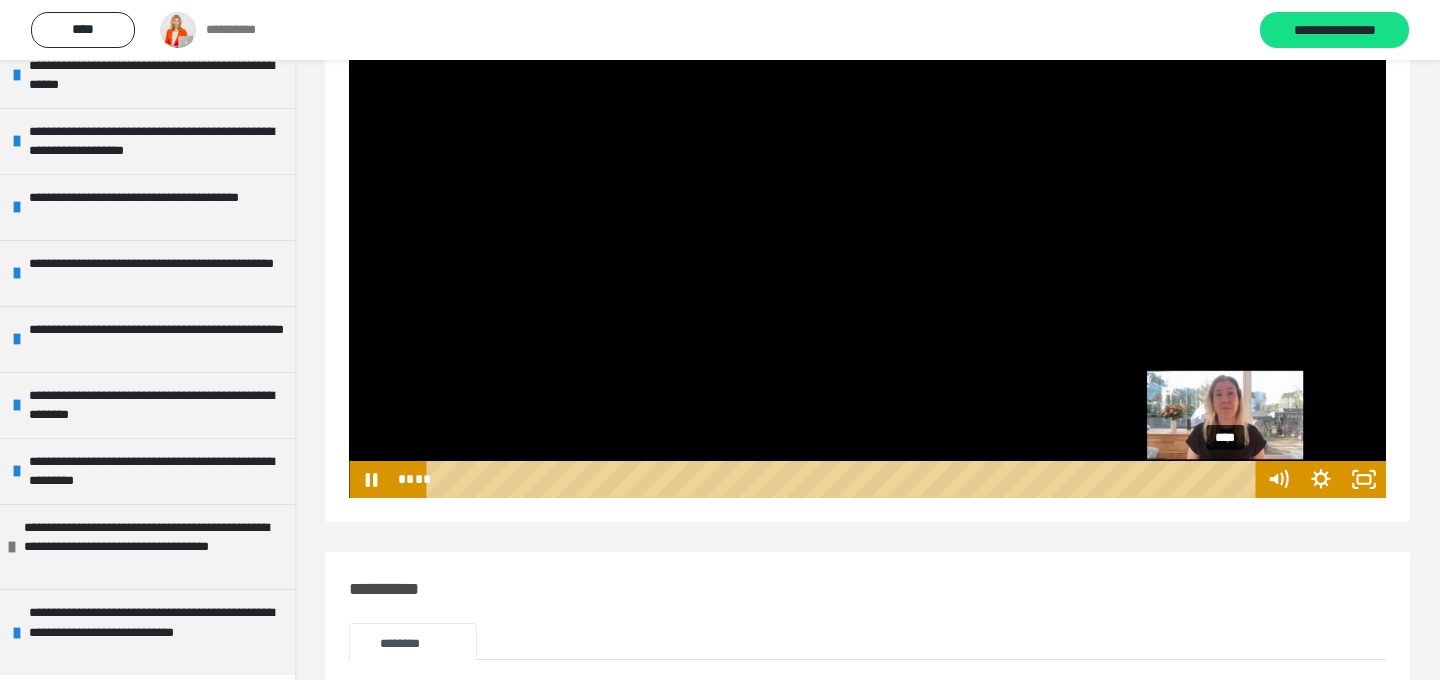 click on "****" at bounding box center (844, 479) 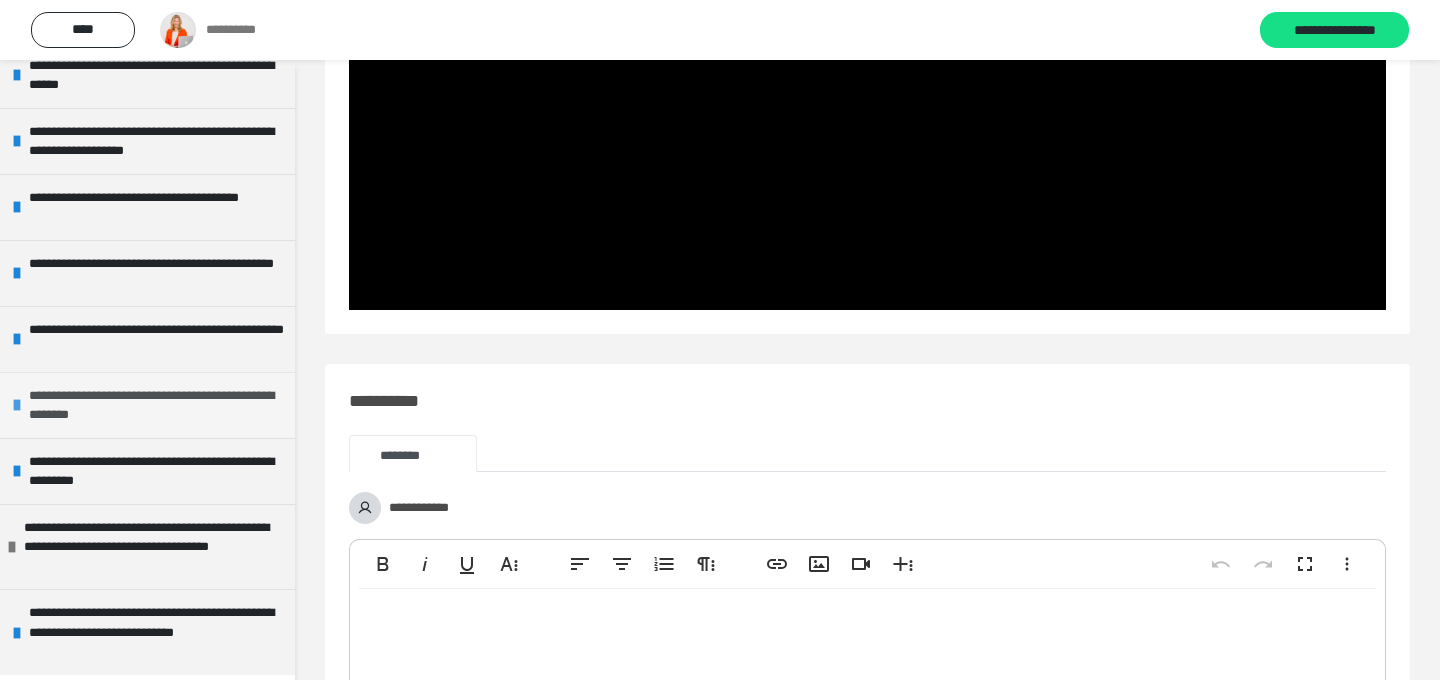 scroll, scrollTop: 416, scrollLeft: 0, axis: vertical 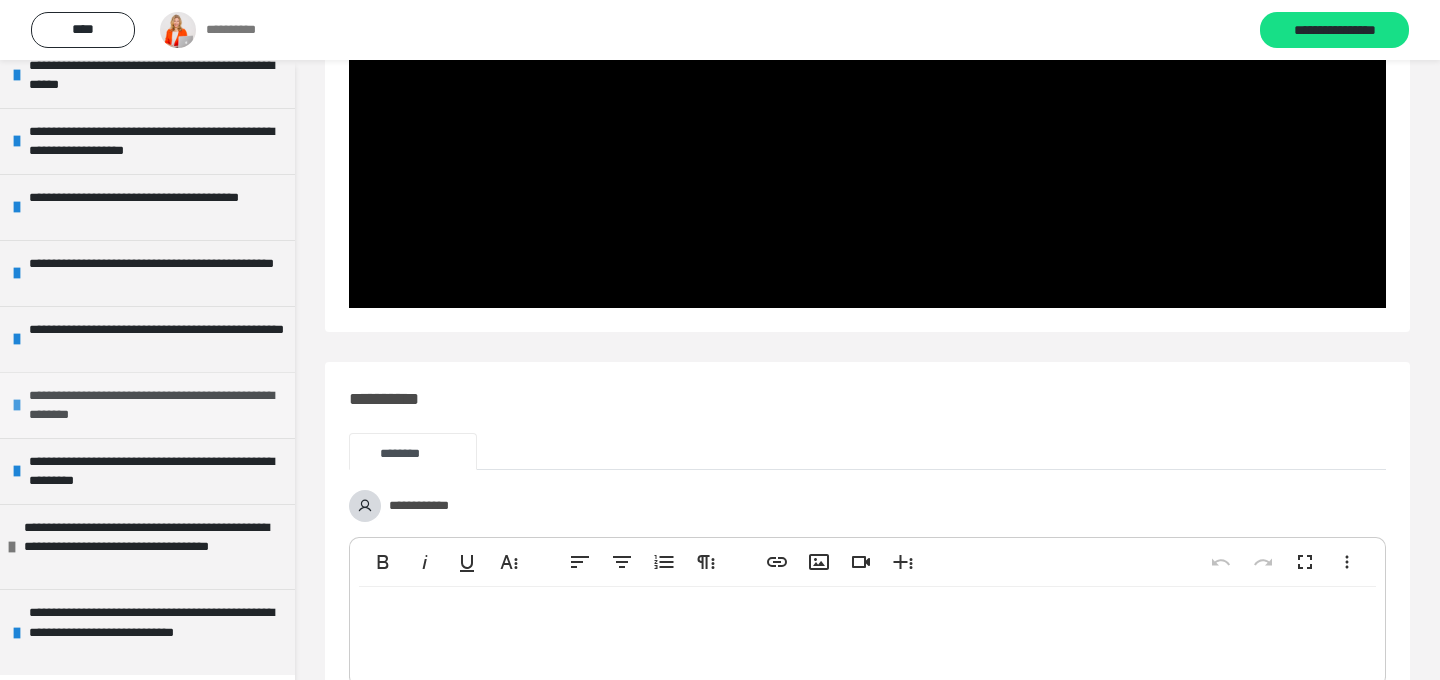 click on "**********" at bounding box center (157, 405) 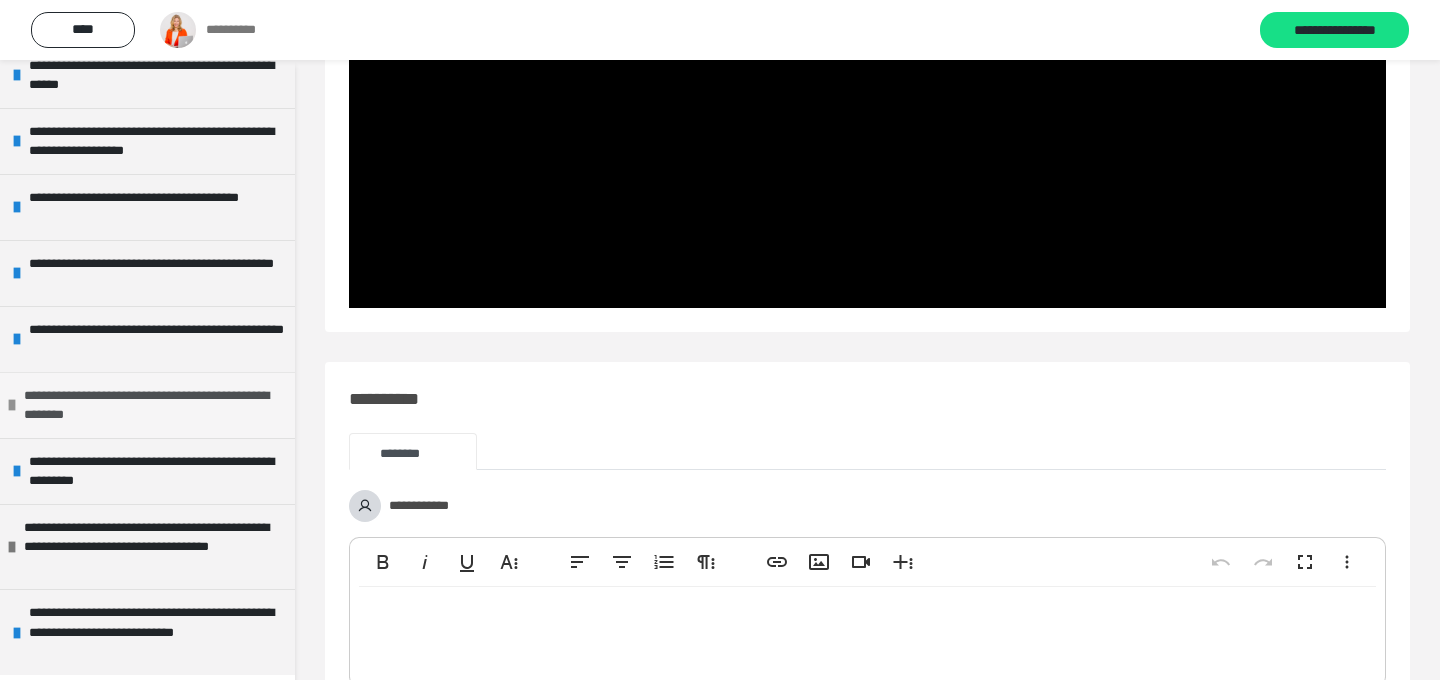 click on "**********" at bounding box center [152, 405] 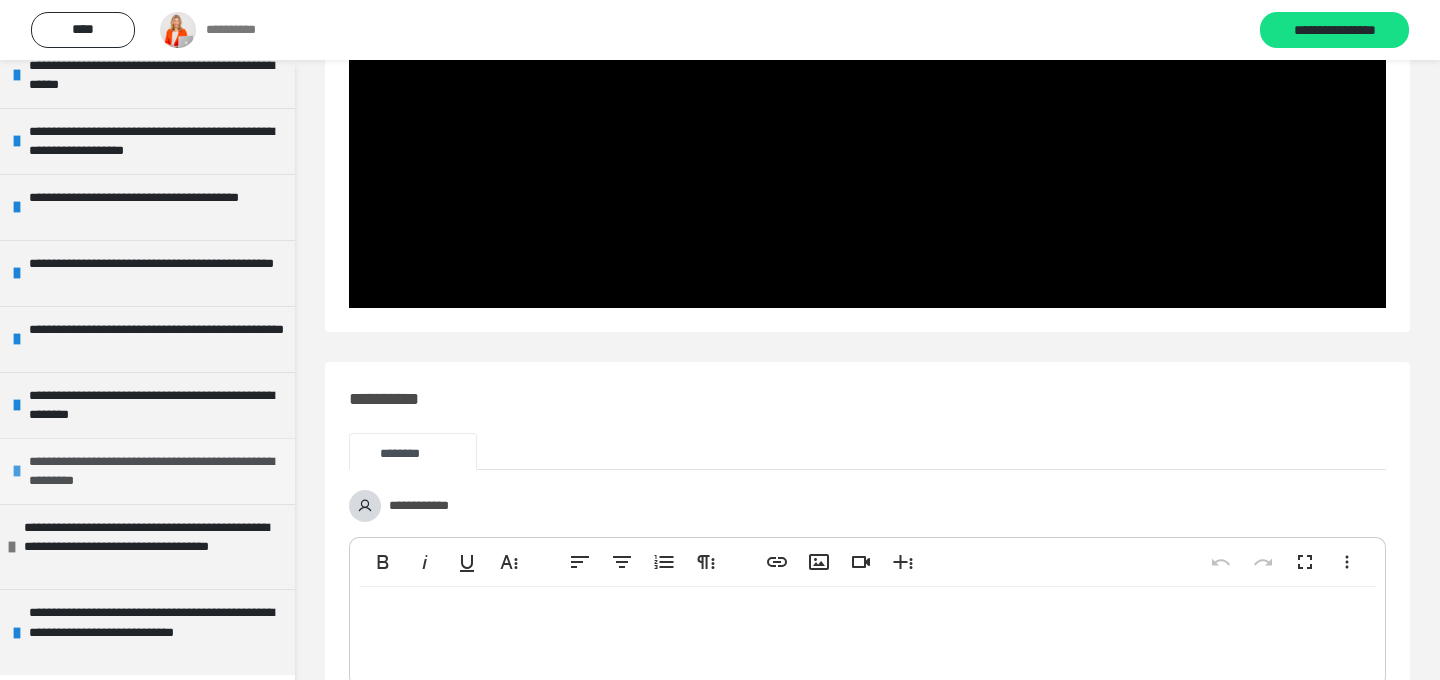 click at bounding box center (17, 471) 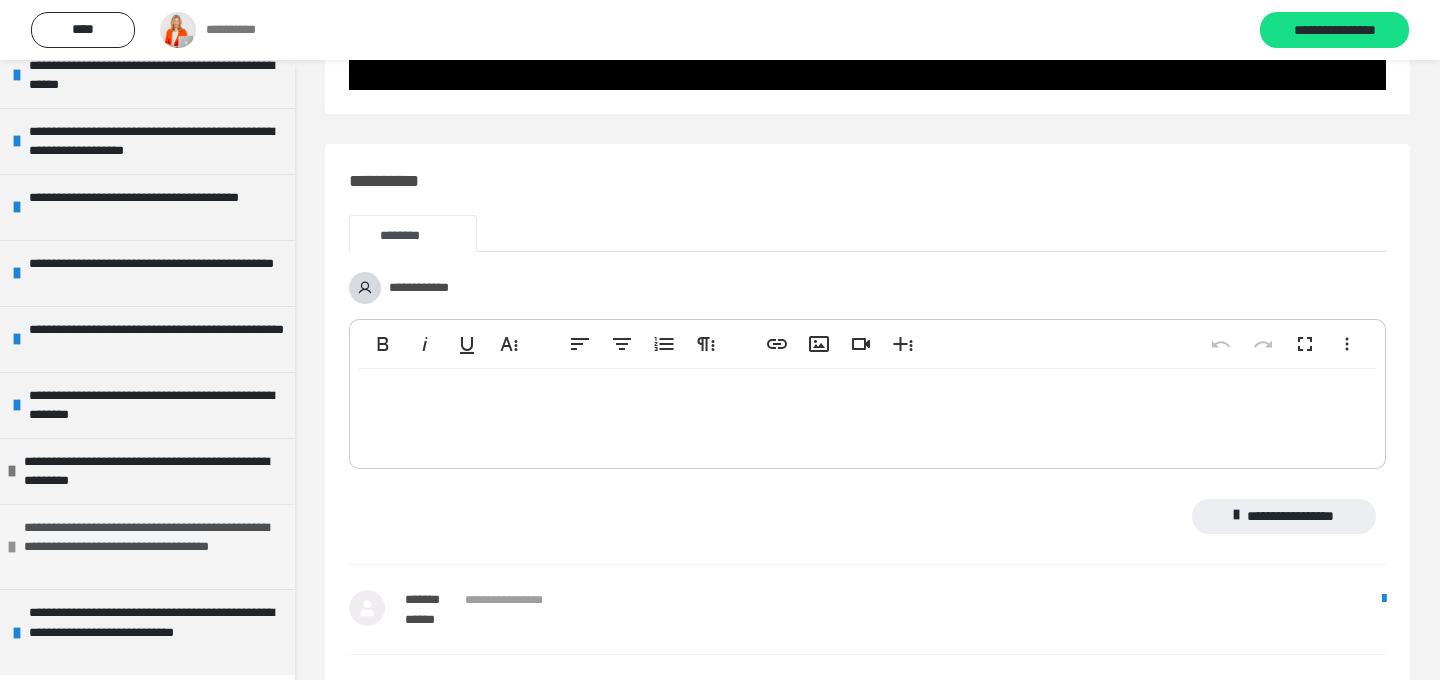 scroll, scrollTop: 639, scrollLeft: 0, axis: vertical 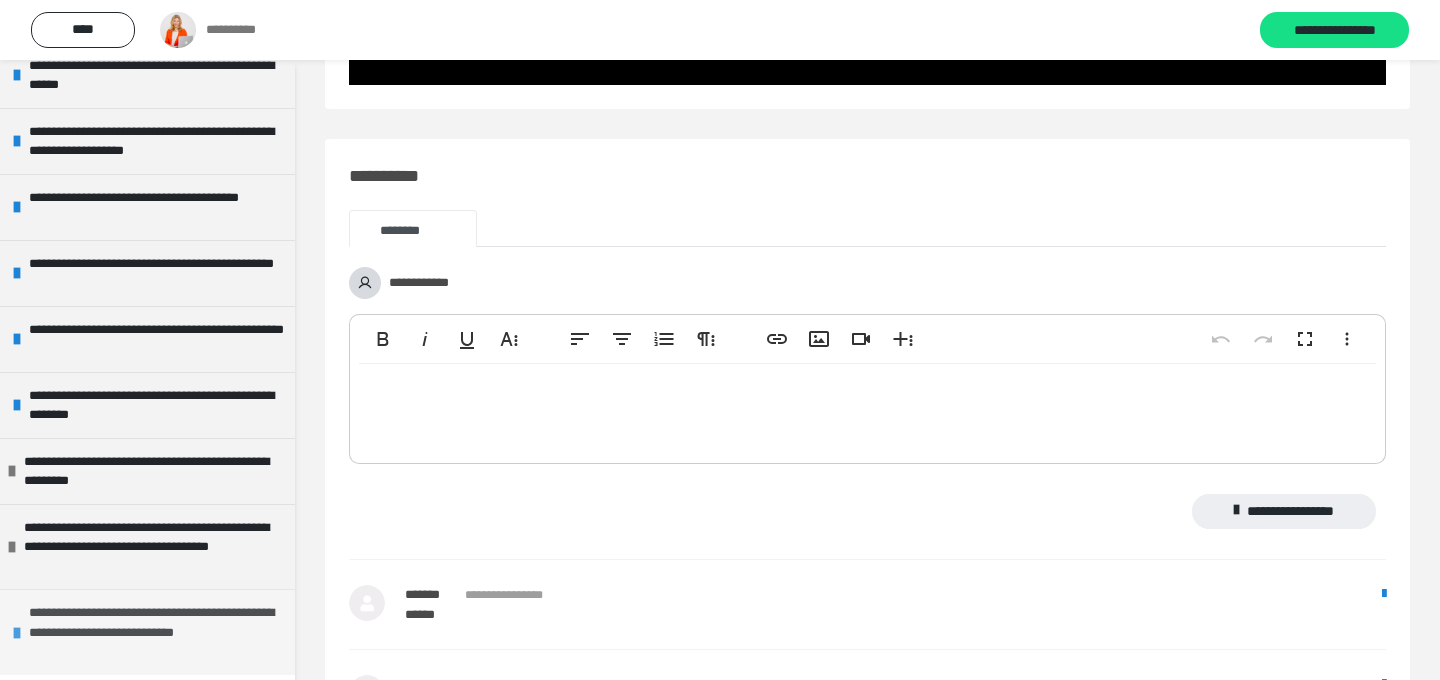 click at bounding box center (17, 633) 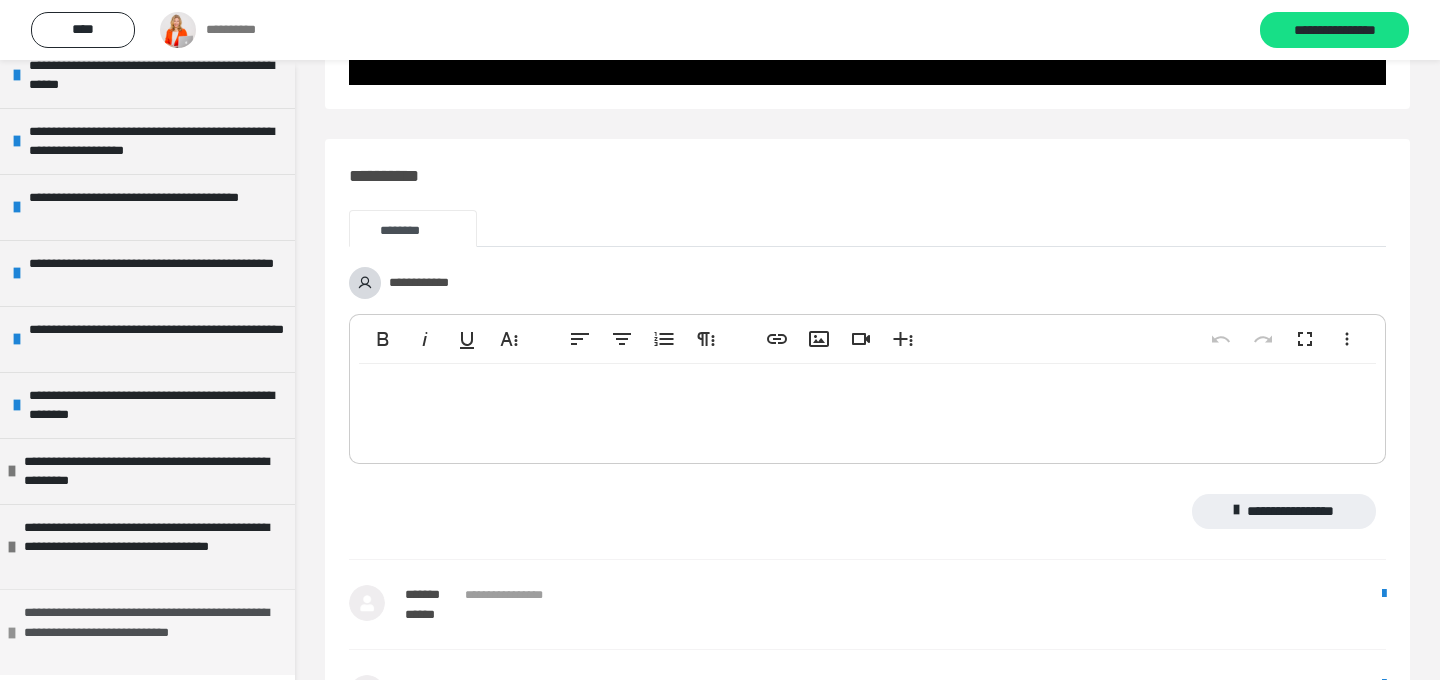 click at bounding box center [12, 633] 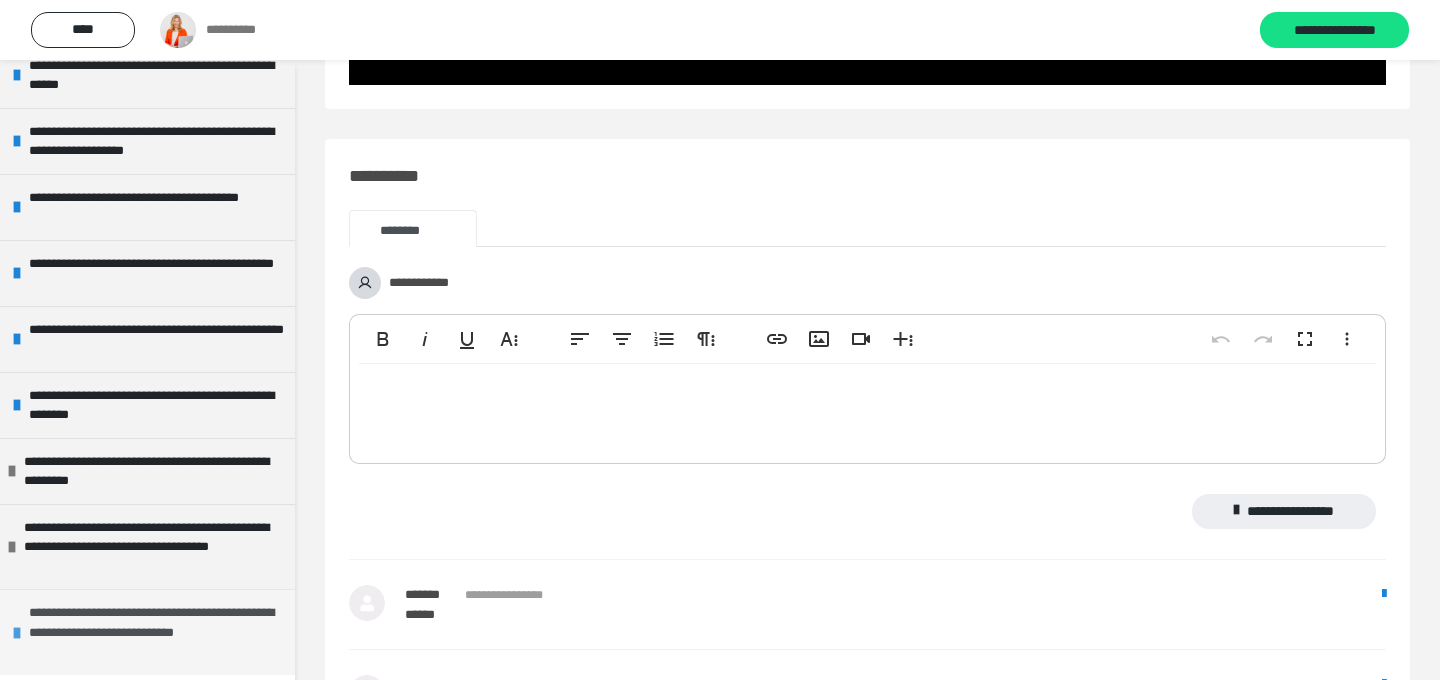 click at bounding box center [17, 633] 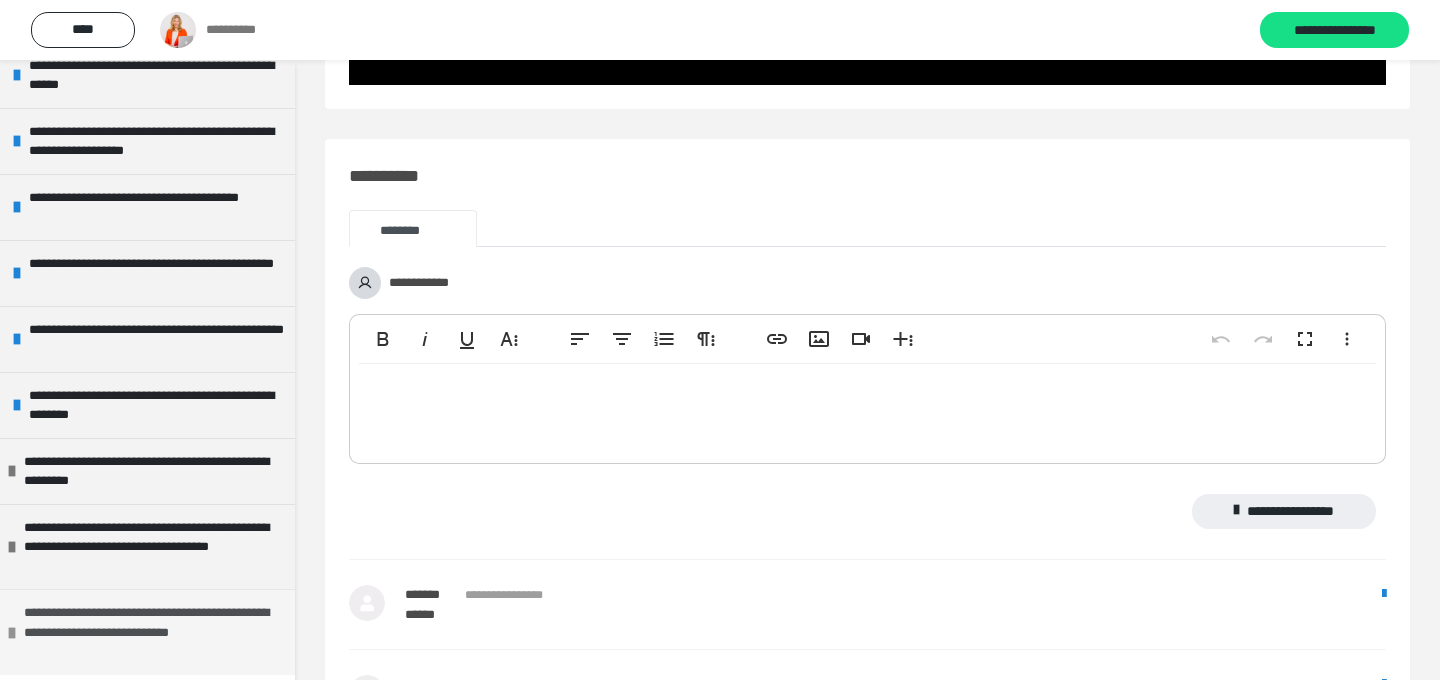 click at bounding box center [12, 633] 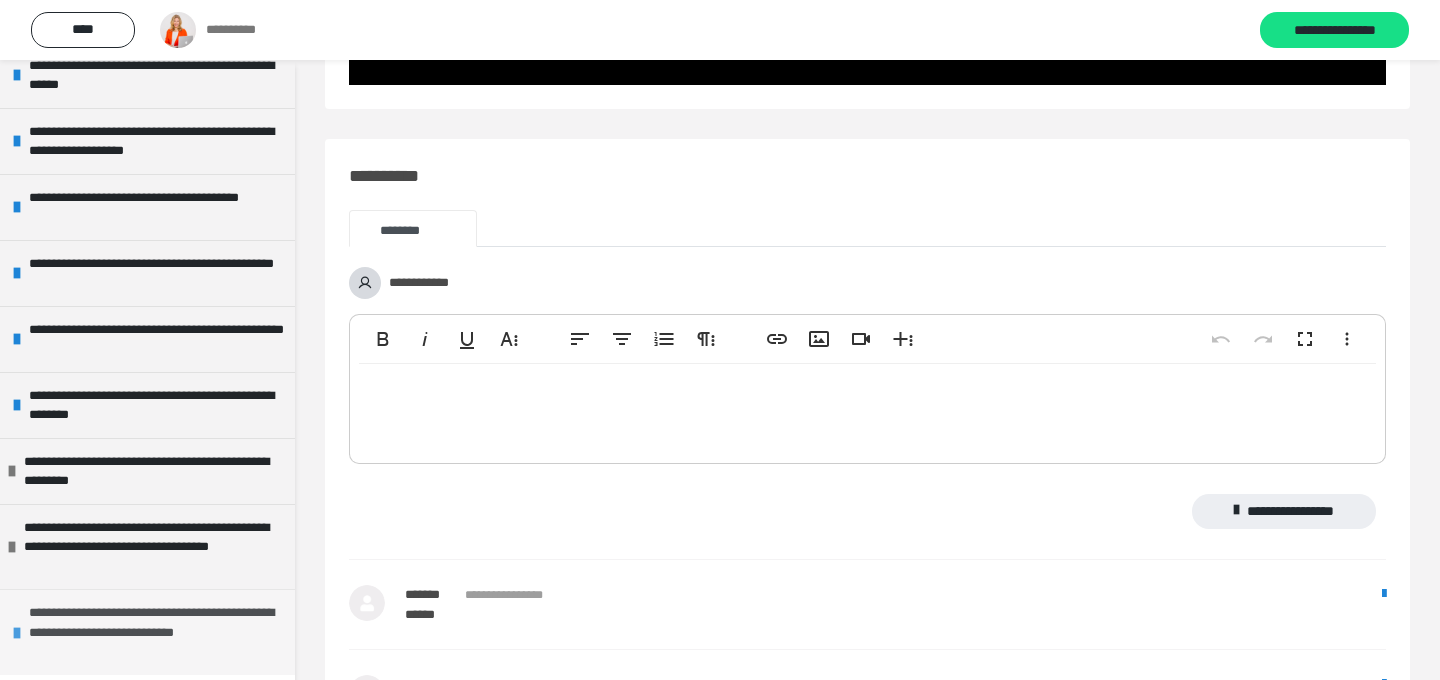 click at bounding box center [17, 633] 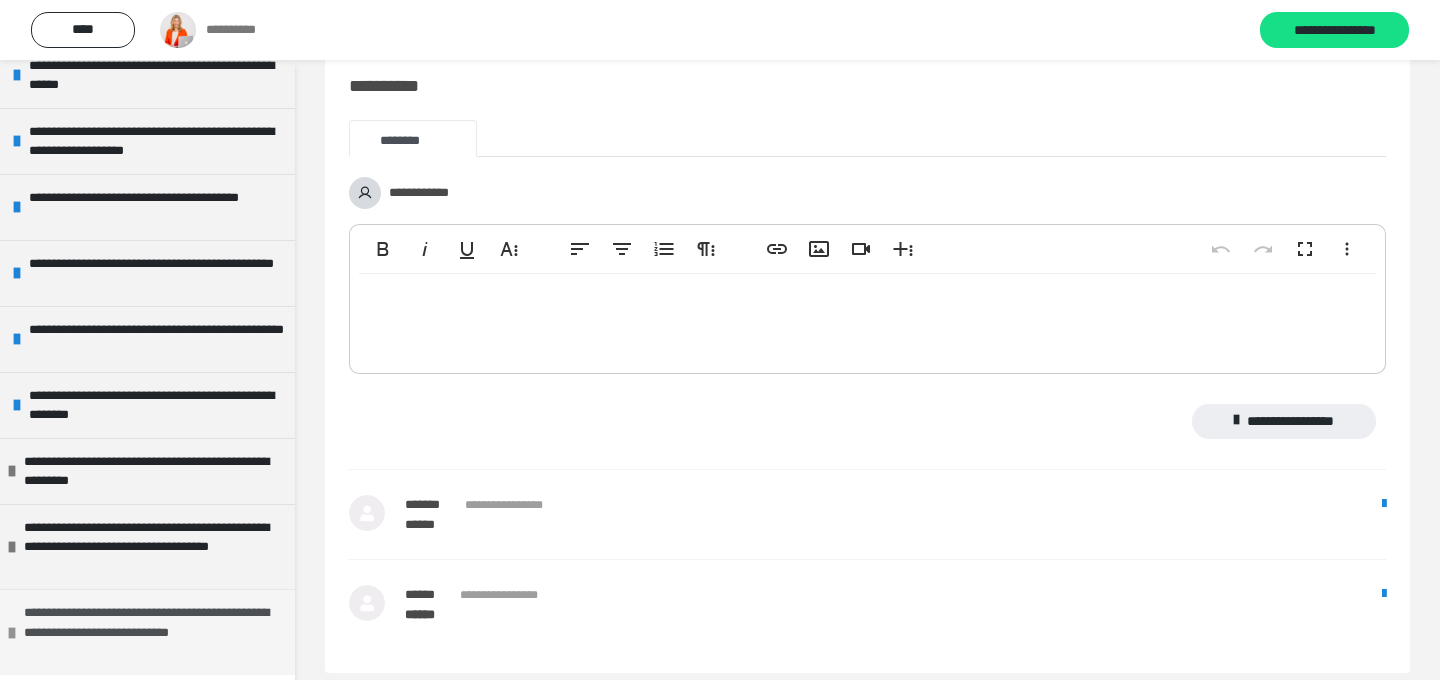 scroll, scrollTop: 738, scrollLeft: 0, axis: vertical 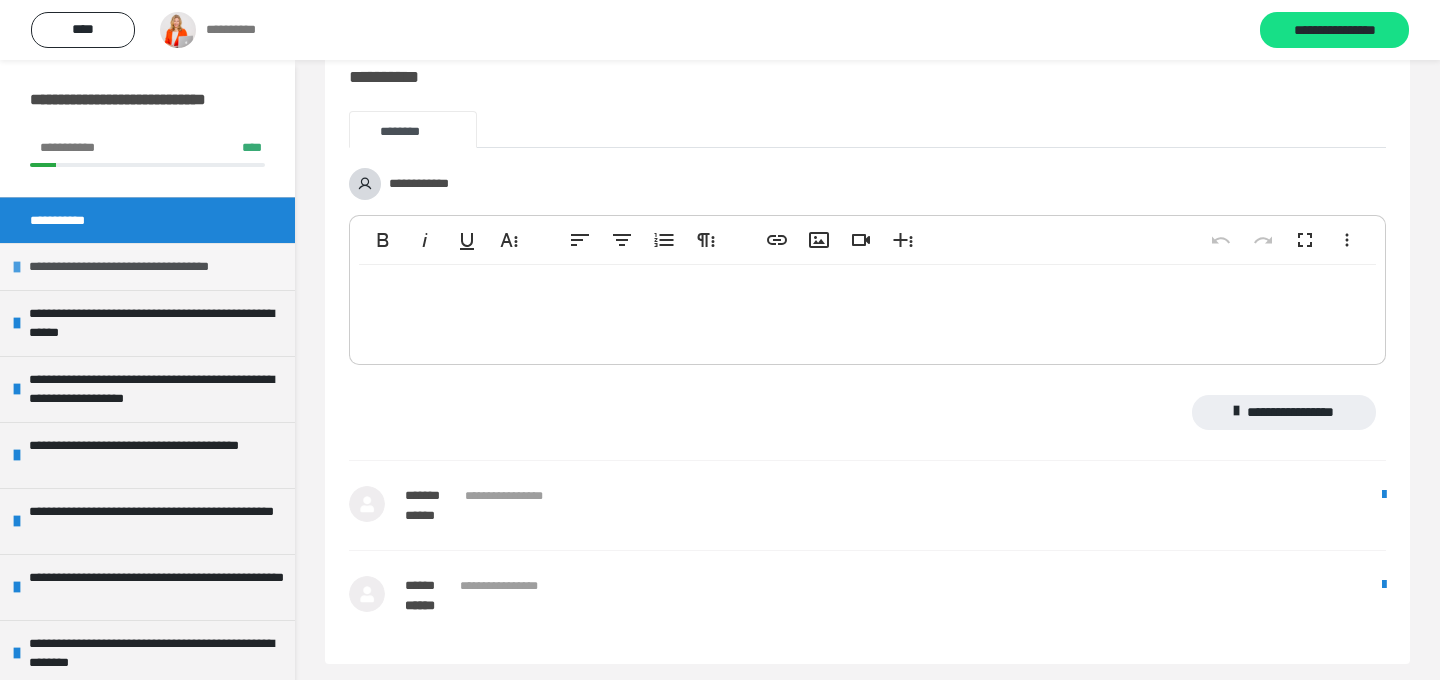 click on "**********" at bounding box center (144, 267) 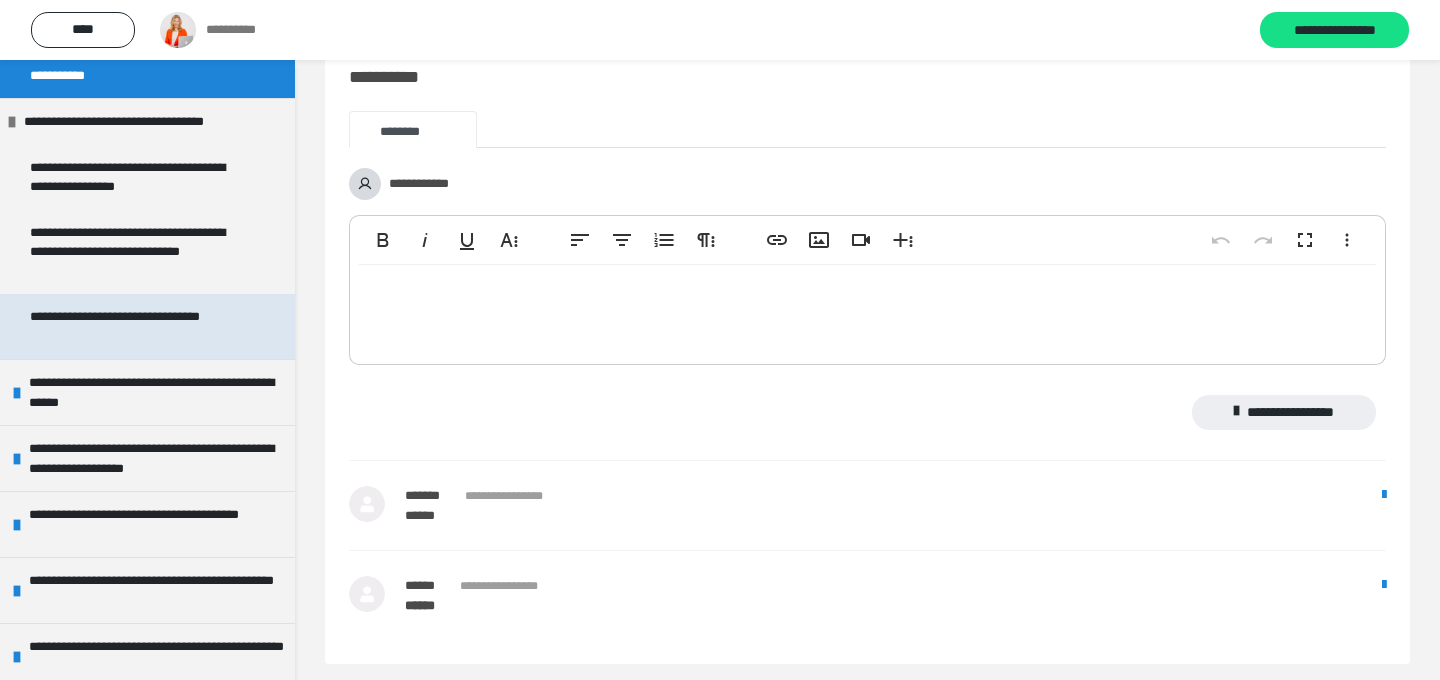 scroll, scrollTop: 154, scrollLeft: 0, axis: vertical 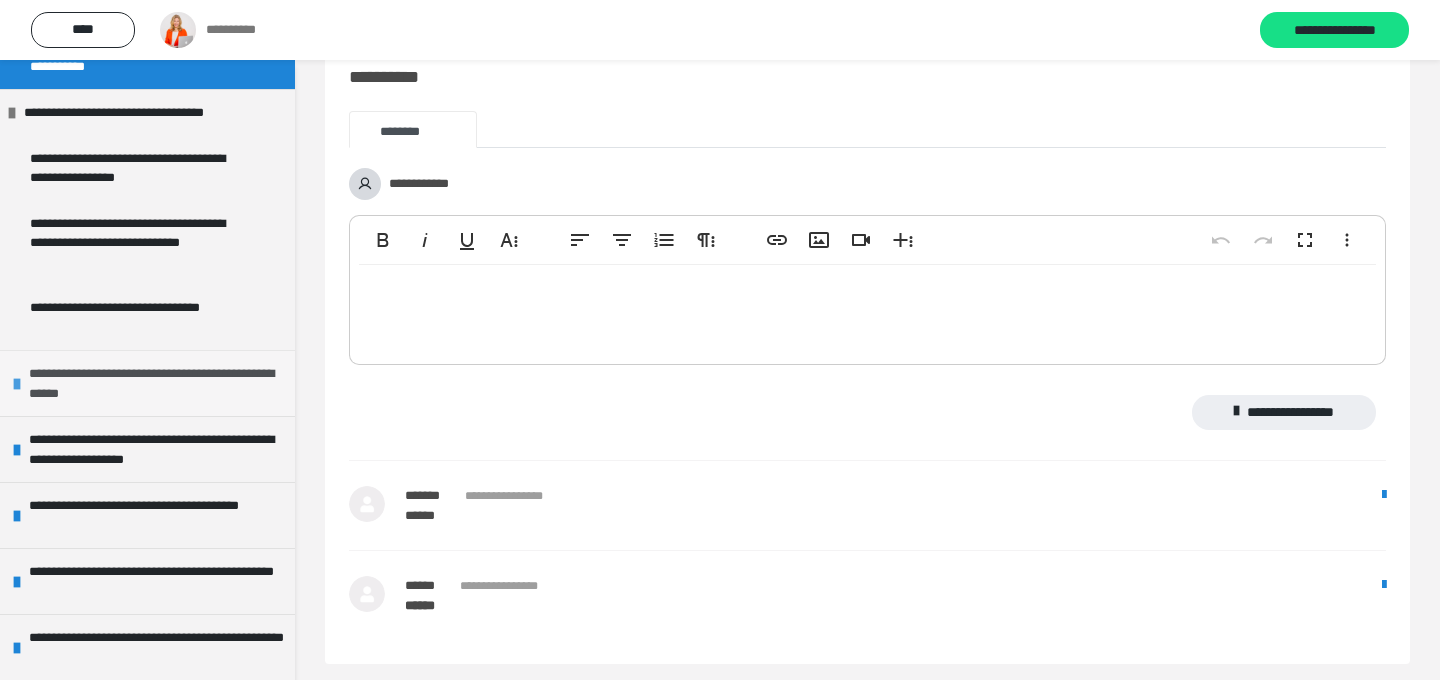 click on "**********" at bounding box center (157, 383) 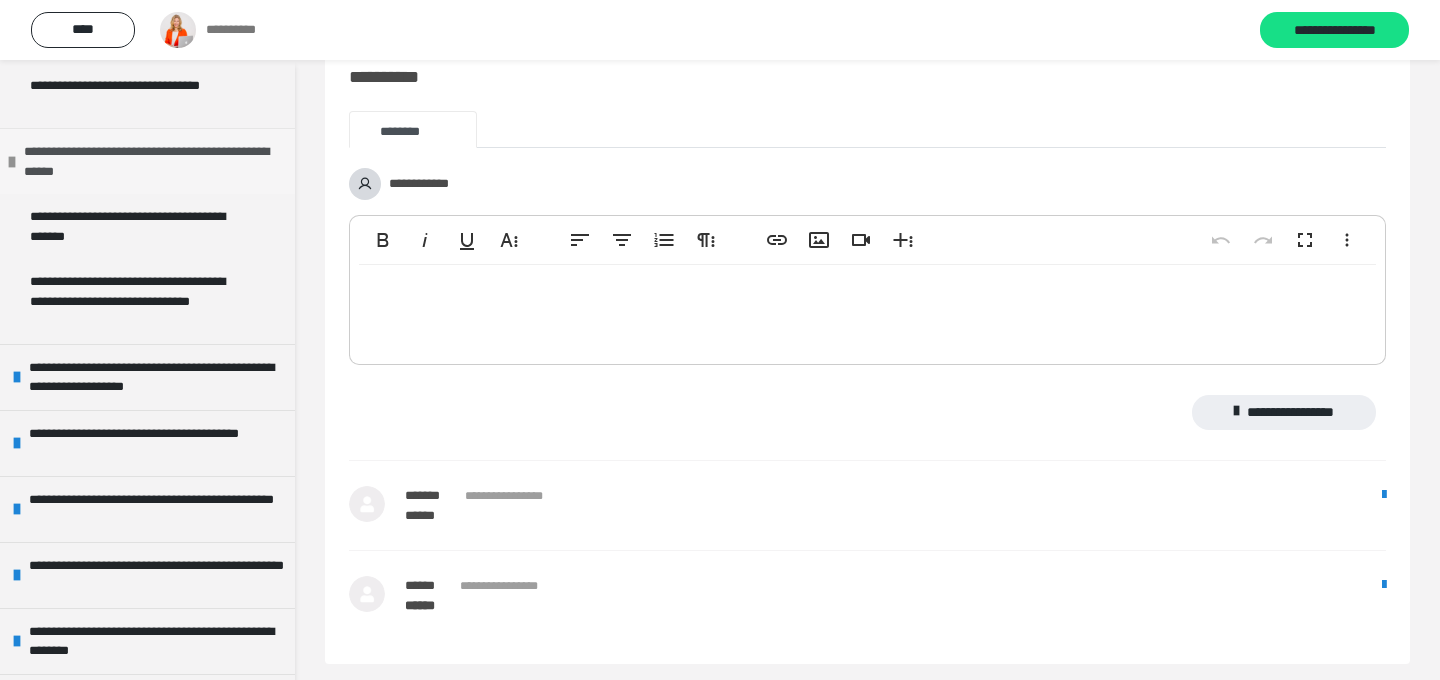 scroll, scrollTop: 378, scrollLeft: 0, axis: vertical 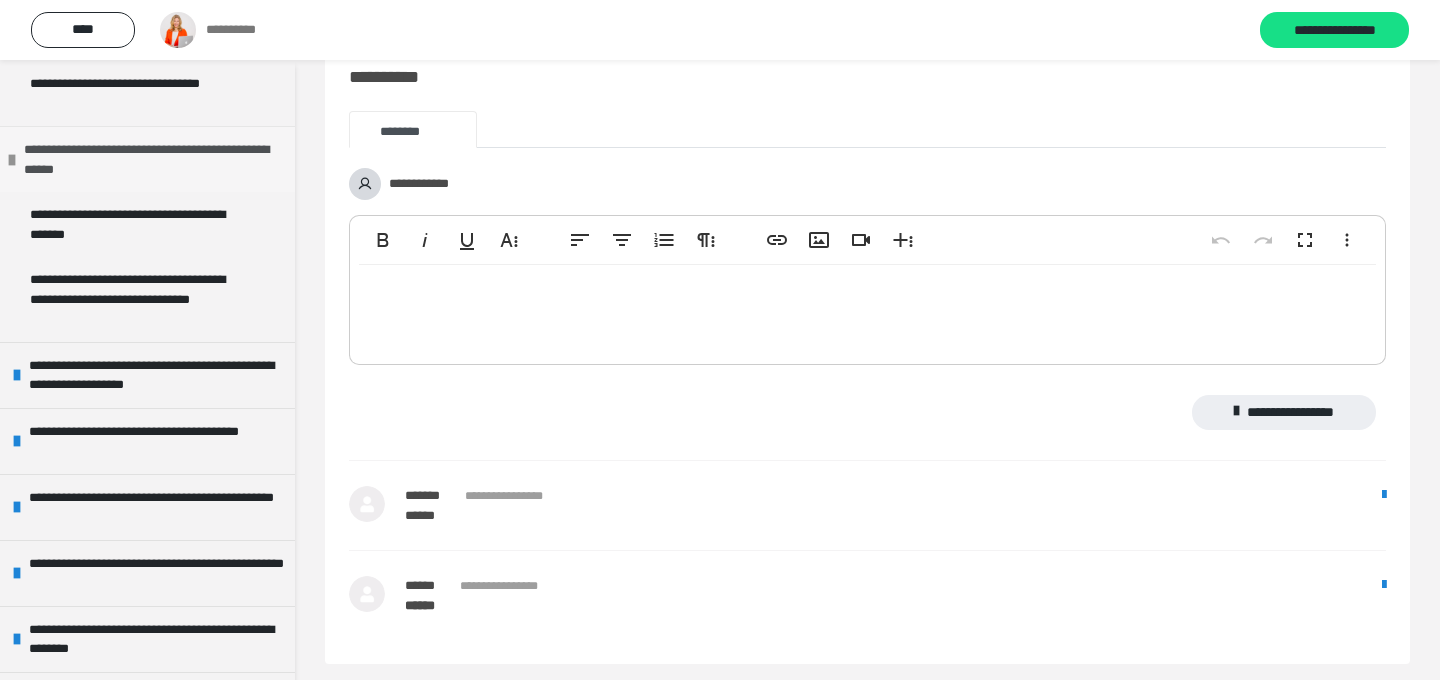 click on "**********" at bounding box center (157, 375) 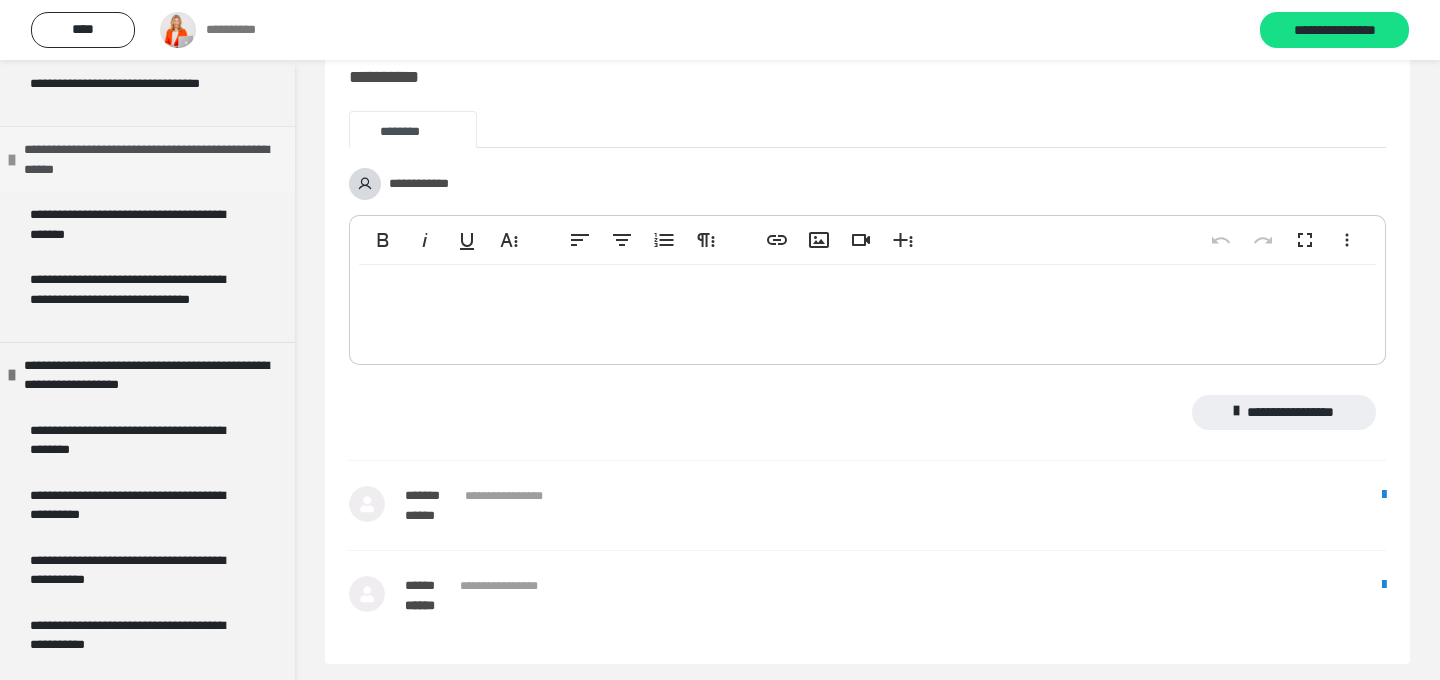 click on "**********" at bounding box center (152, 375) 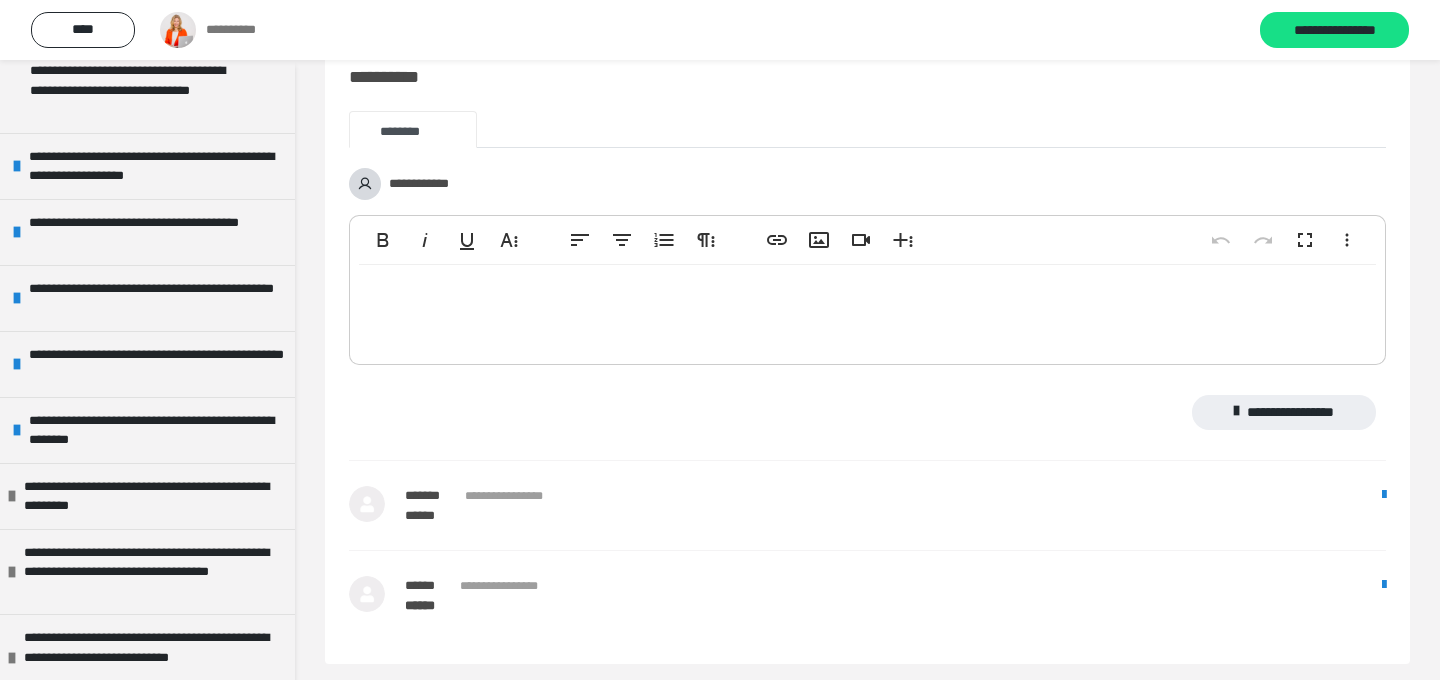 scroll, scrollTop: 594, scrollLeft: 0, axis: vertical 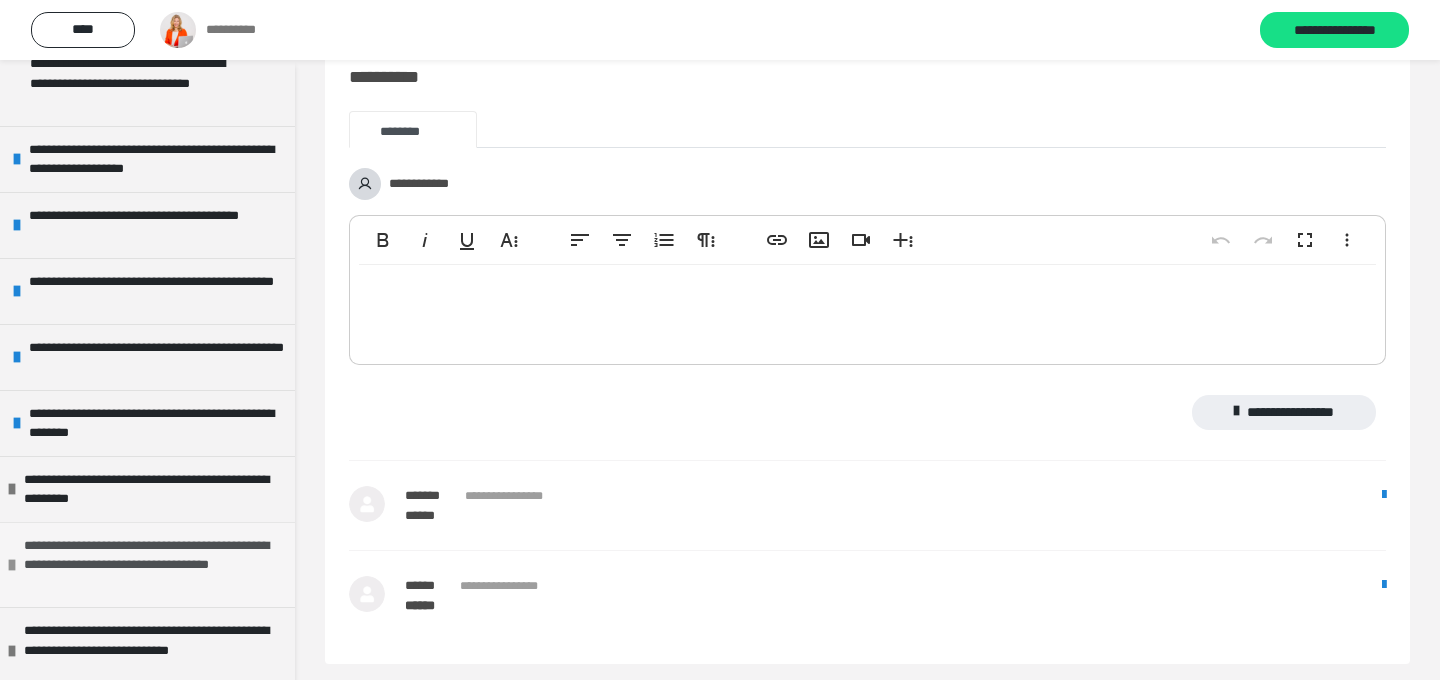 click on "**********" at bounding box center [152, 565] 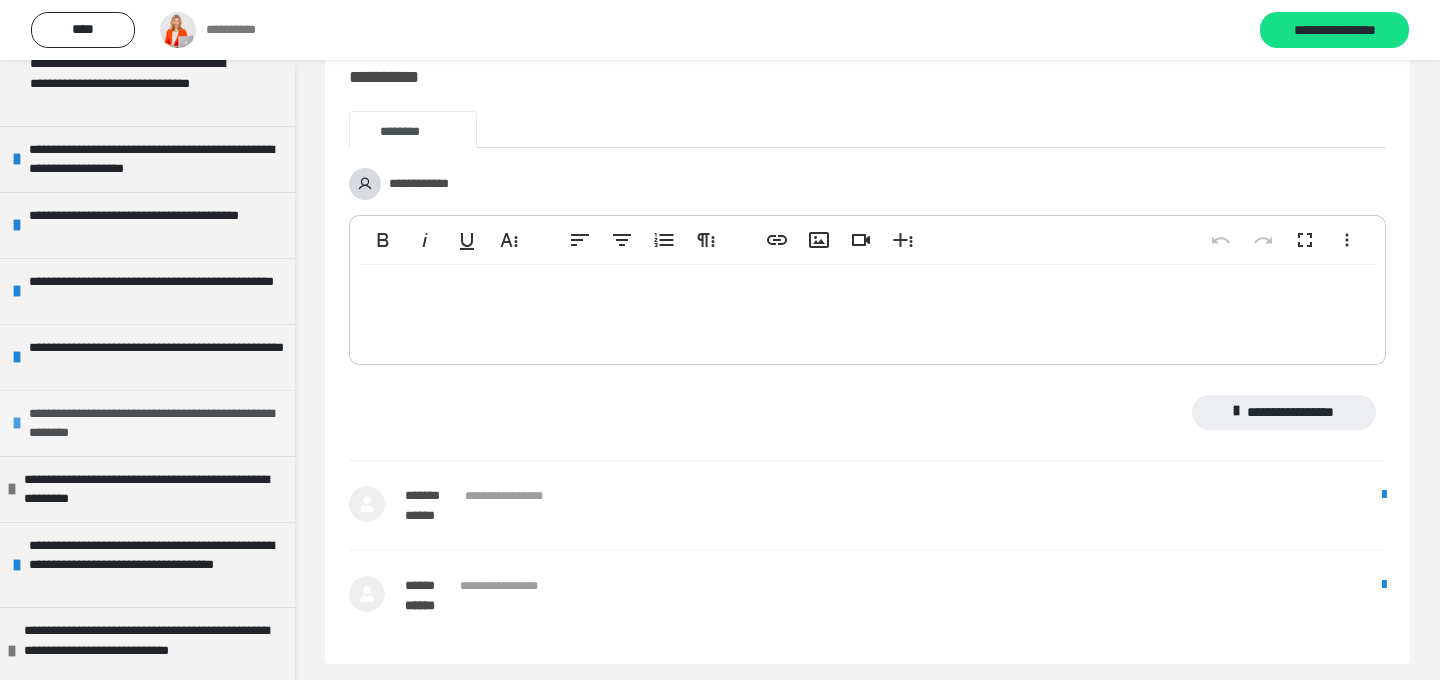 click on "**********" at bounding box center (157, 423) 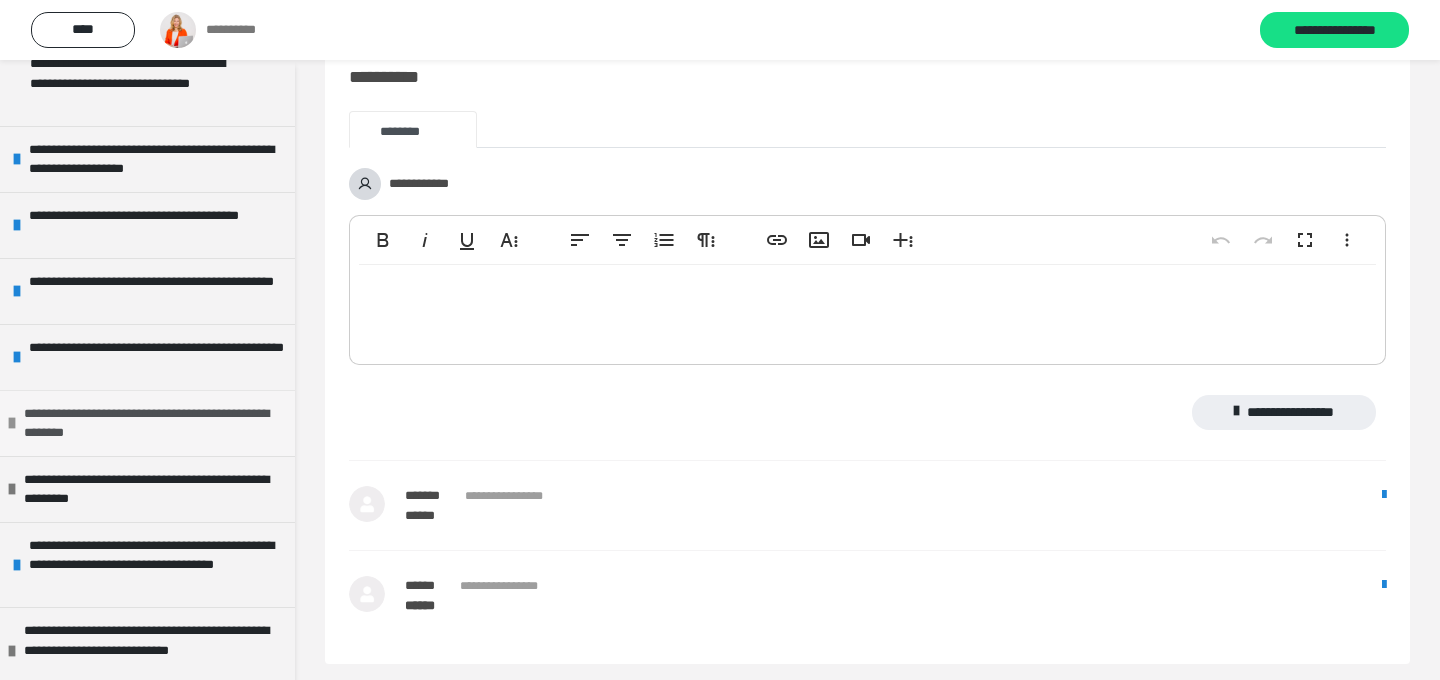 click on "**********" at bounding box center [152, 423] 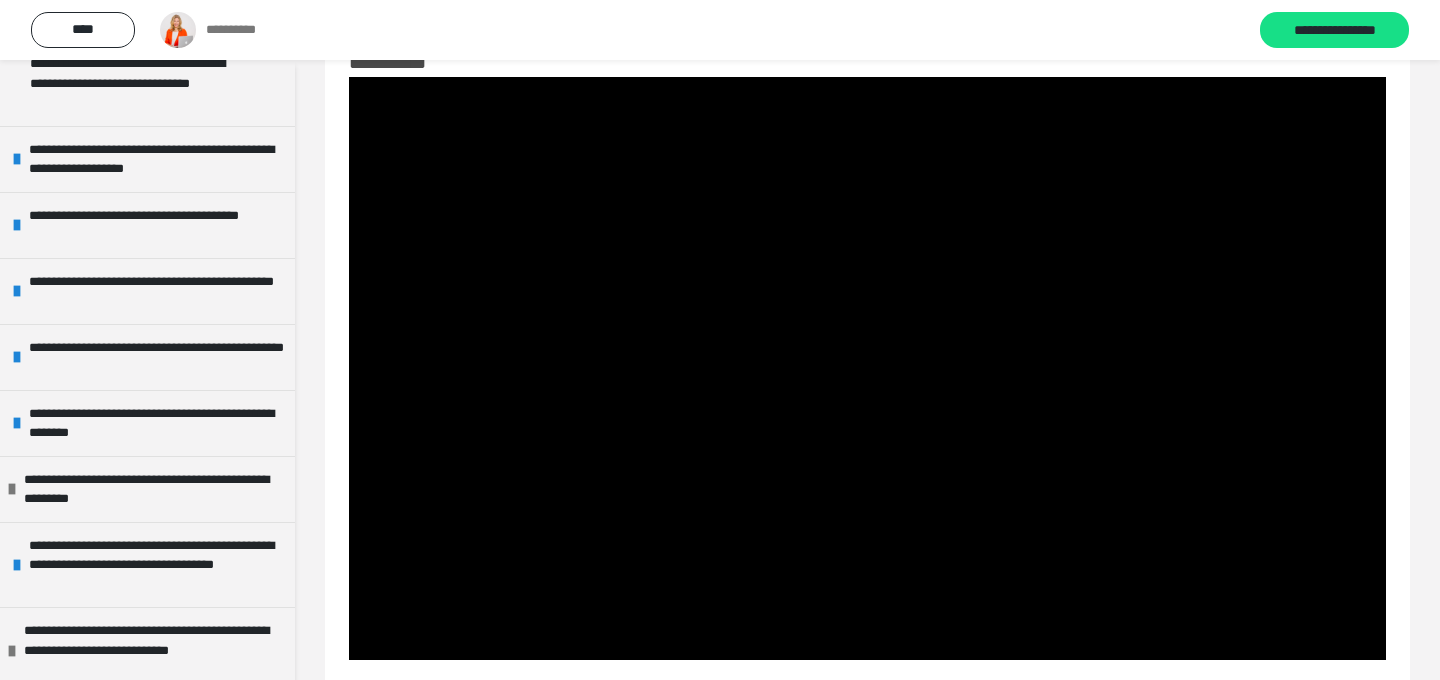 scroll, scrollTop: 0, scrollLeft: 0, axis: both 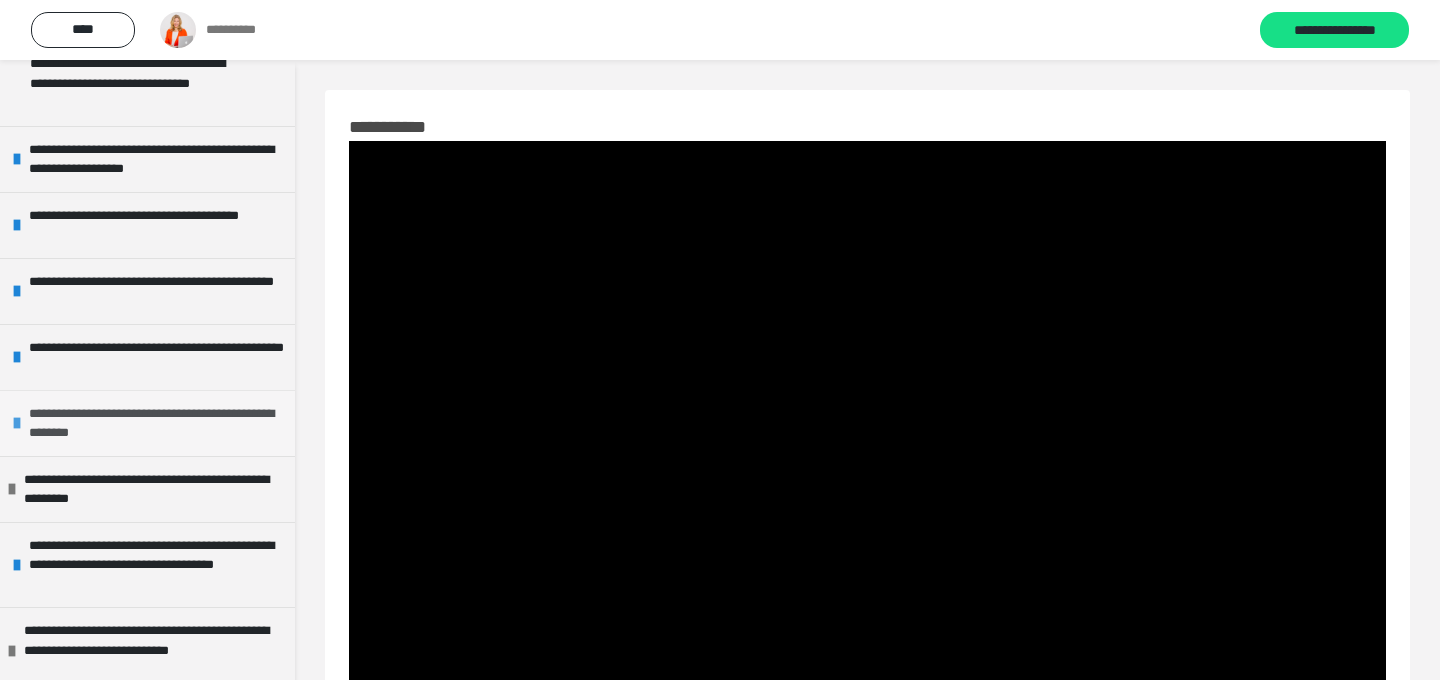 click on "**********" at bounding box center (157, 423) 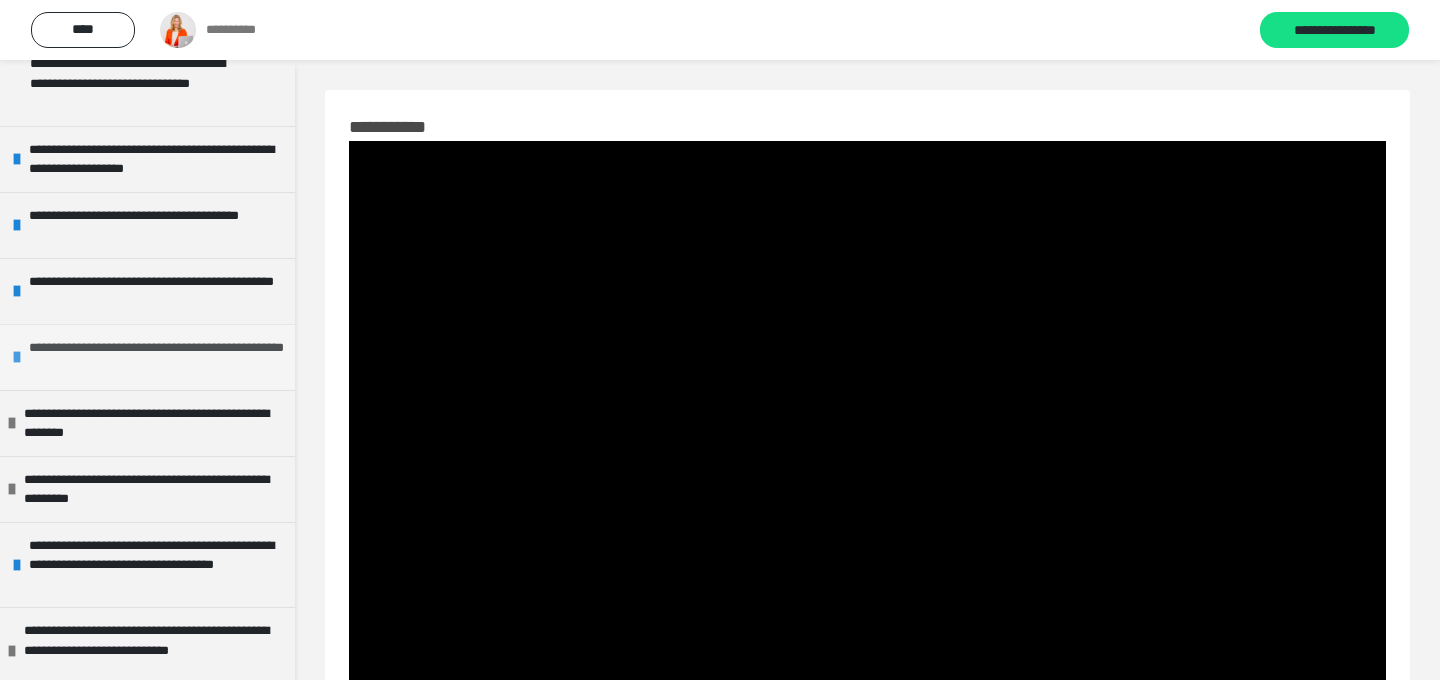 click on "**********" at bounding box center (157, 357) 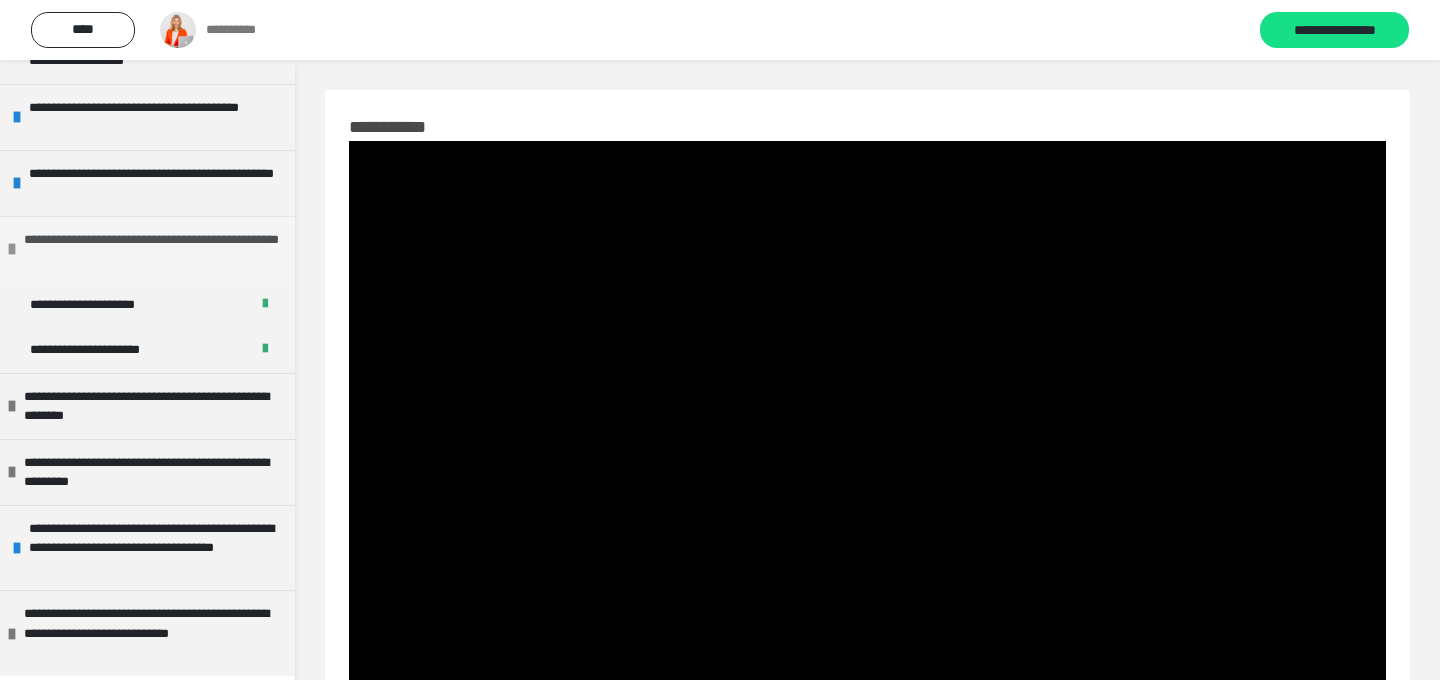 scroll, scrollTop: 703, scrollLeft: 0, axis: vertical 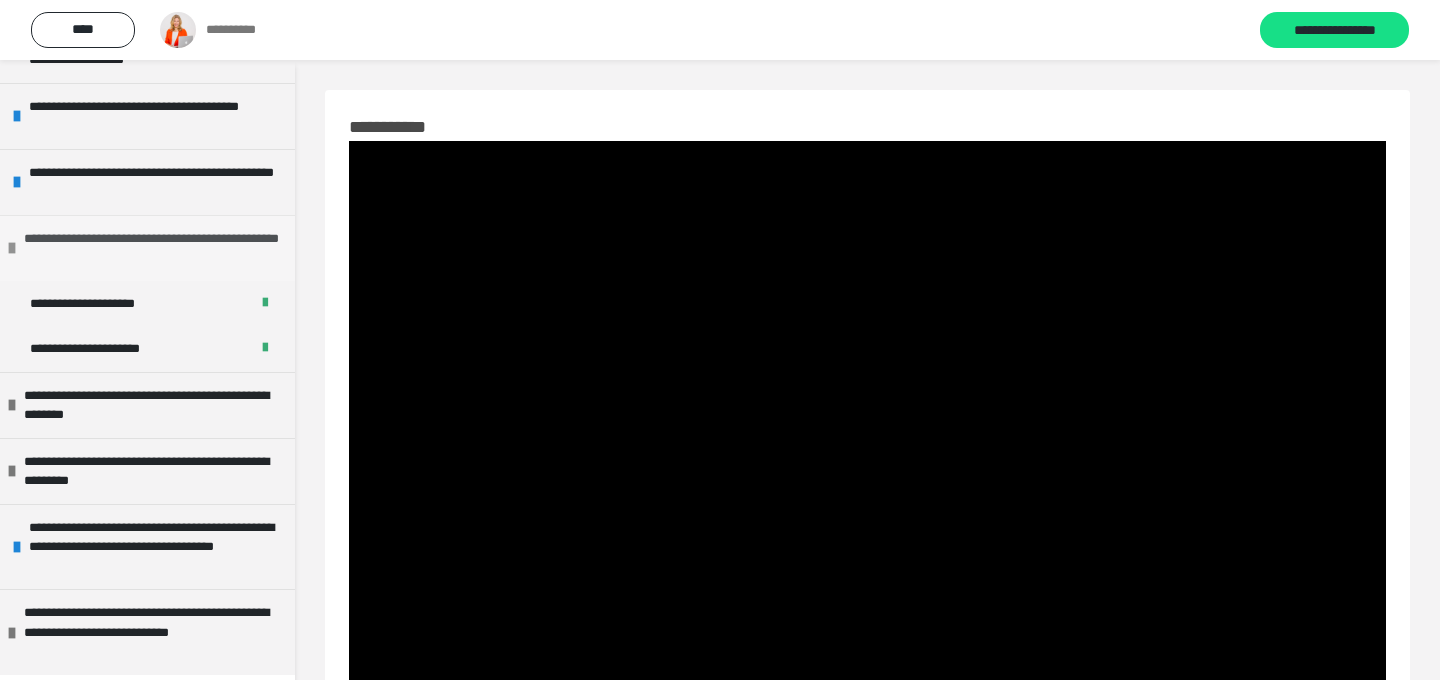 click on "**********" at bounding box center [106, 349] 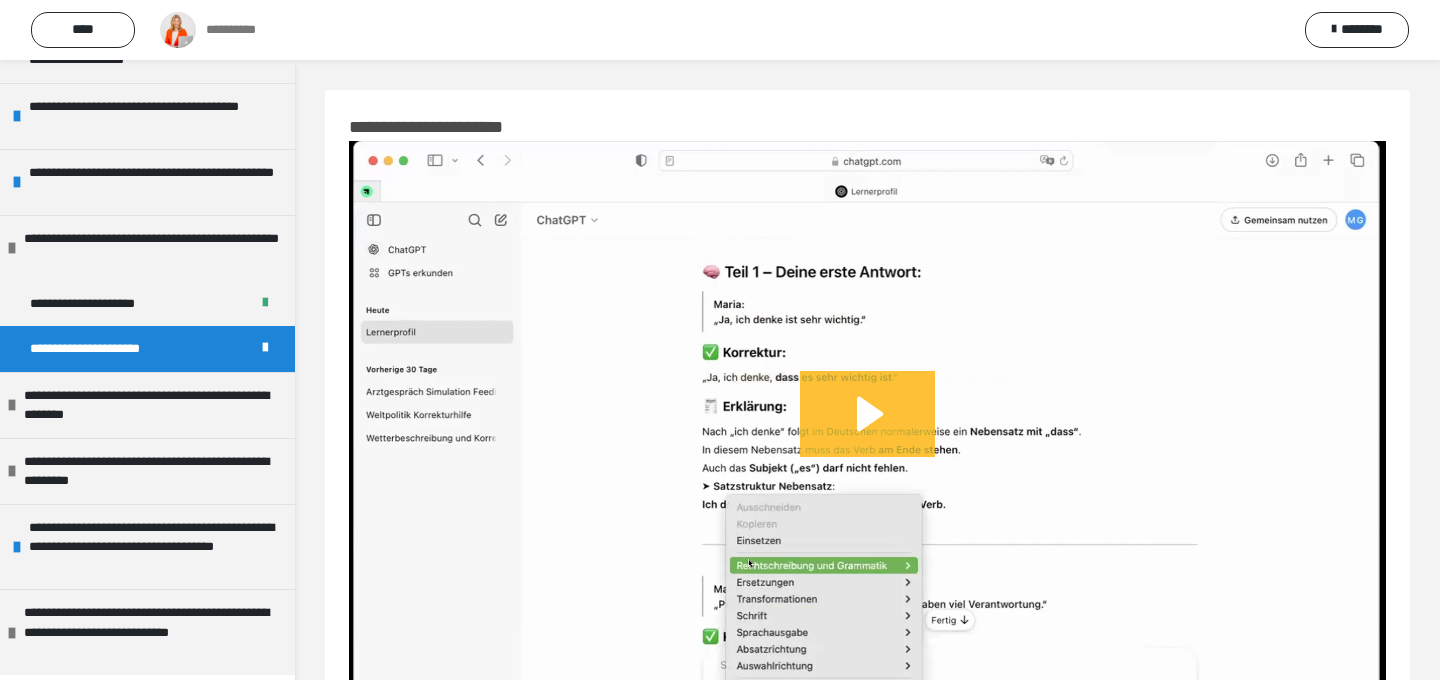 click 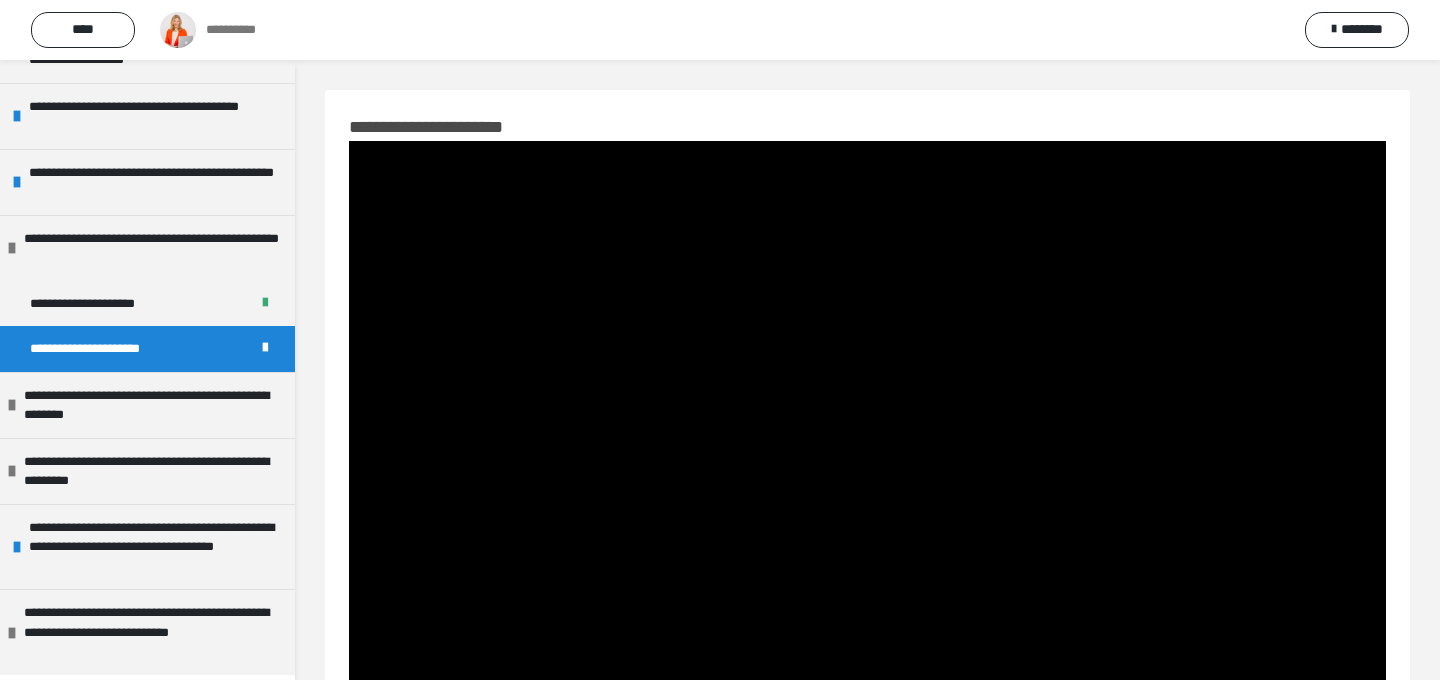 click at bounding box center [867, 432] 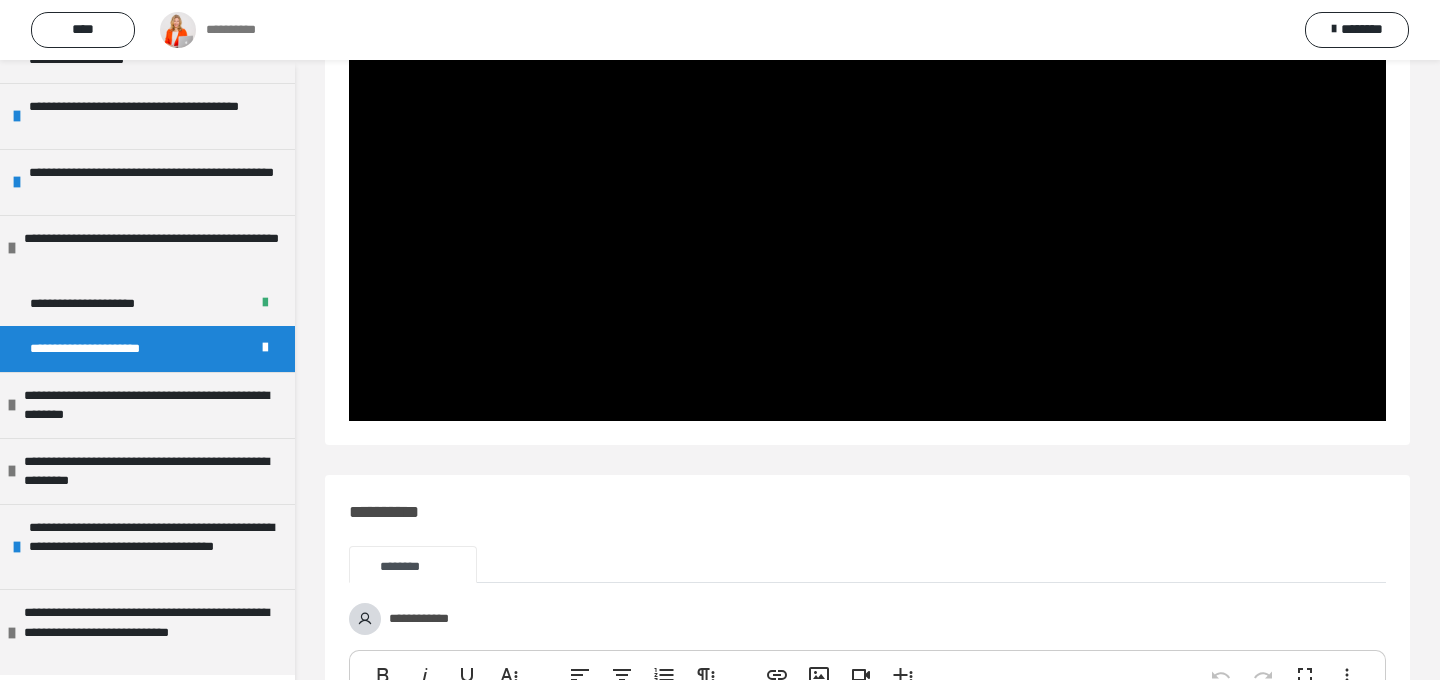 scroll, scrollTop: 302, scrollLeft: 0, axis: vertical 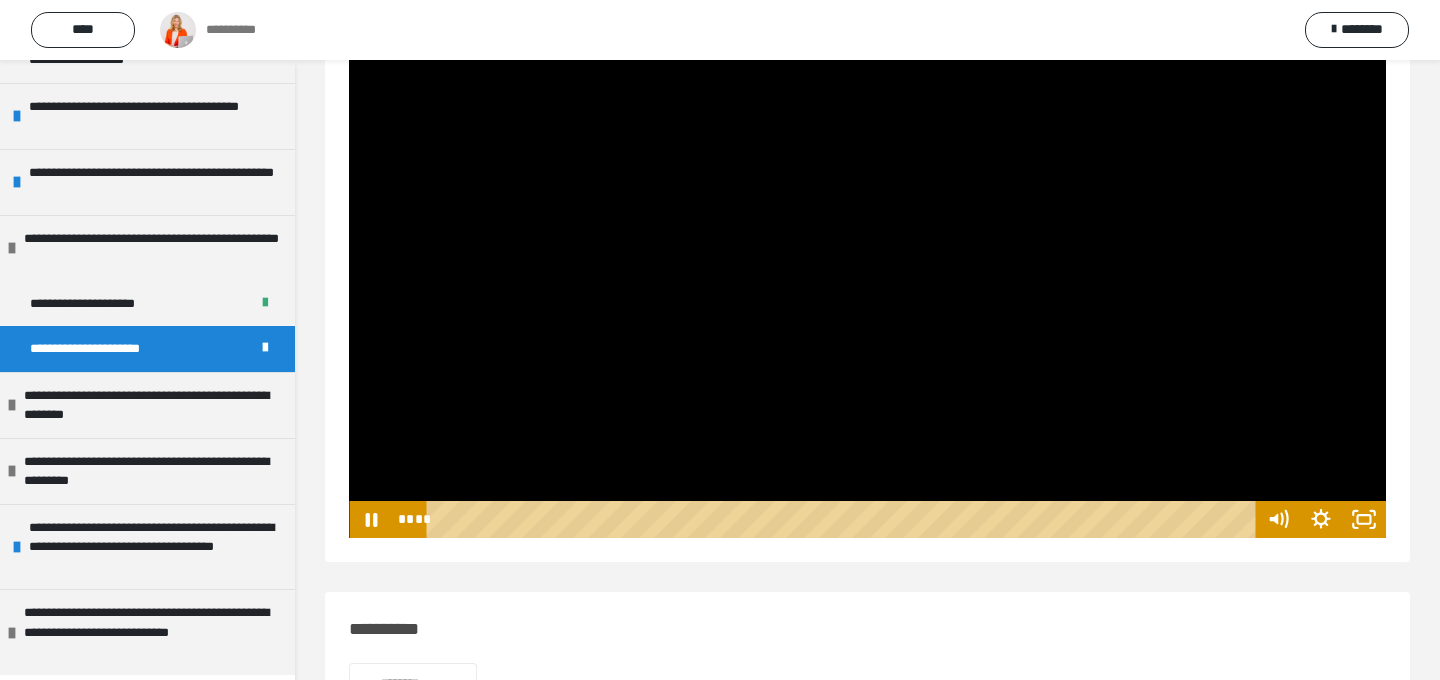 click on "**********" at bounding box center (867, 470) 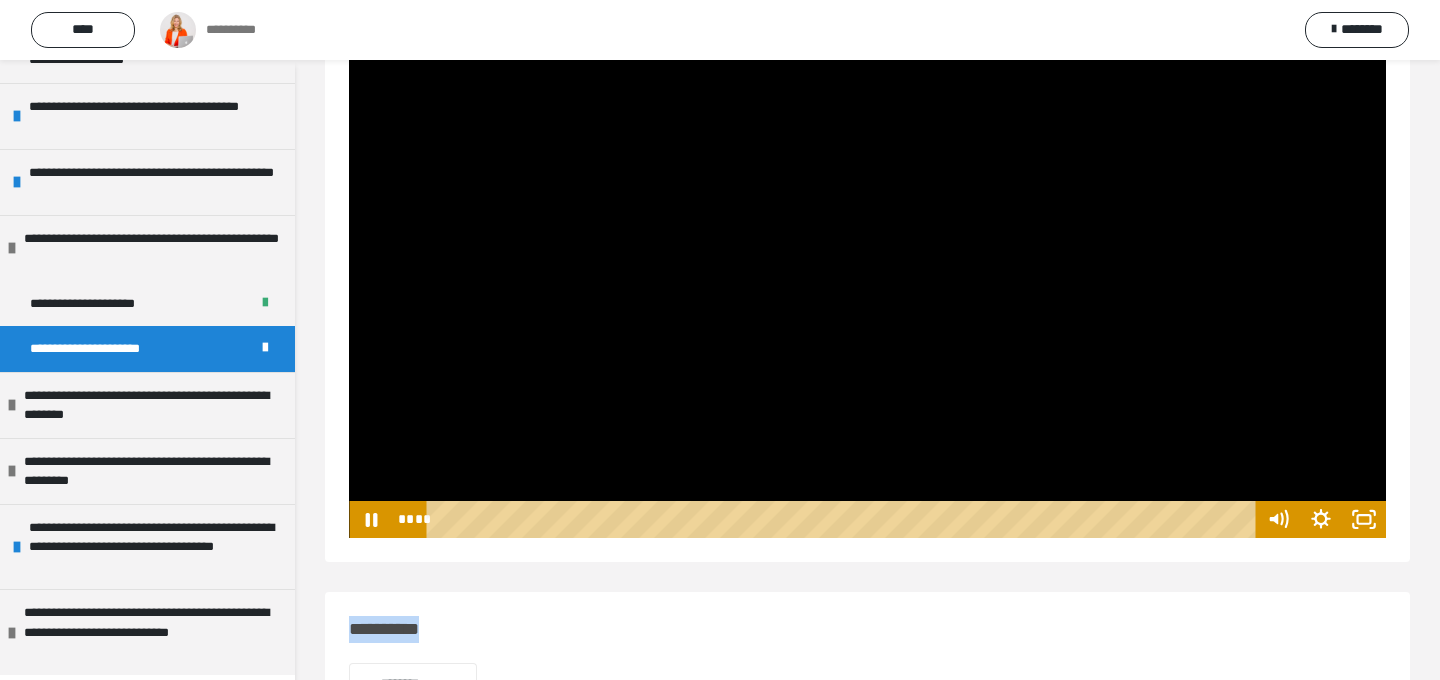 click at bounding box center [867, 246] 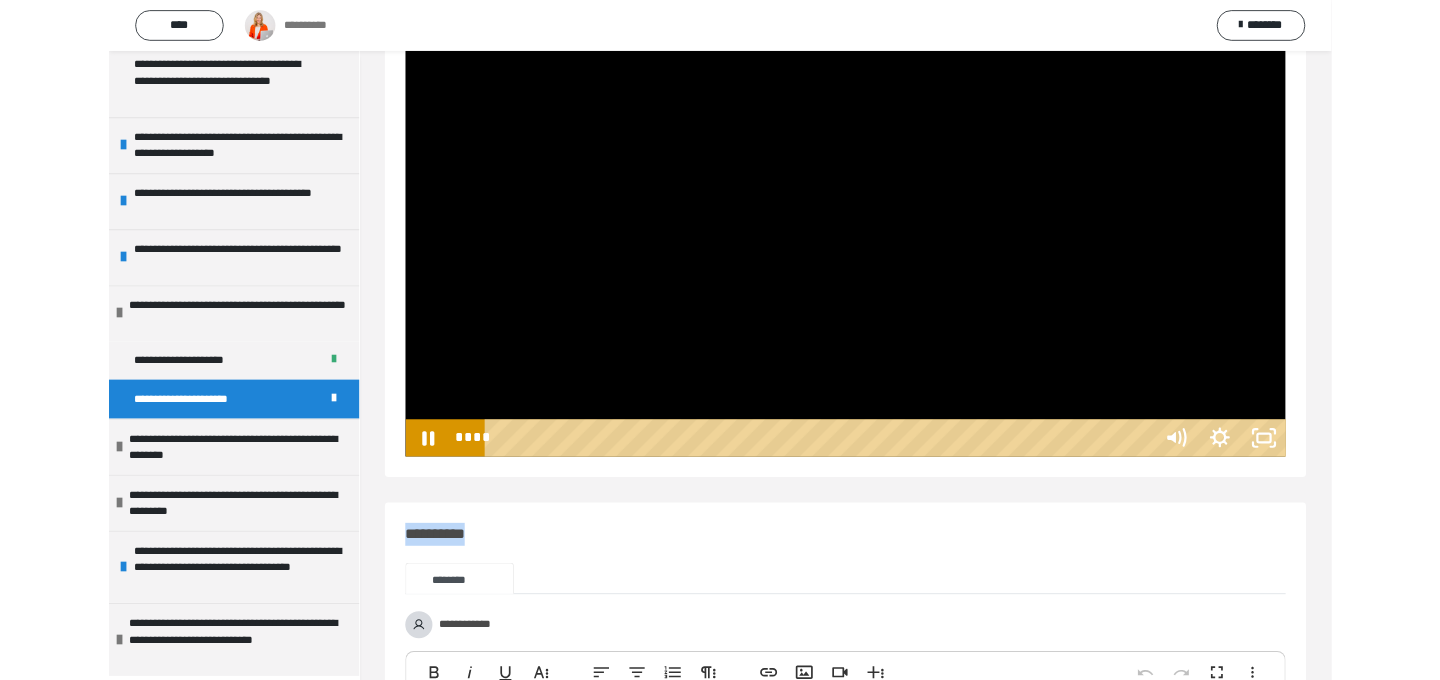 scroll, scrollTop: 483, scrollLeft: 0, axis: vertical 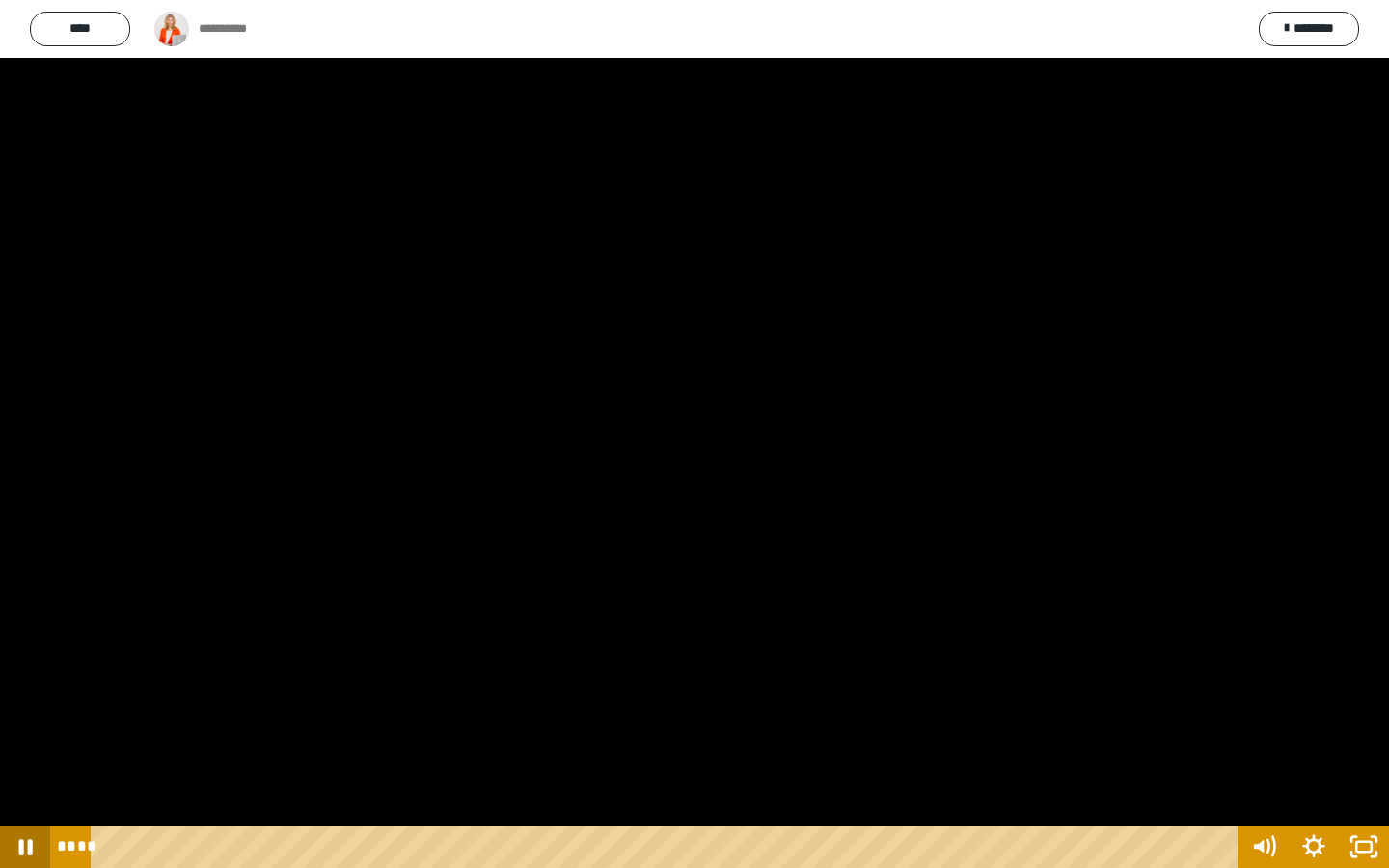 click 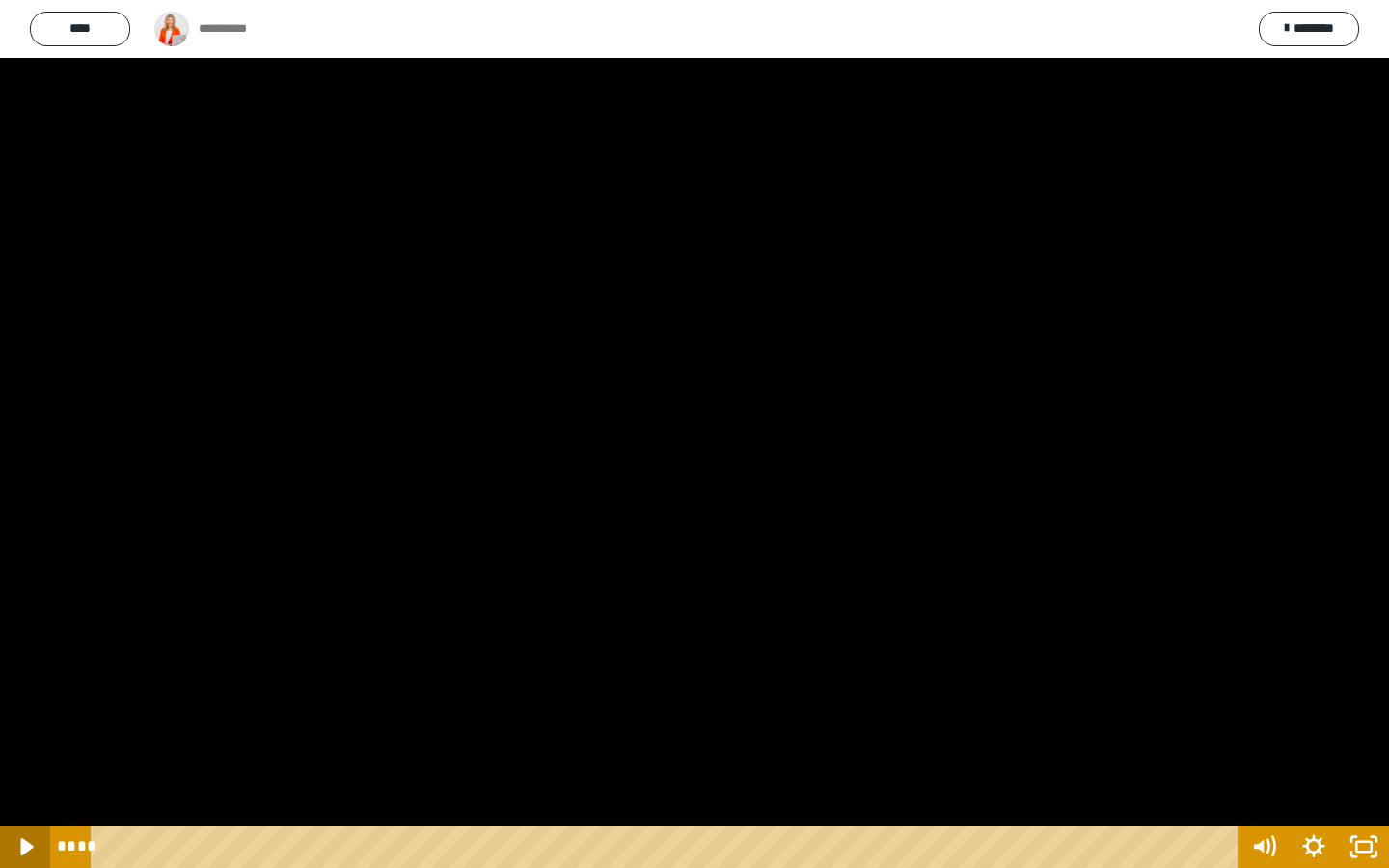 click 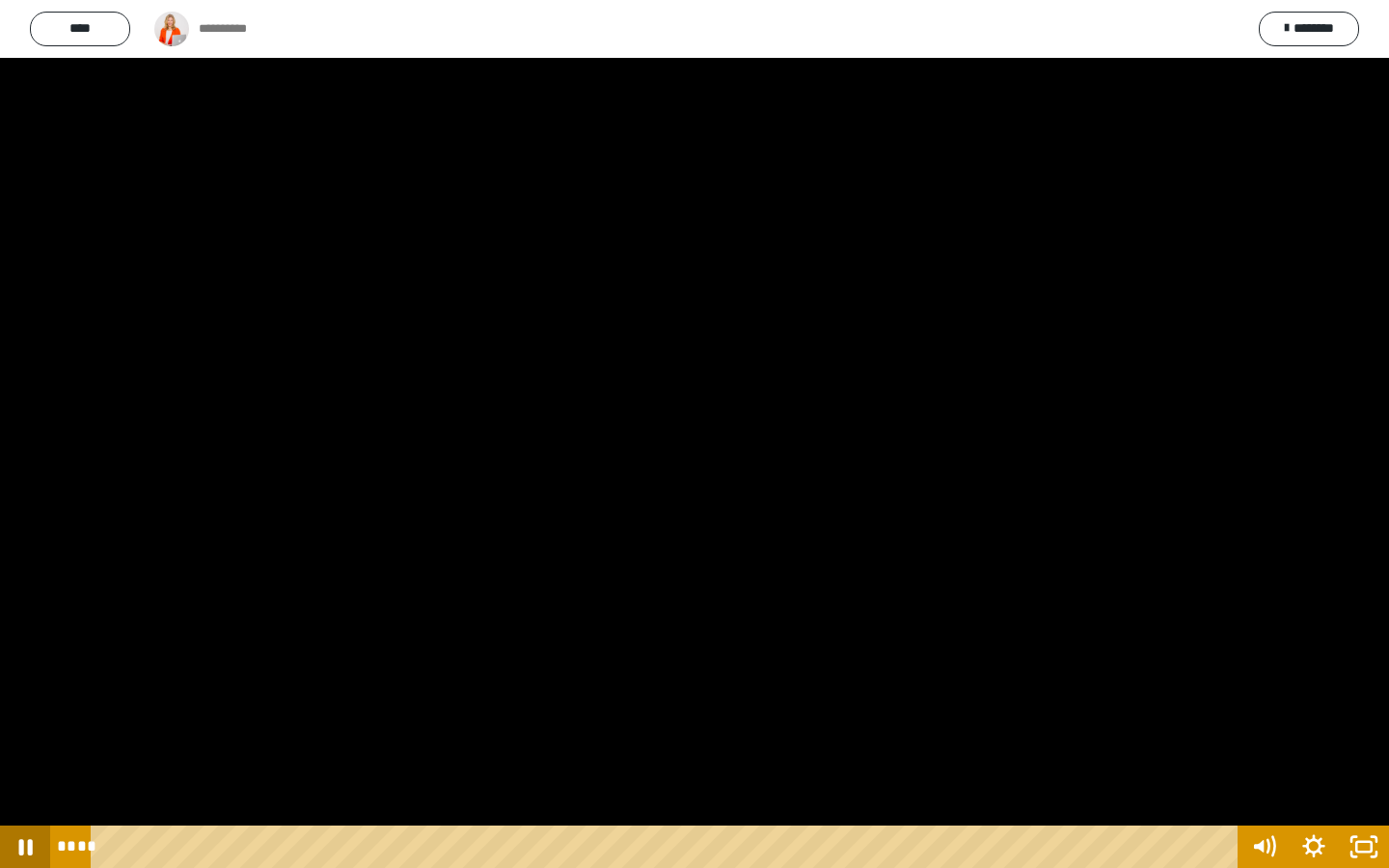 click 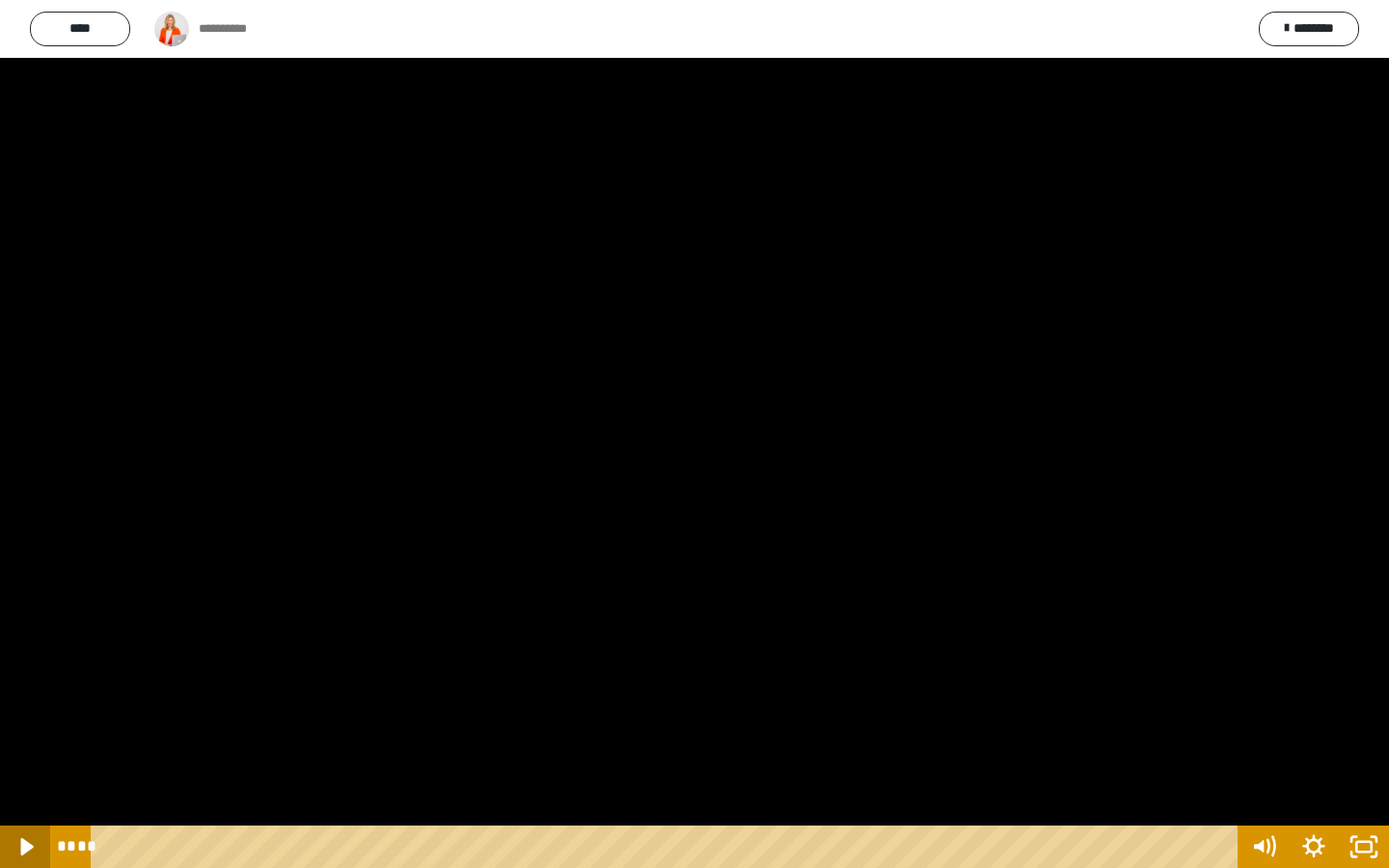 click 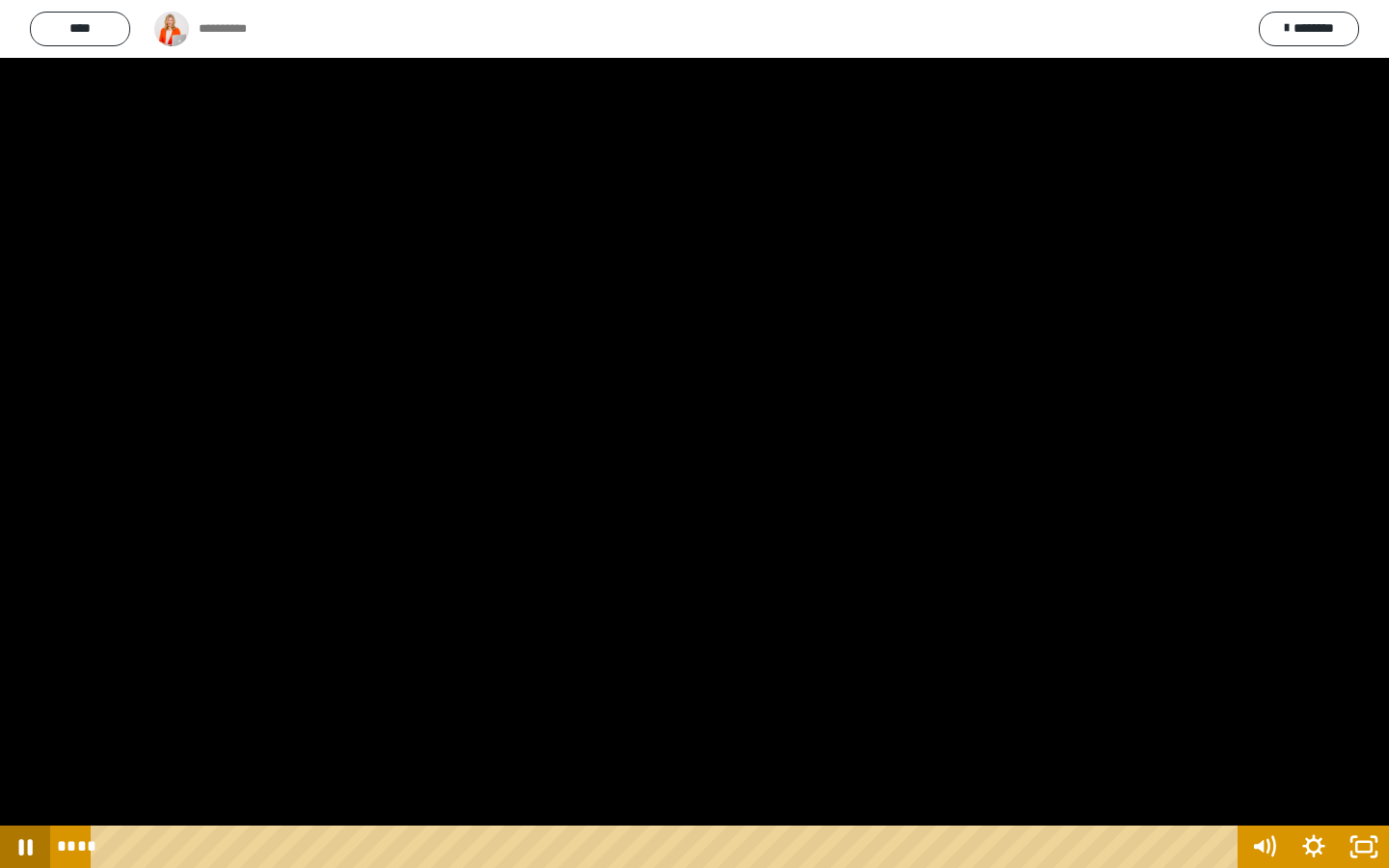 click 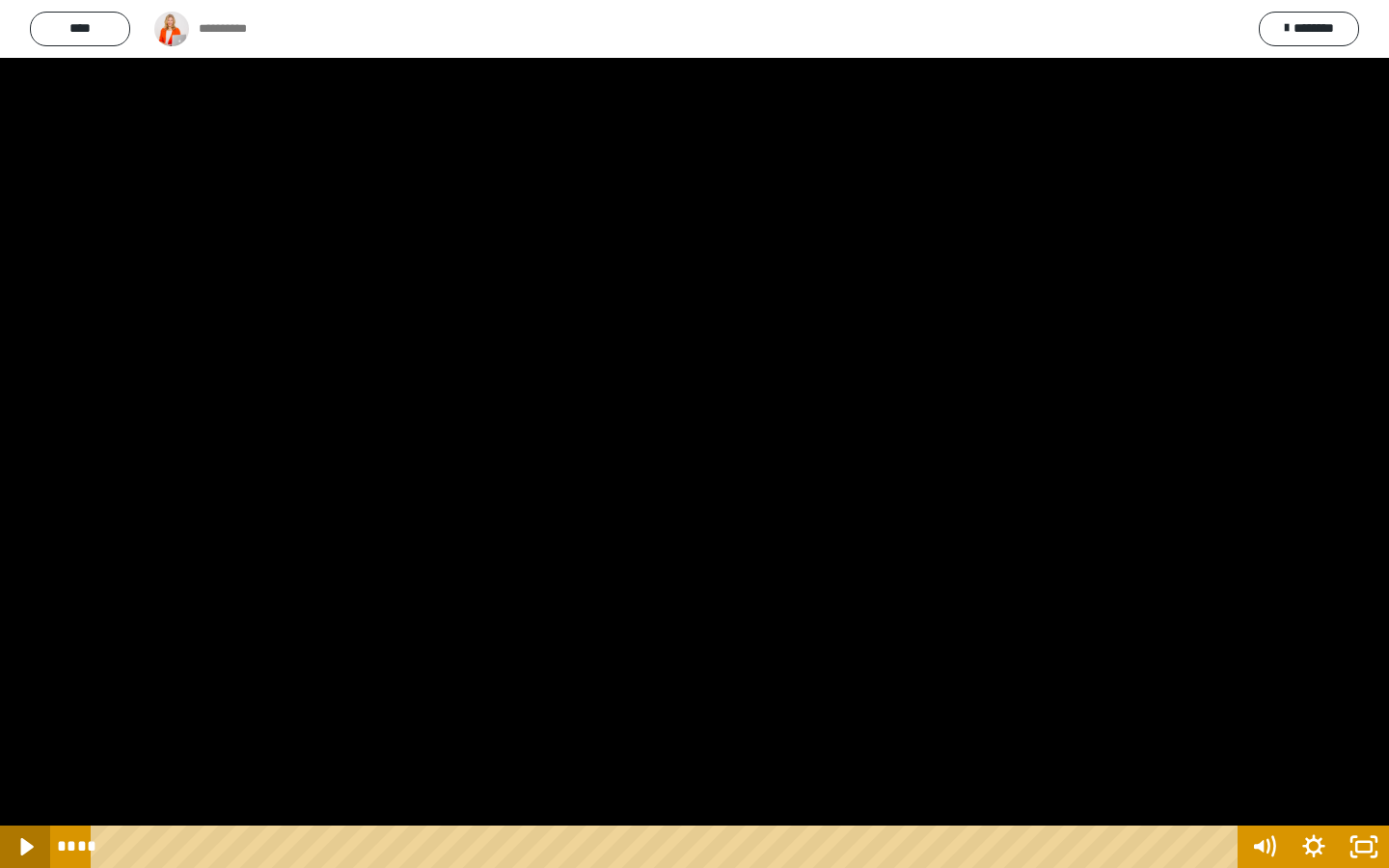 click 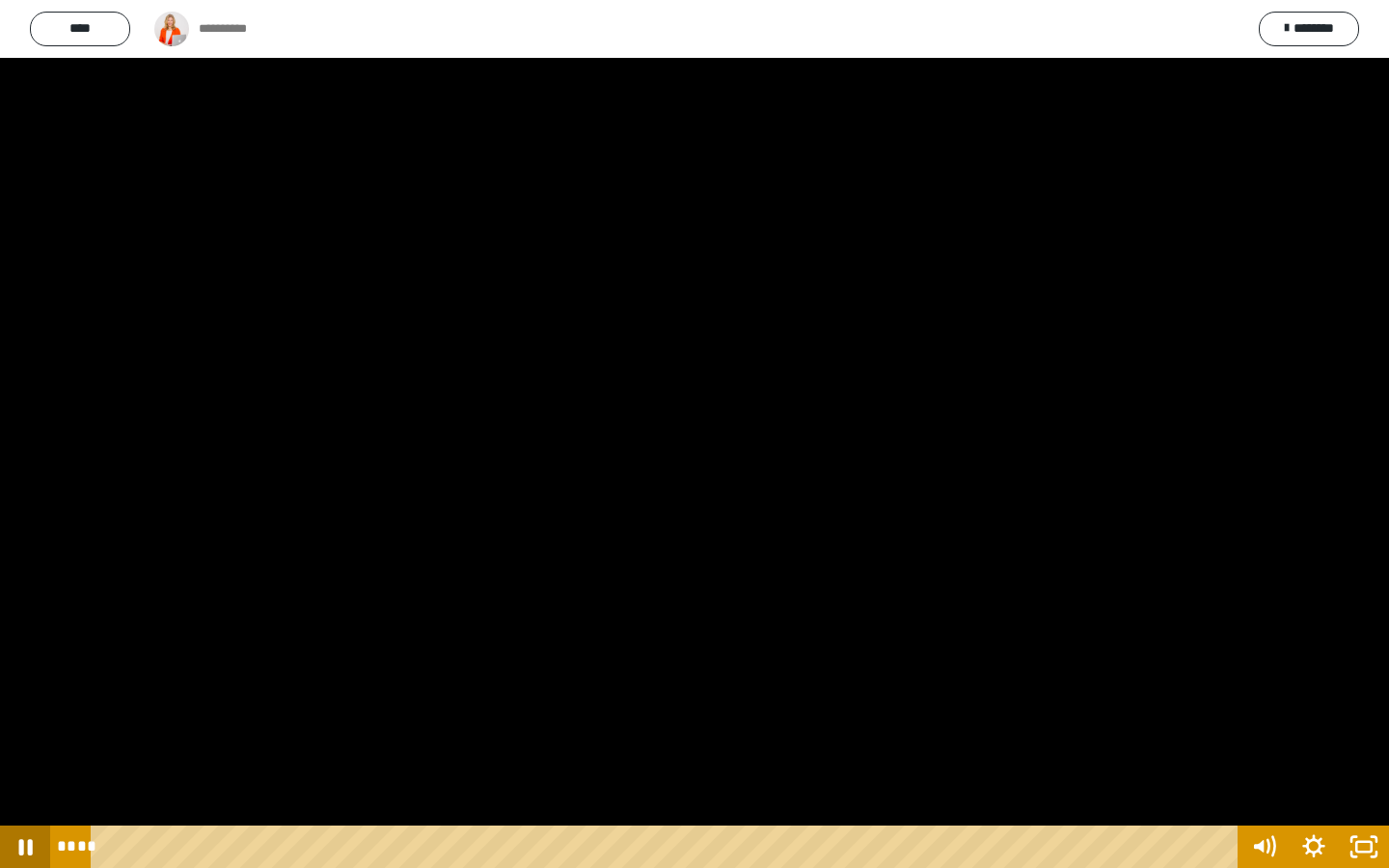 click 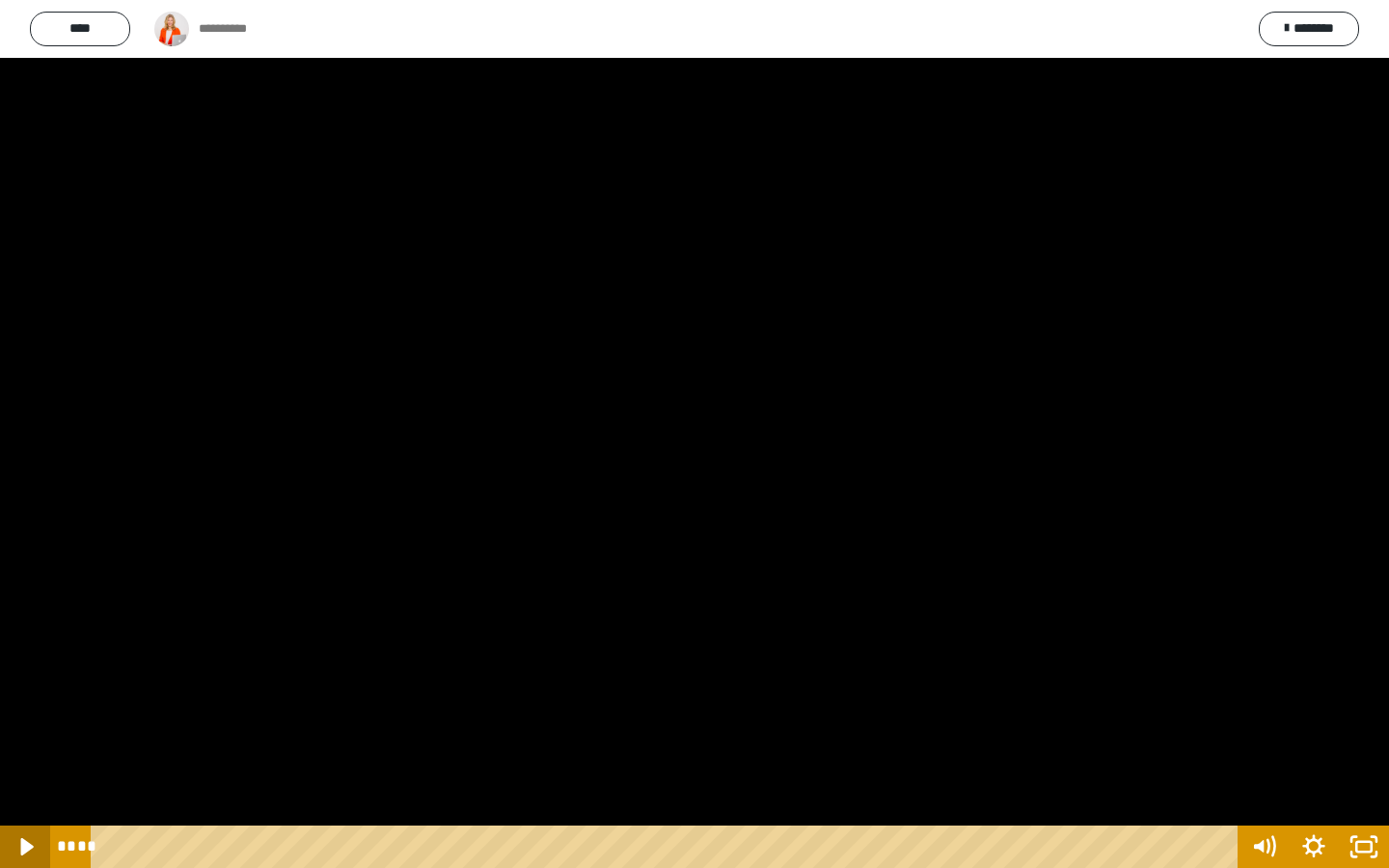 click 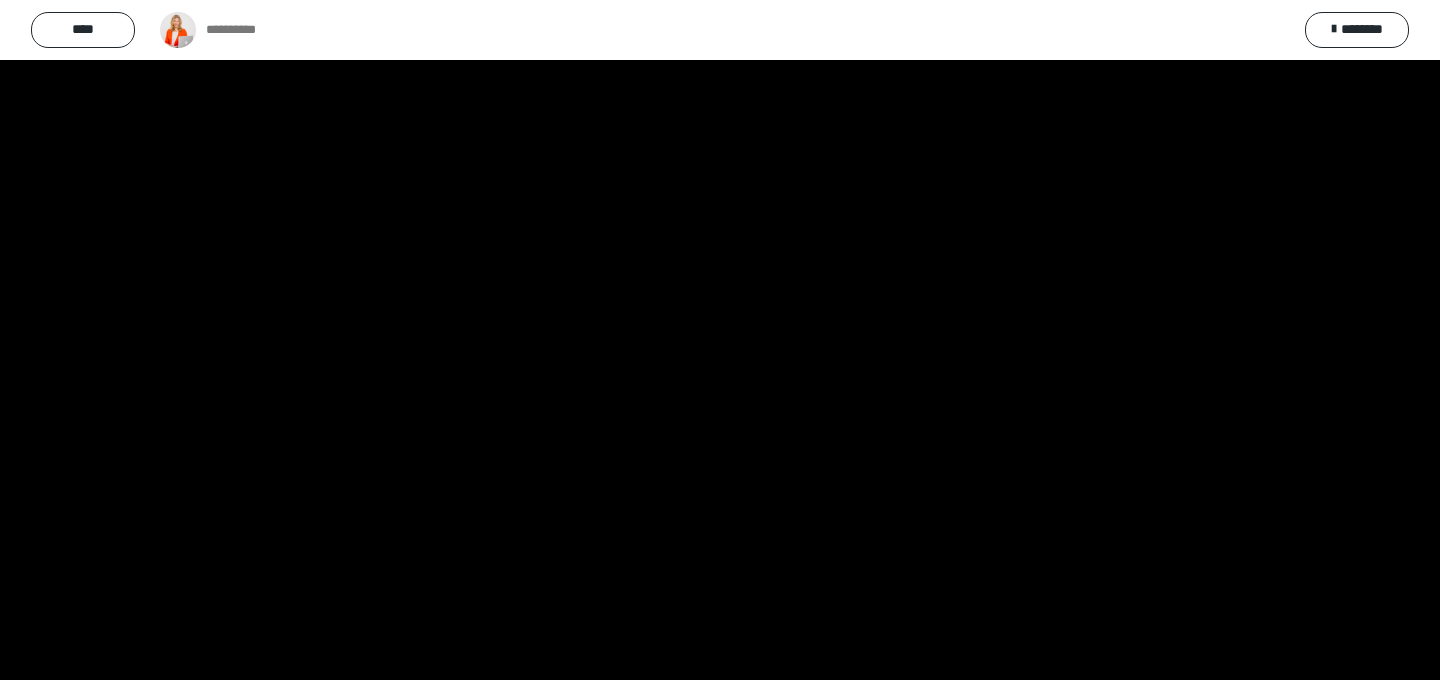 scroll, scrollTop: 703, scrollLeft: 0, axis: vertical 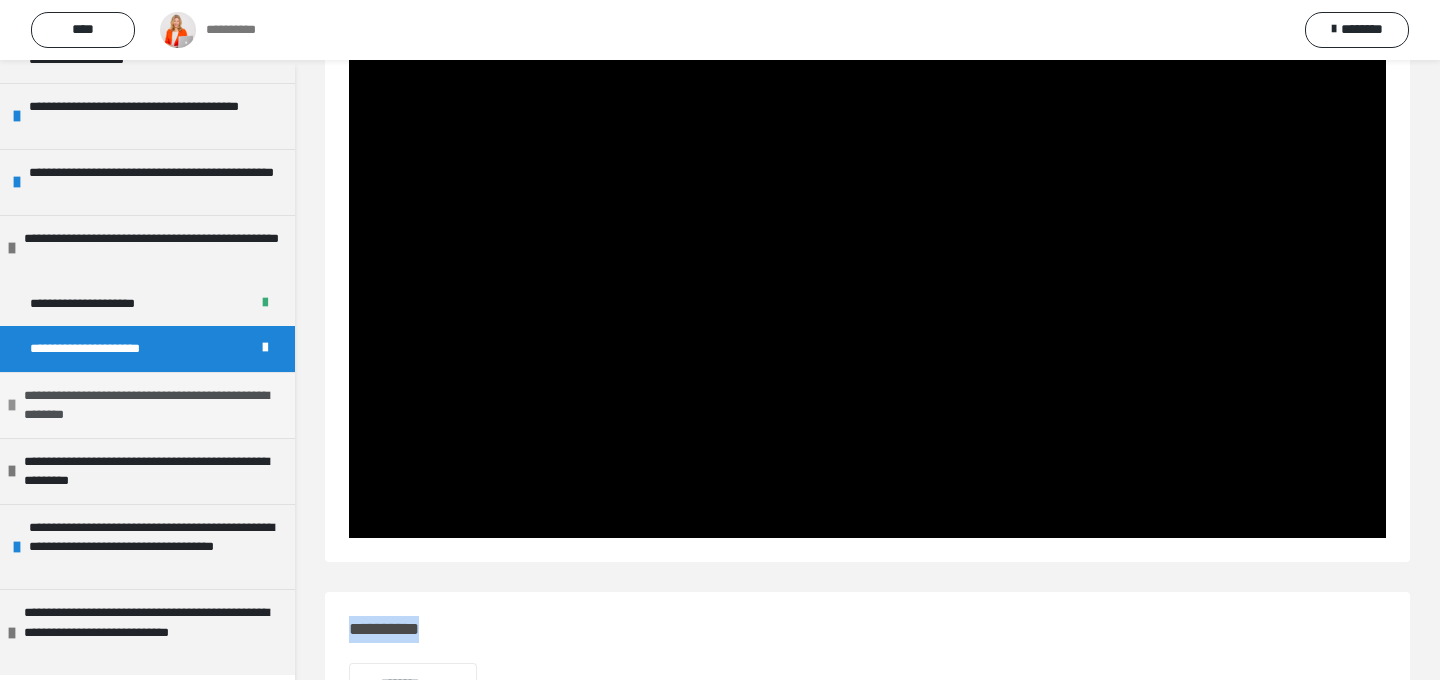 click on "**********" at bounding box center [152, 405] 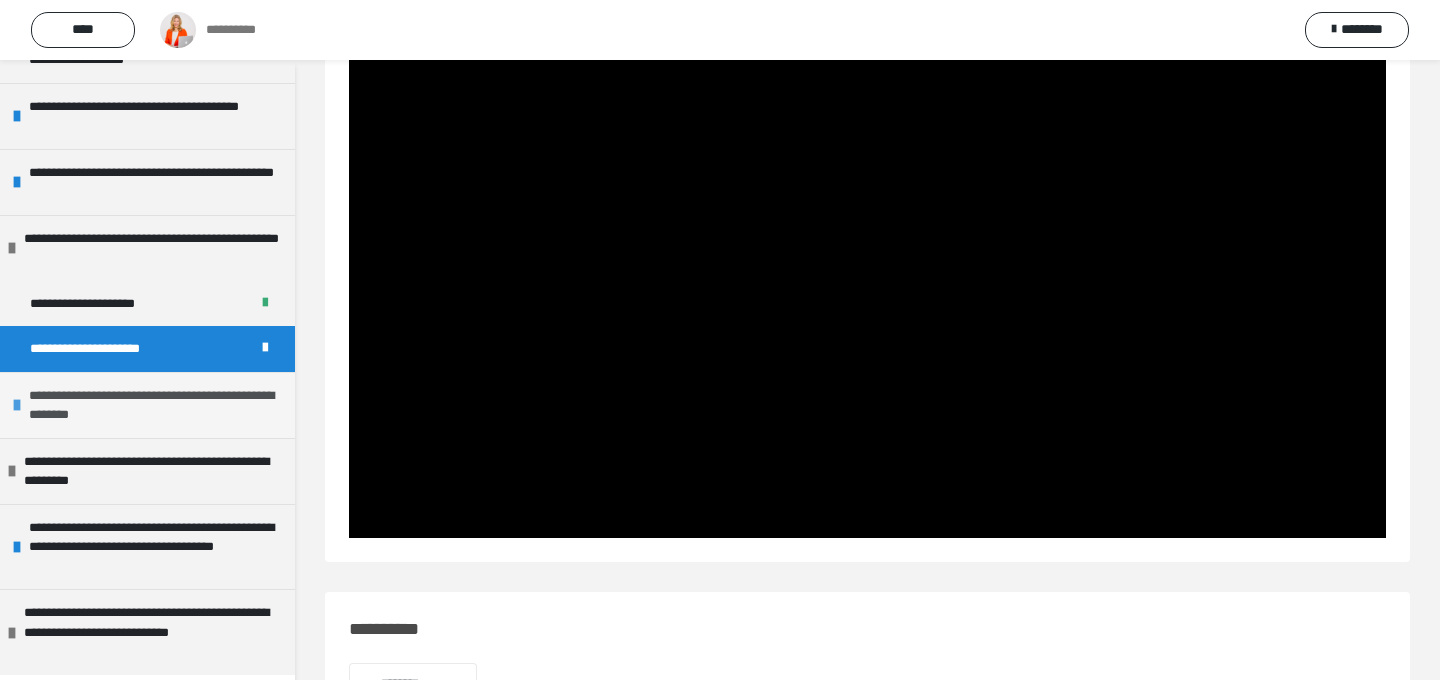 click at bounding box center (17, 405) 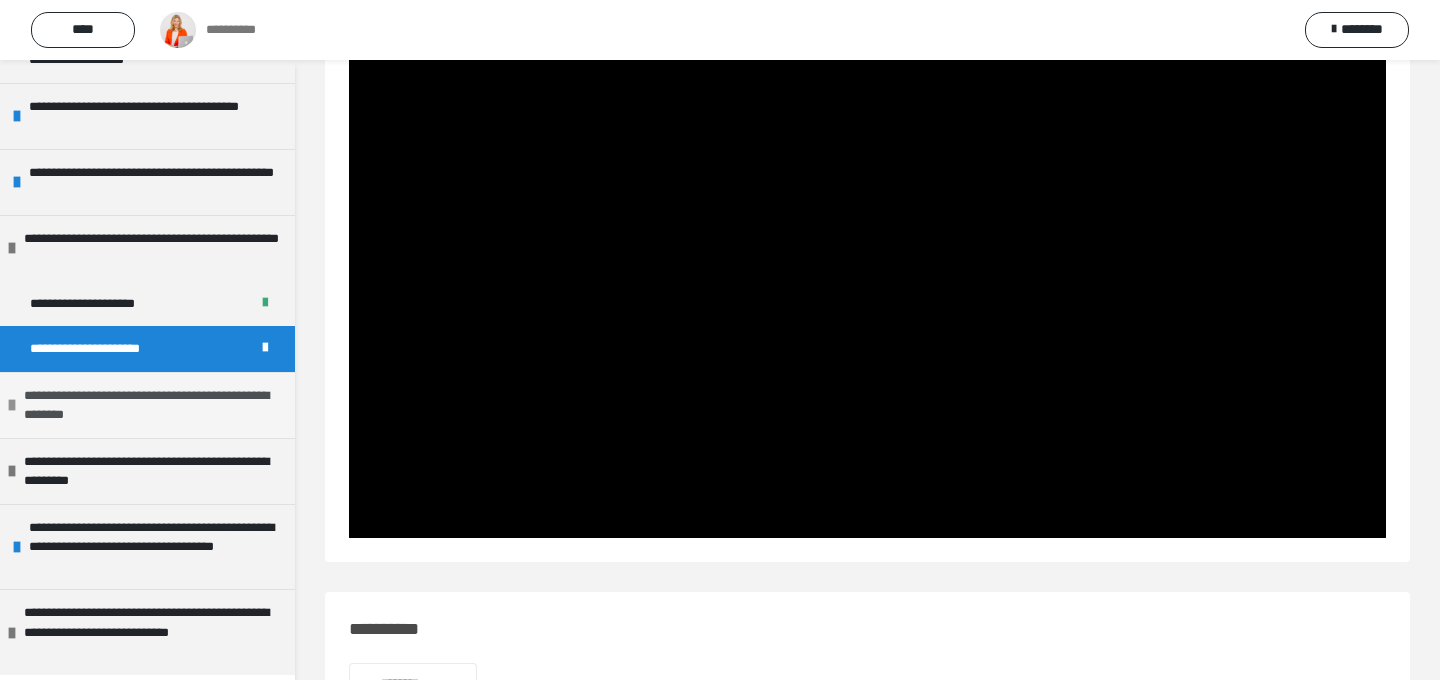 click on "**********" at bounding box center [152, 405] 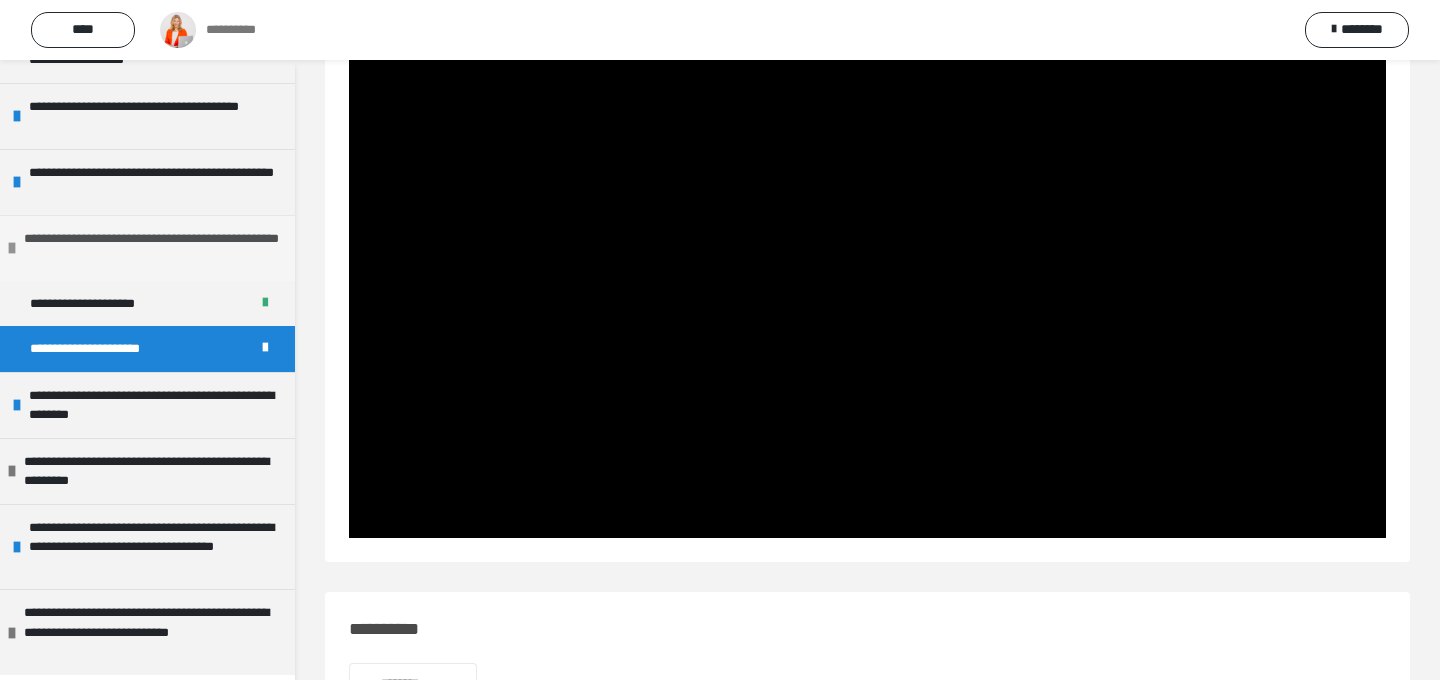 click on "**********" at bounding box center [152, 248] 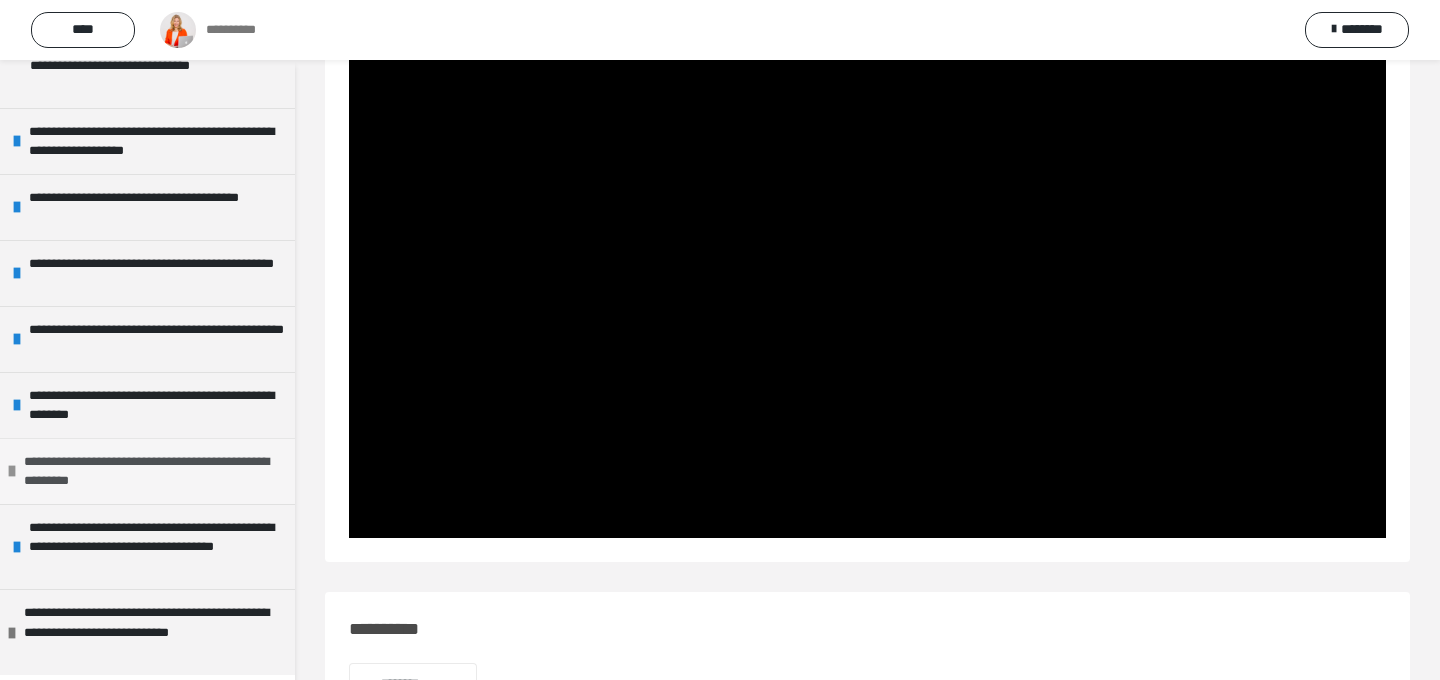 click on "**********" at bounding box center [152, 471] 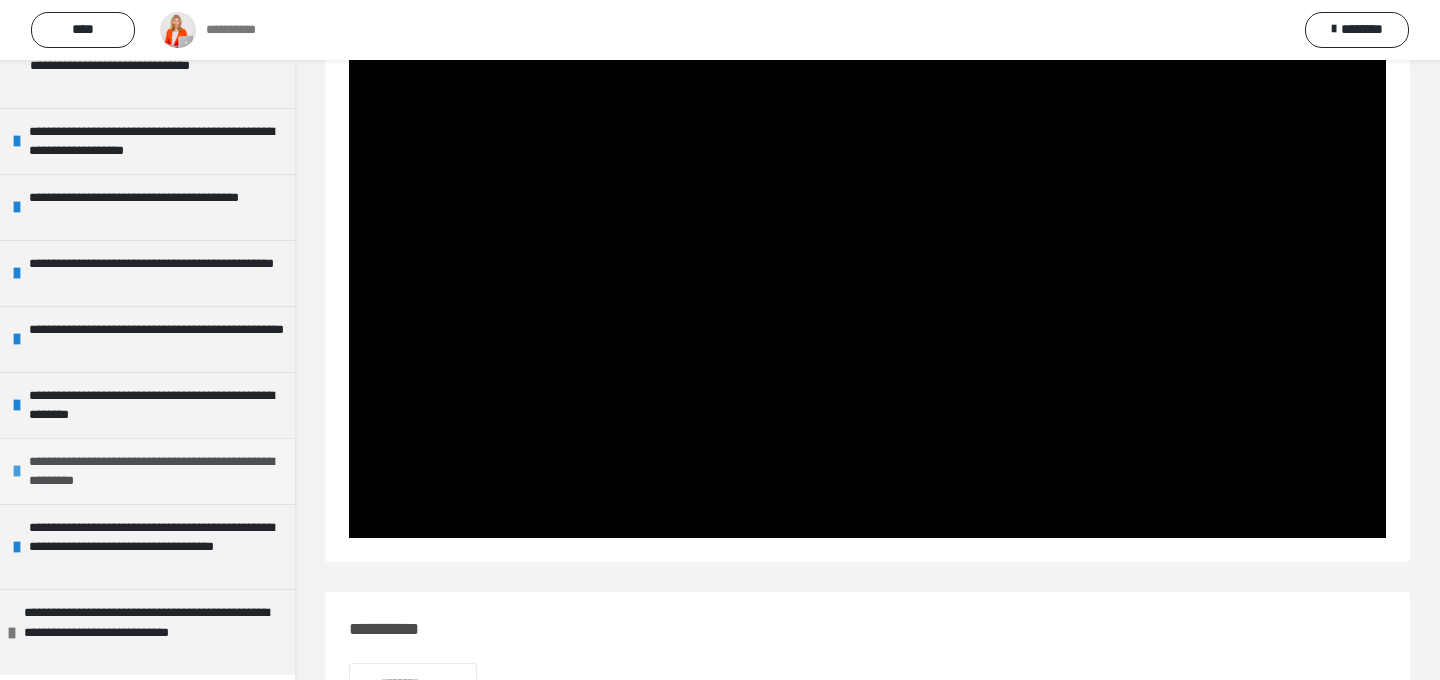 click at bounding box center [17, 471] 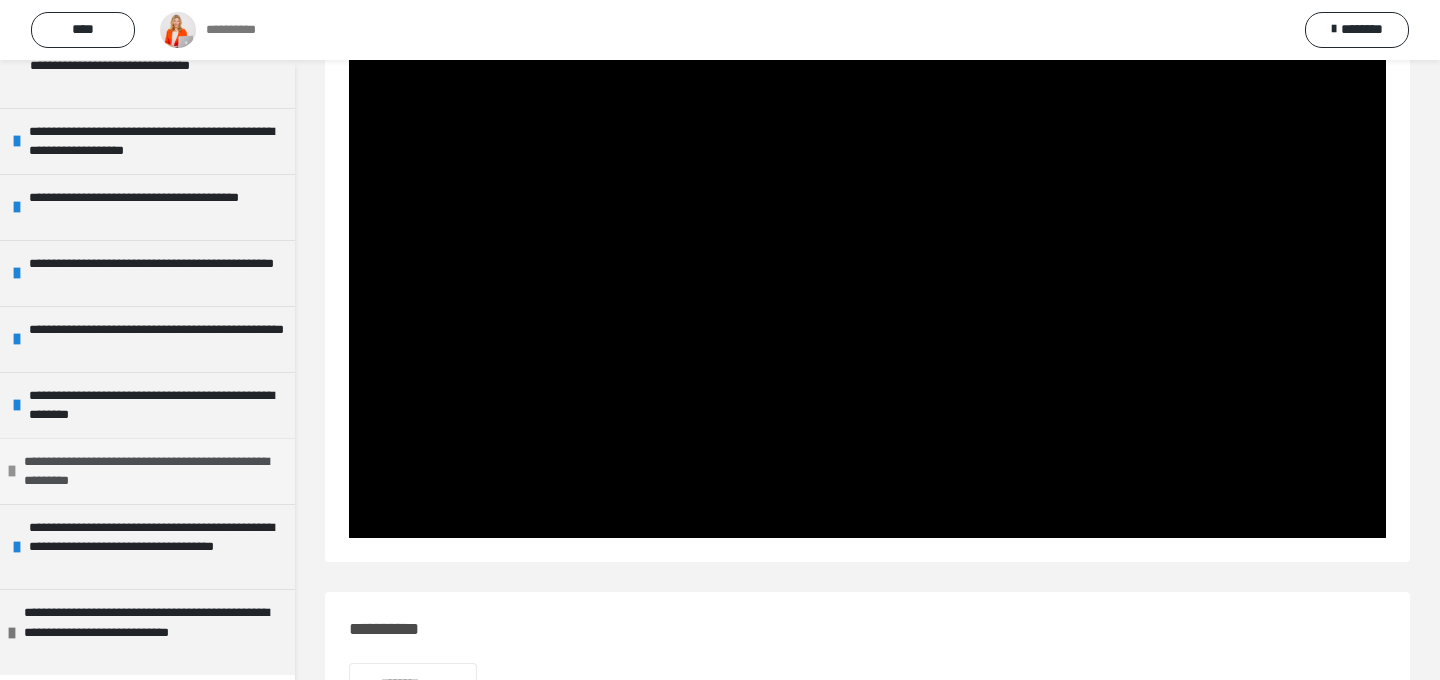 click at bounding box center (12, 471) 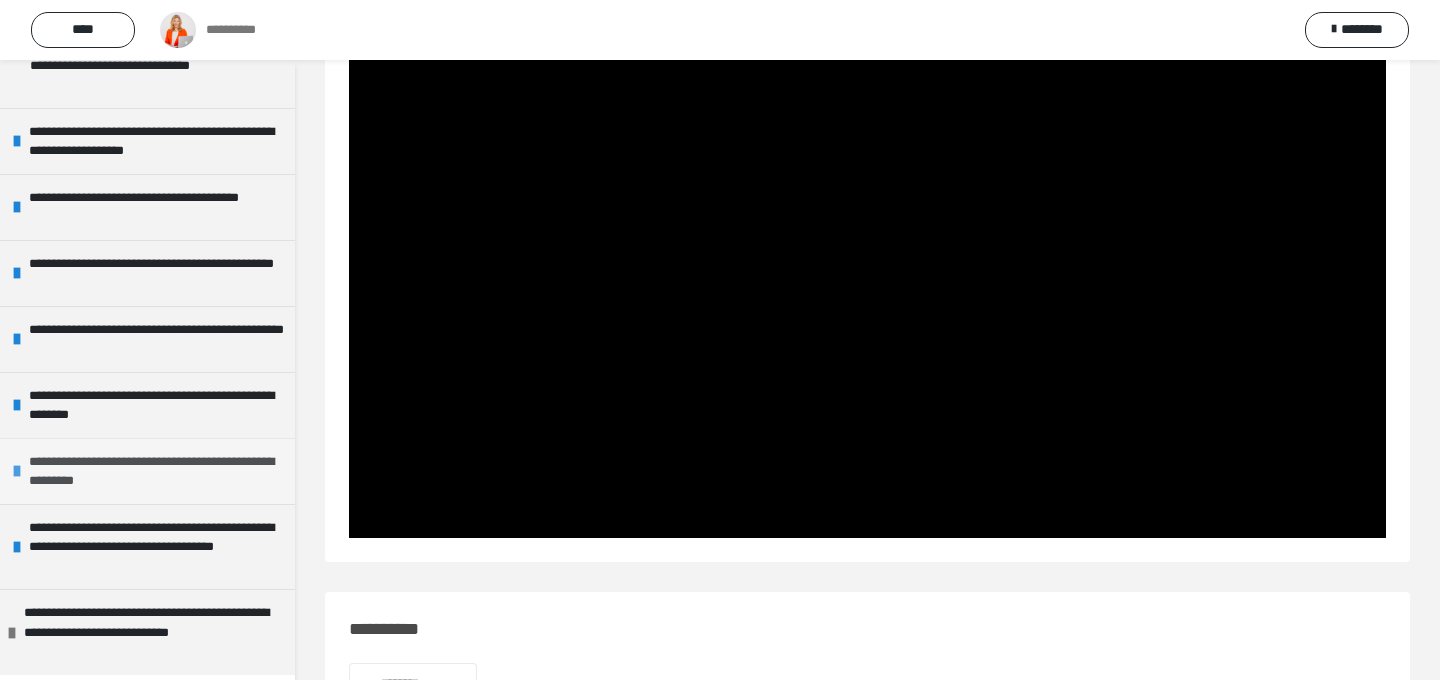 click at bounding box center (17, 471) 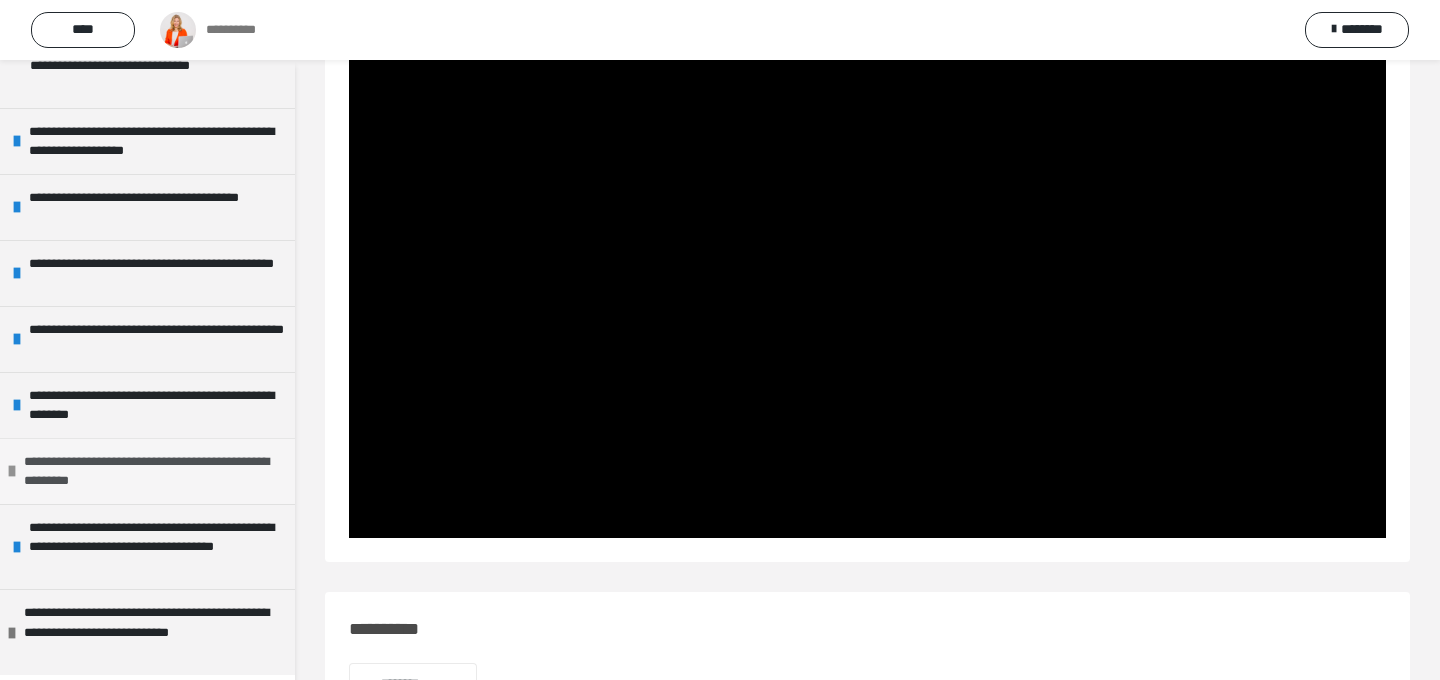 click at bounding box center [12, 471] 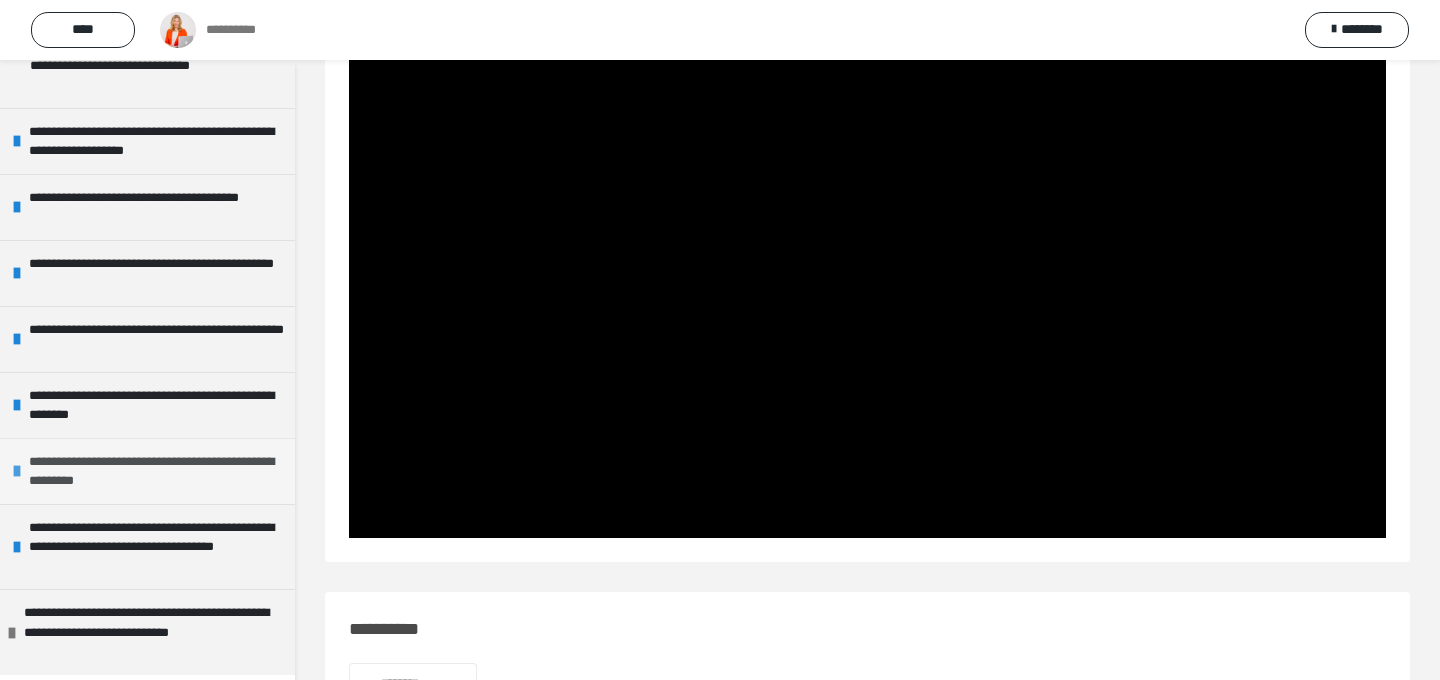 click at bounding box center (17, 471) 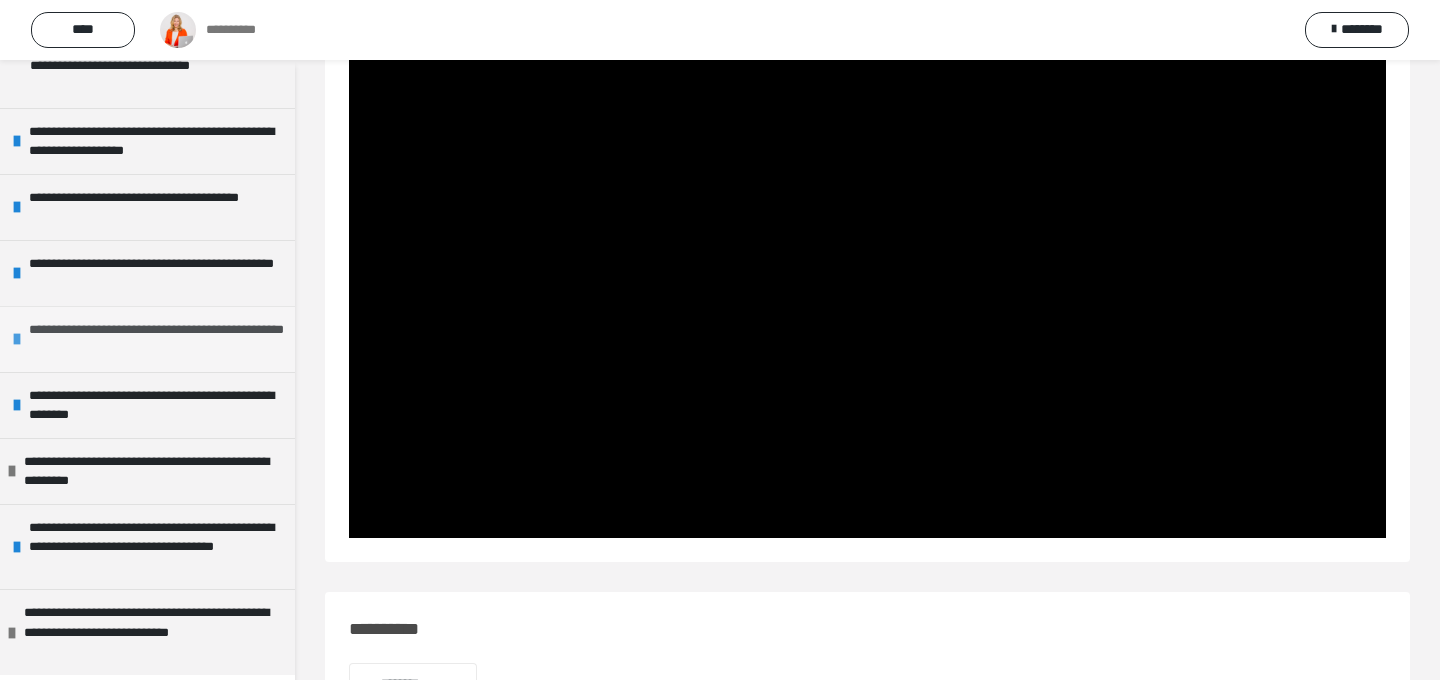 click on "**********" at bounding box center [157, 339] 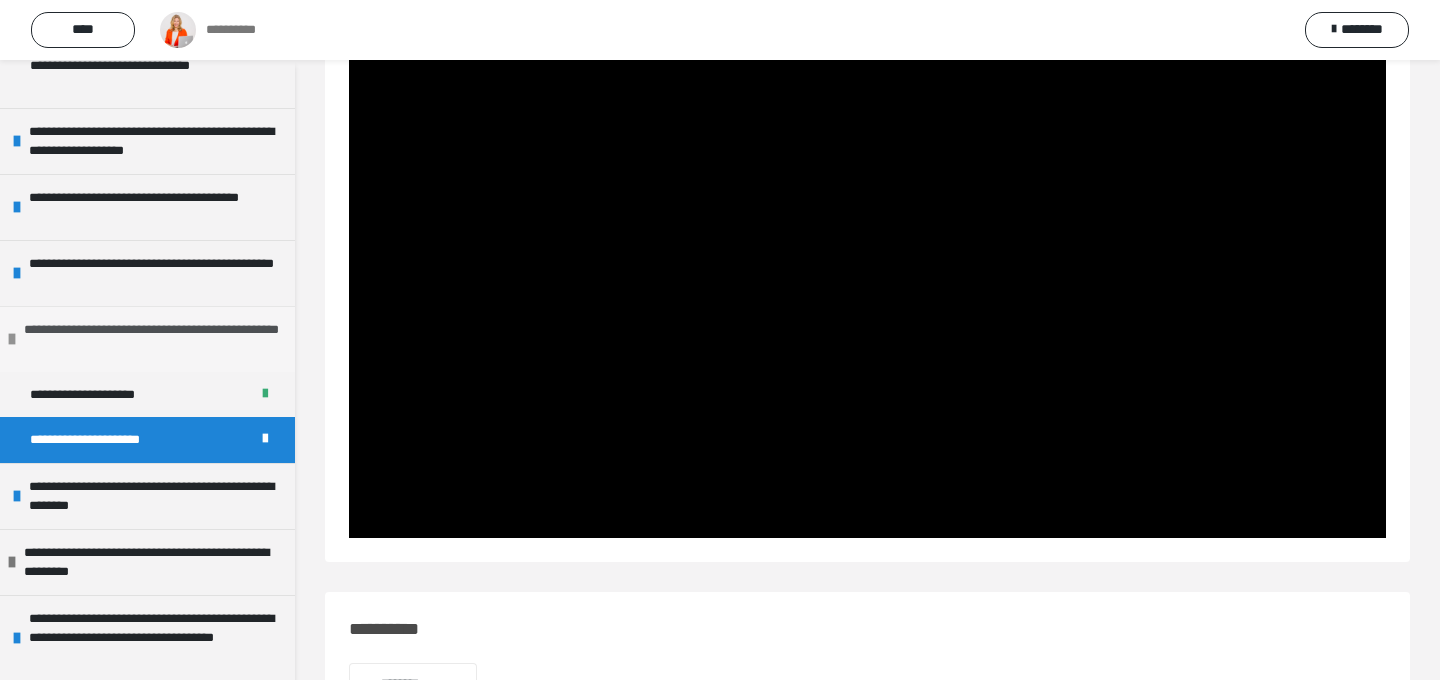 scroll, scrollTop: 703, scrollLeft: 0, axis: vertical 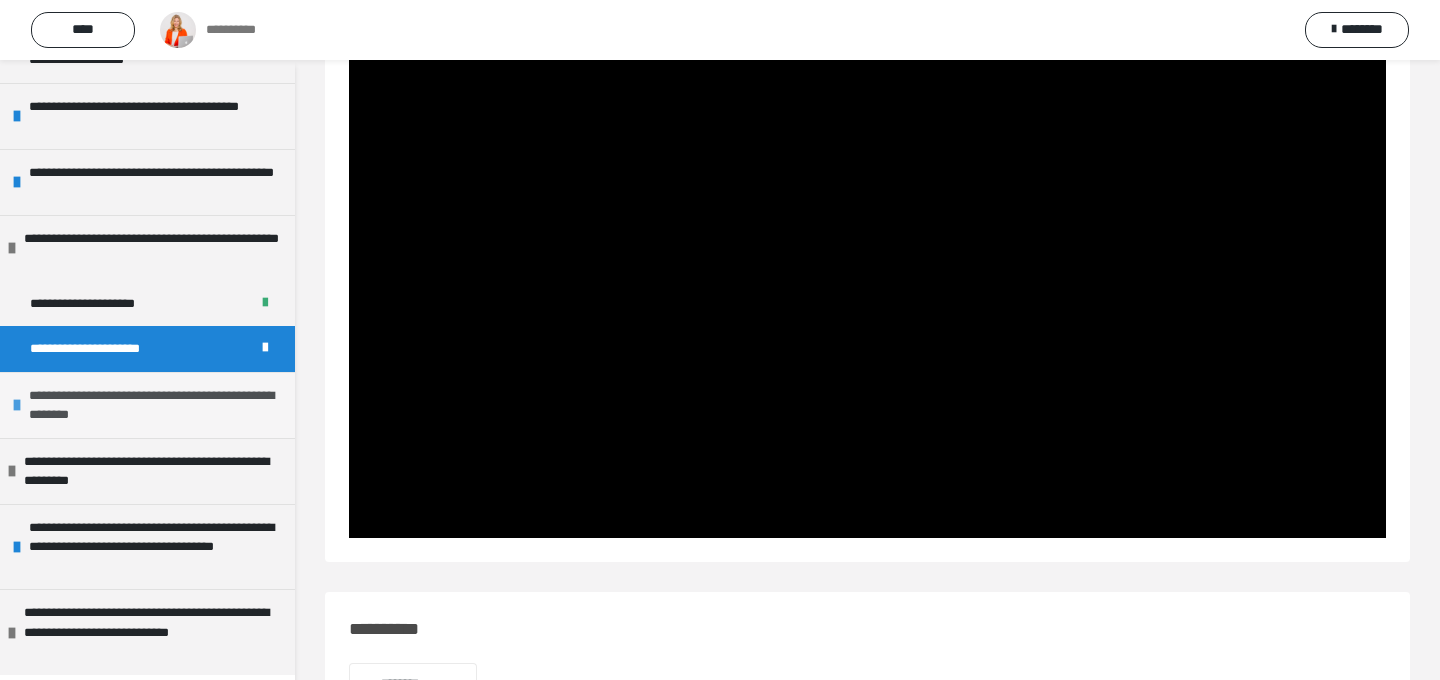 click on "**********" at bounding box center (157, 405) 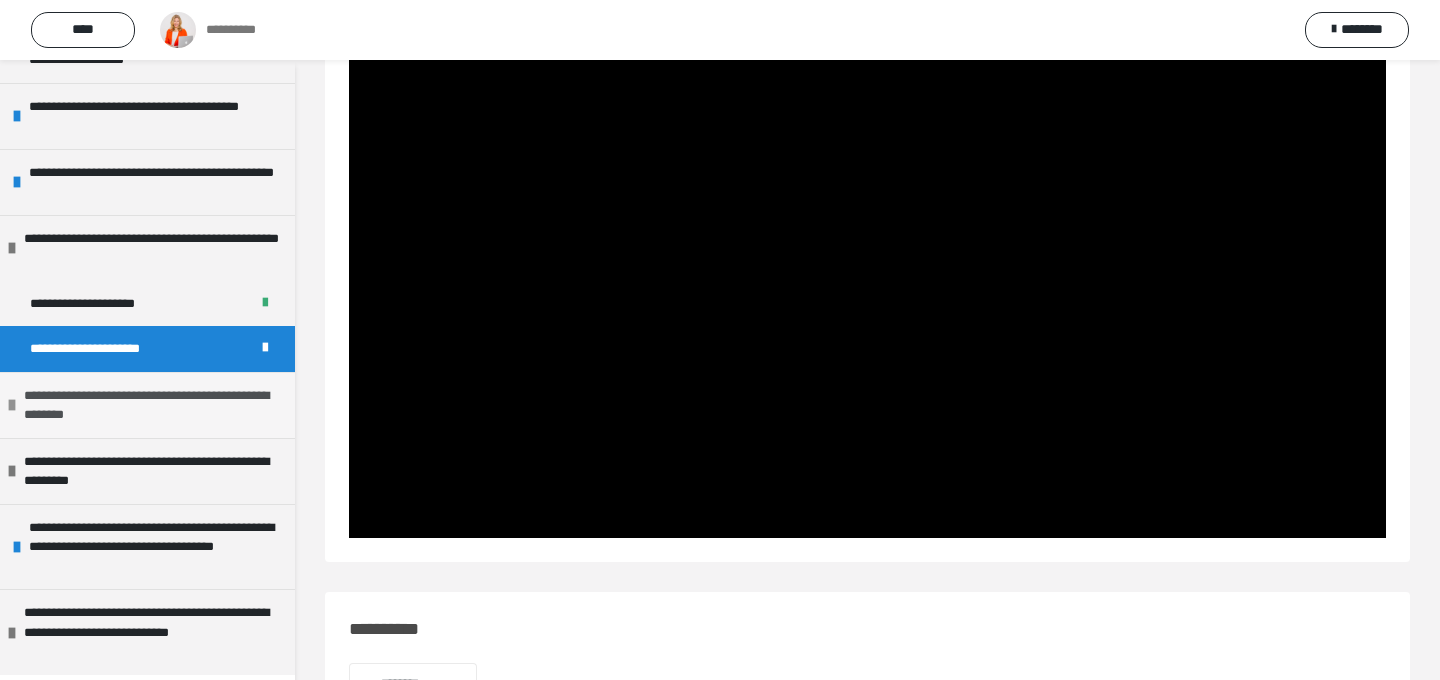 click on "**********" at bounding box center (152, 405) 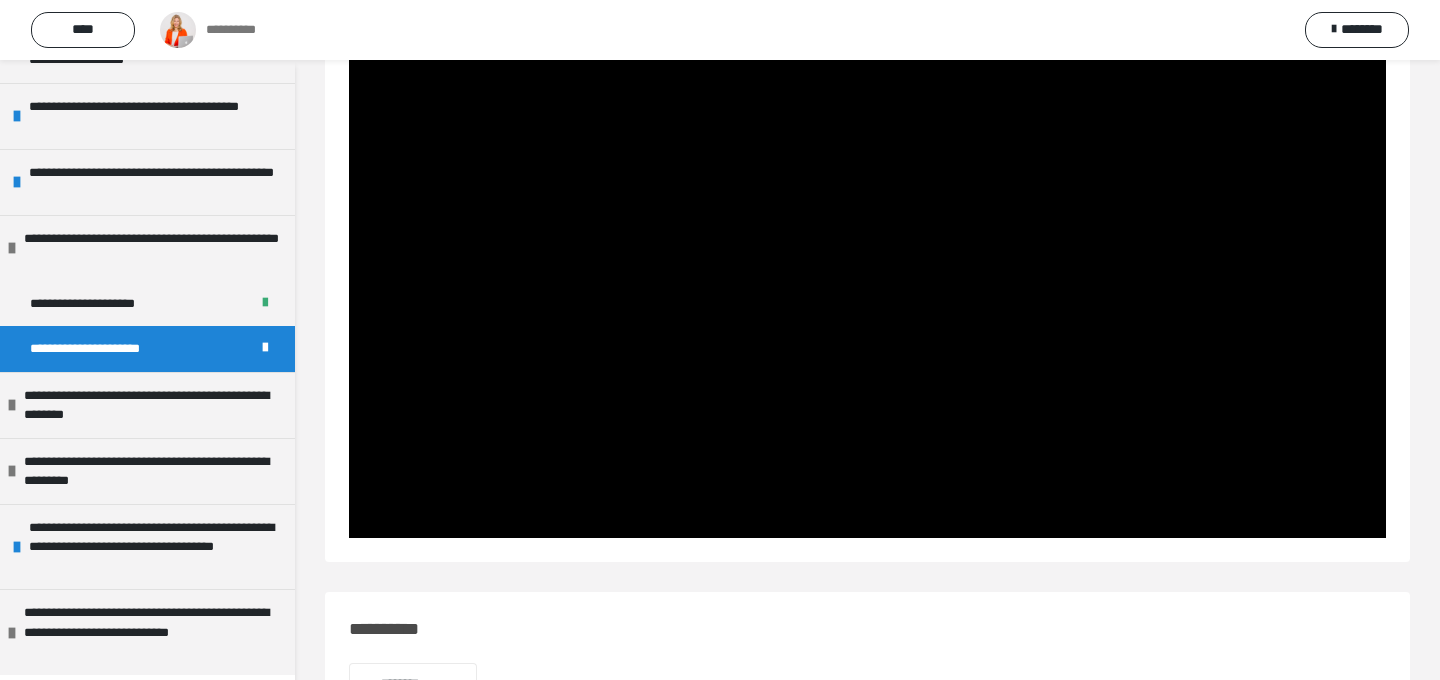 click on "**********" at bounding box center [106, 349] 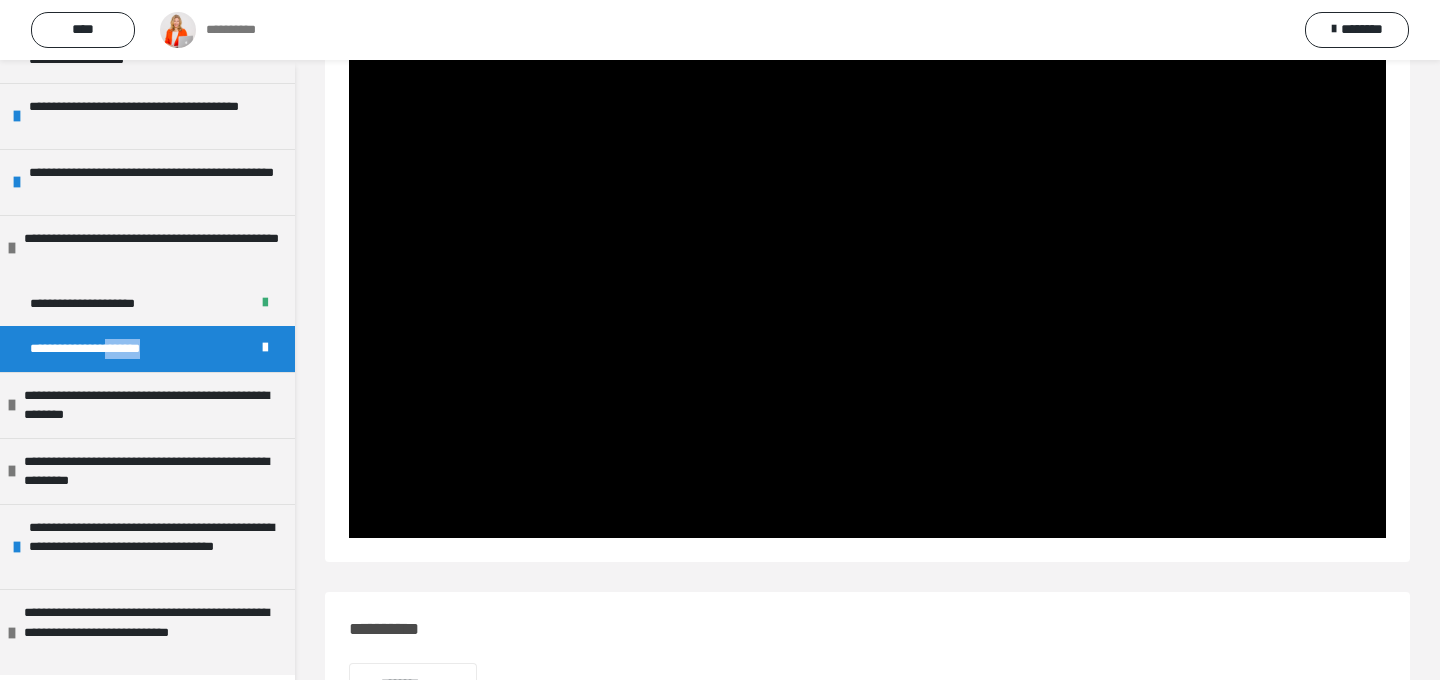 click at bounding box center [265, 348] 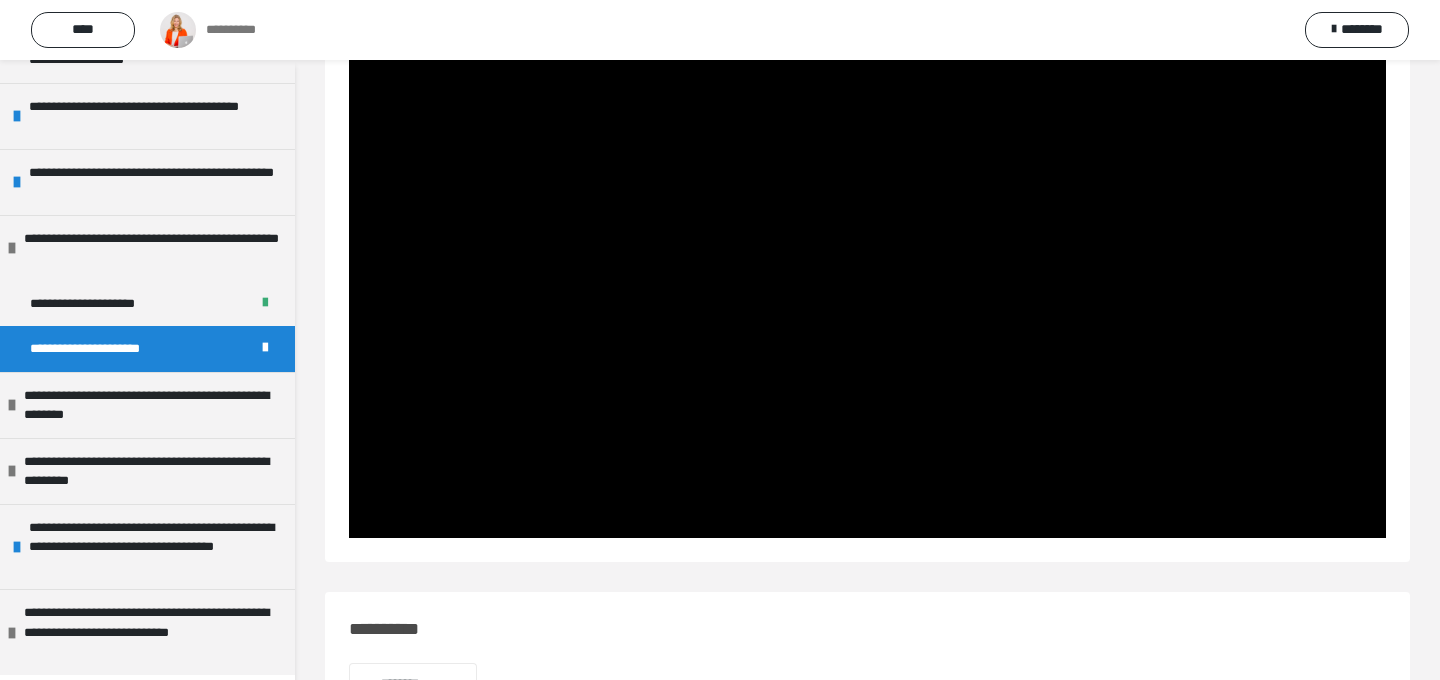 click at bounding box center [265, 348] 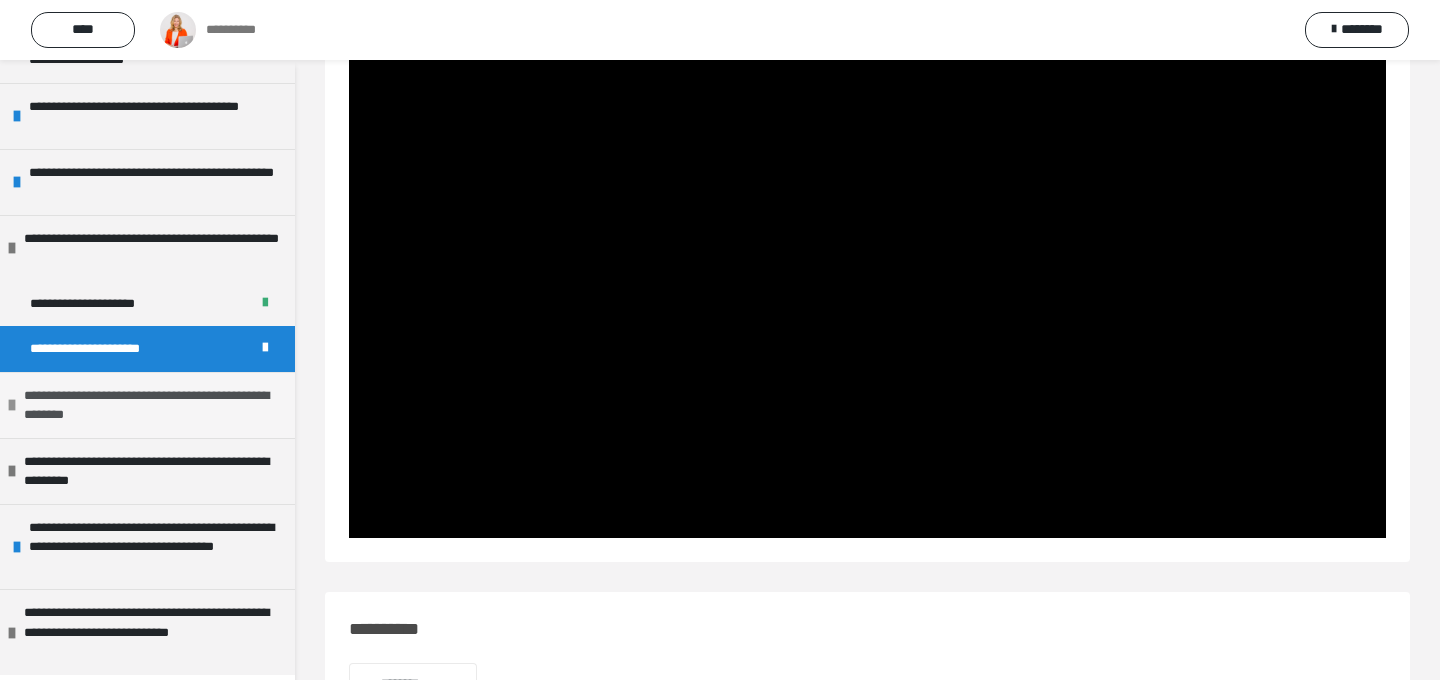 click on "**********" at bounding box center [152, 405] 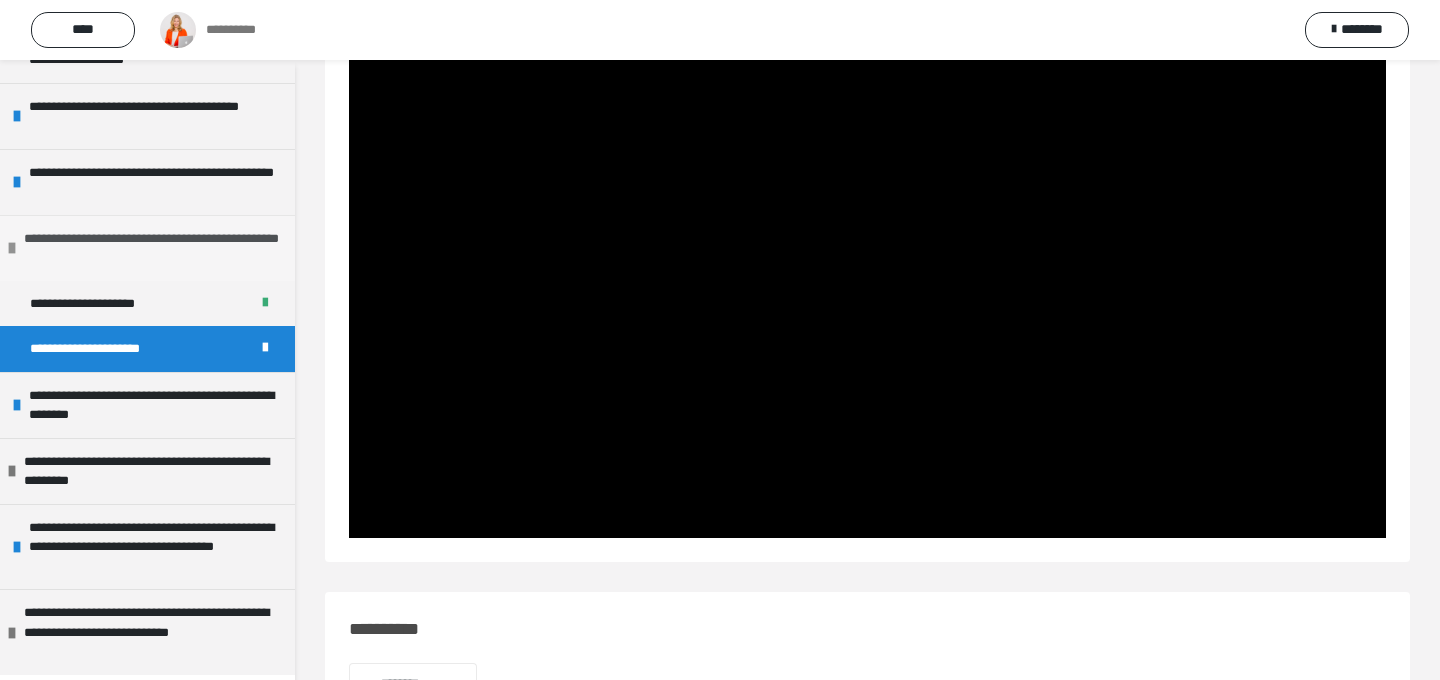 click on "**********" at bounding box center [152, 248] 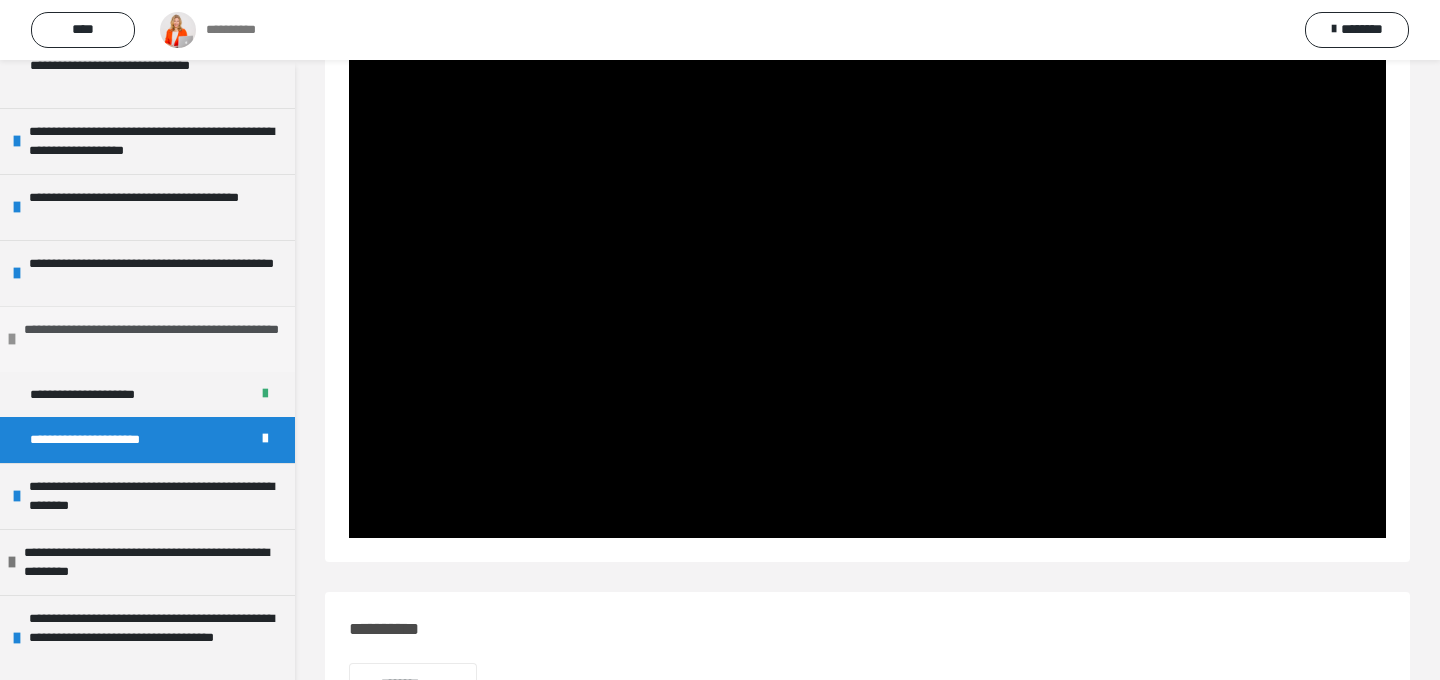 click on "**********" at bounding box center (147, 273) 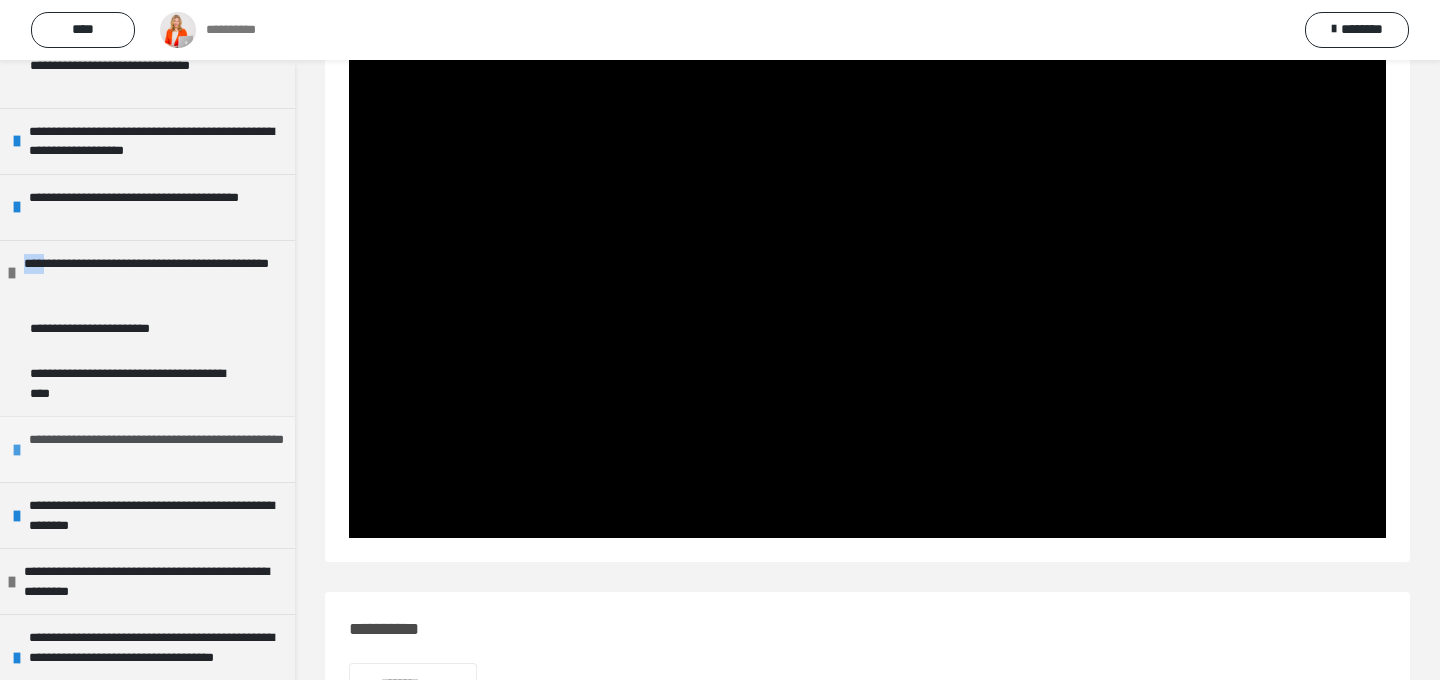 scroll, scrollTop: 703, scrollLeft: 0, axis: vertical 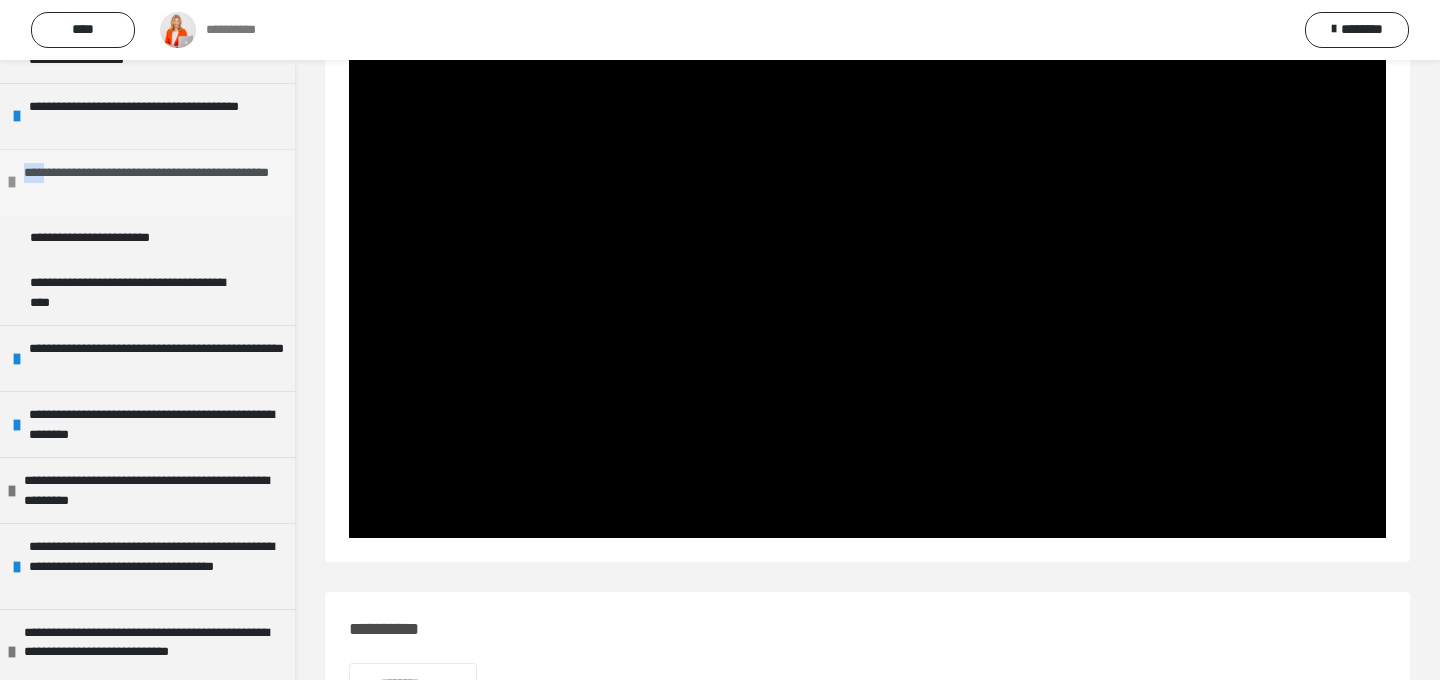 click on "**********" at bounding box center (152, 182) 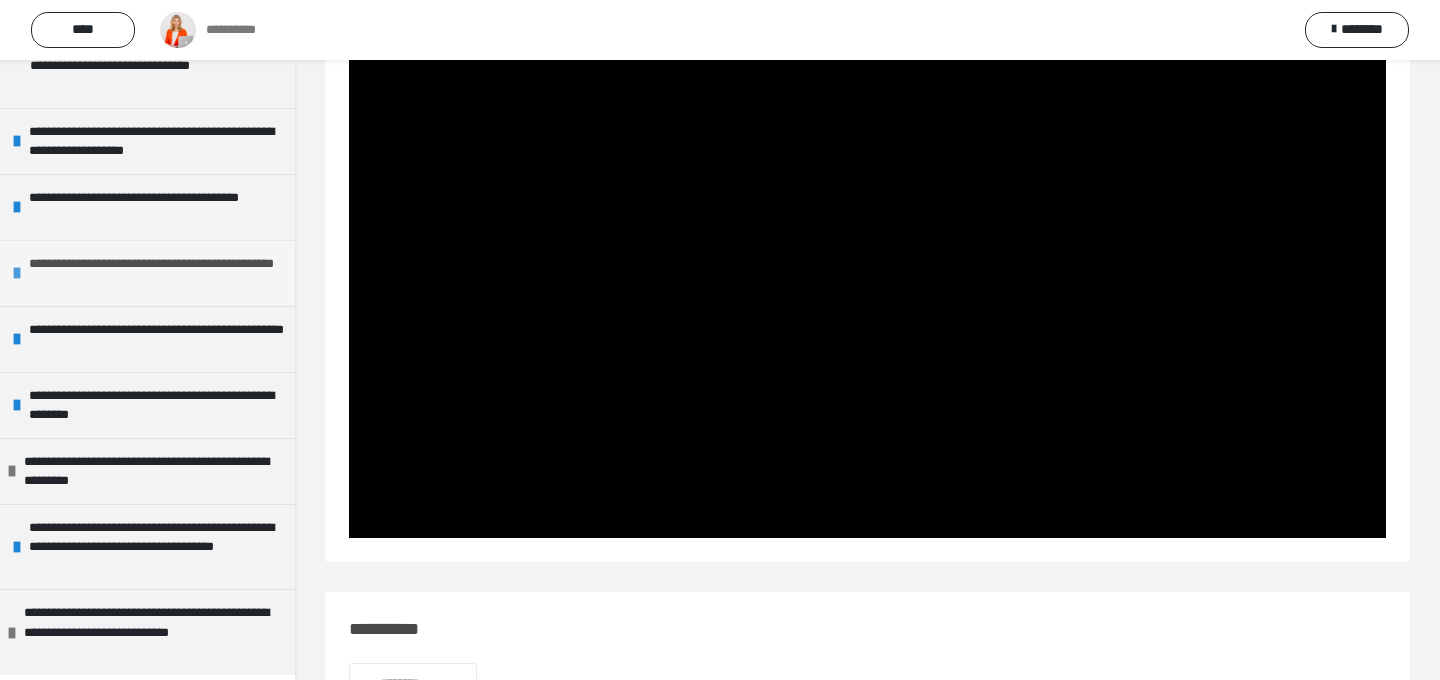 click on "**********" at bounding box center (157, 207) 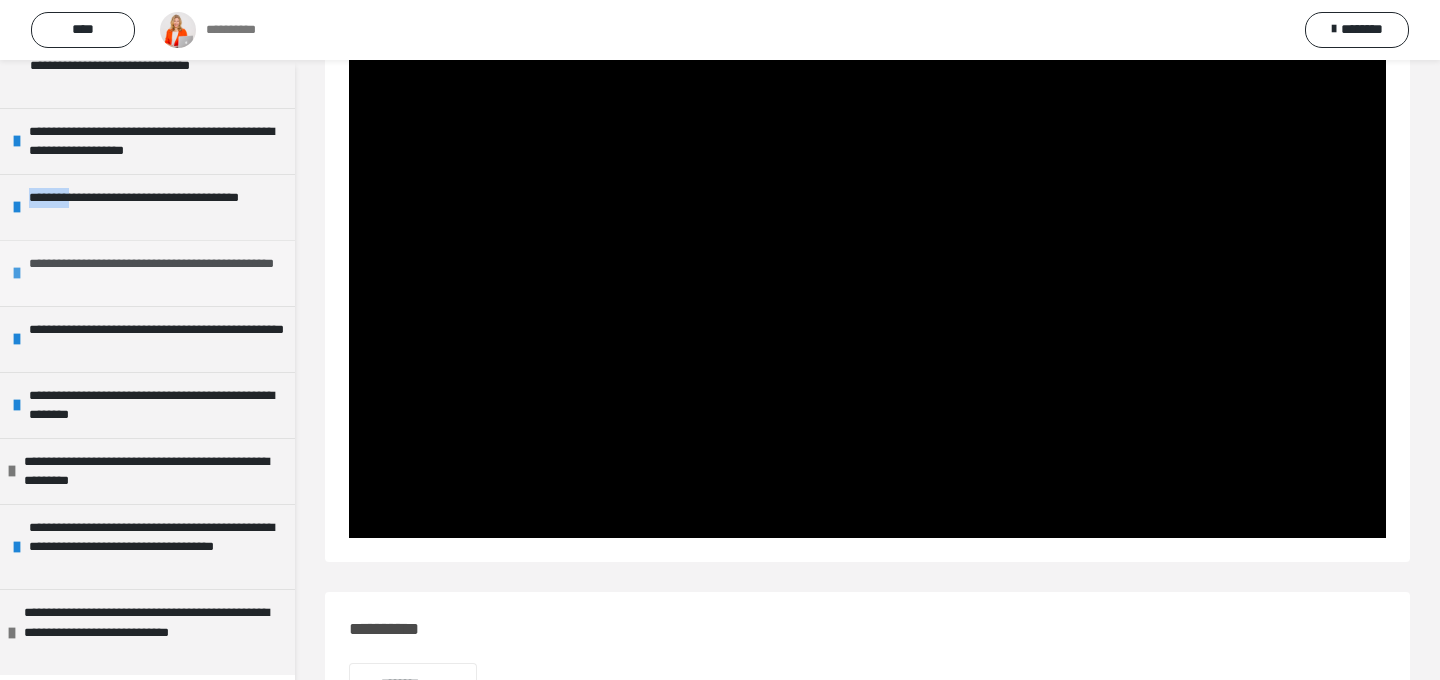 scroll, scrollTop: 703, scrollLeft: 0, axis: vertical 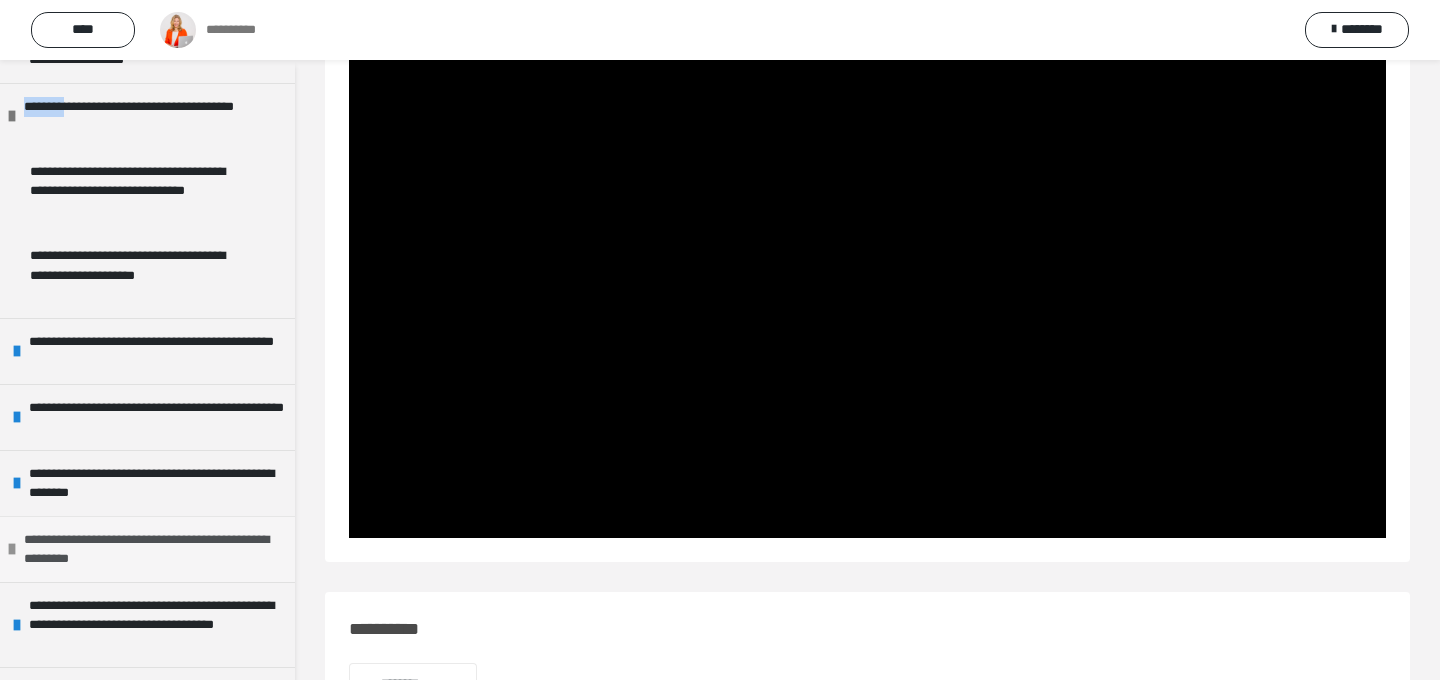 click on "**********" at bounding box center [152, 549] 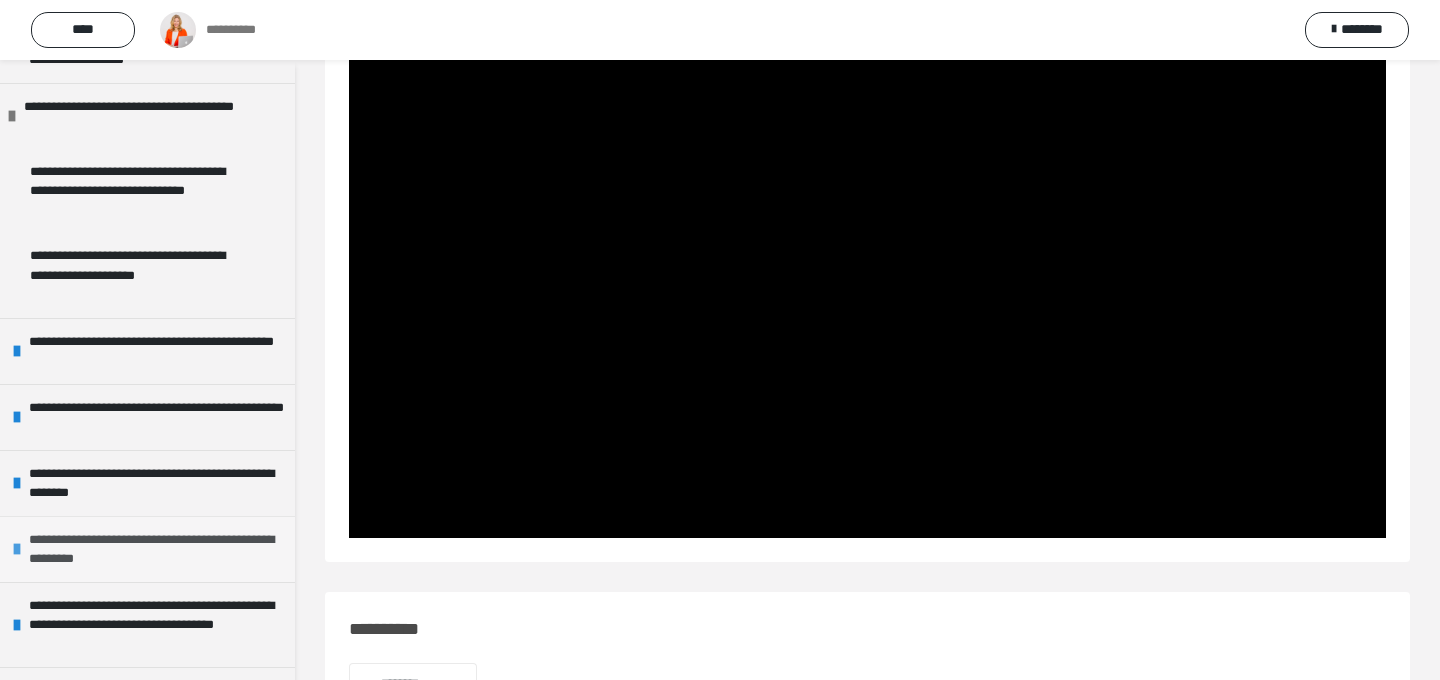 click on "**********" at bounding box center (157, 549) 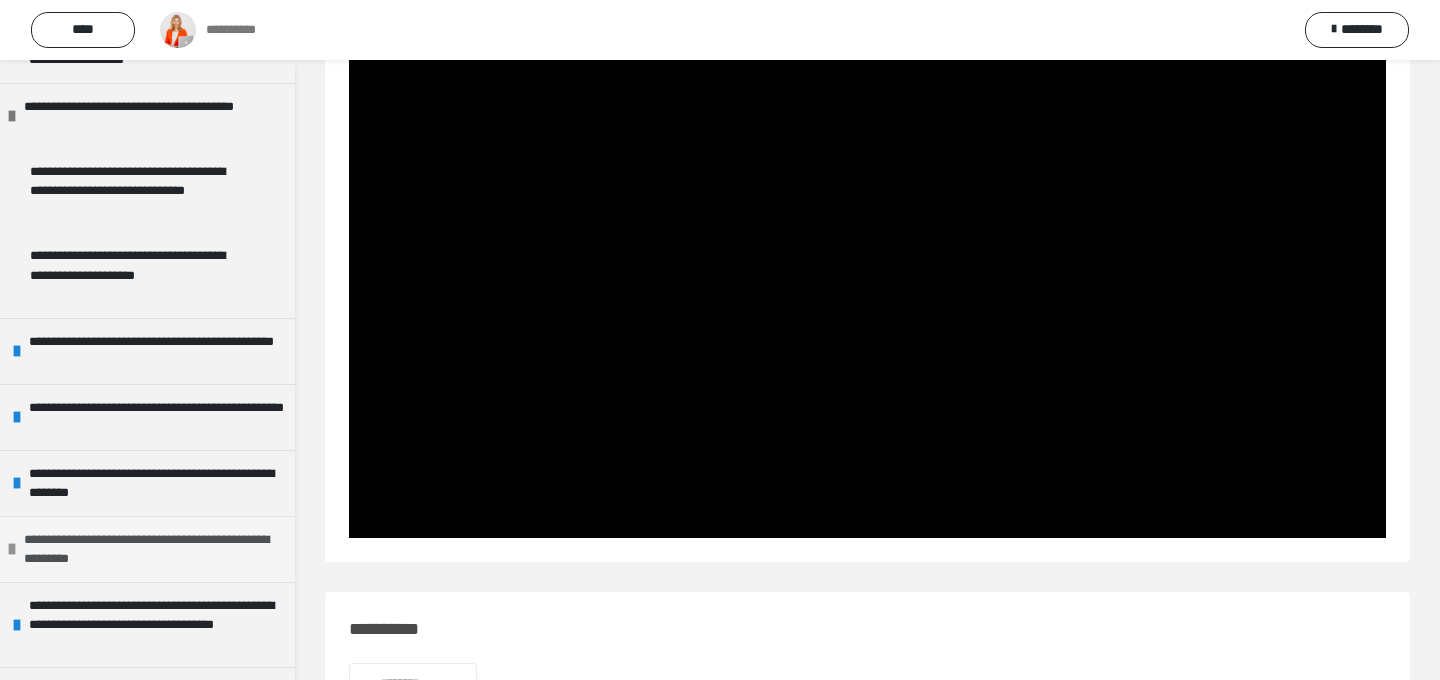 click on "**********" at bounding box center [152, 549] 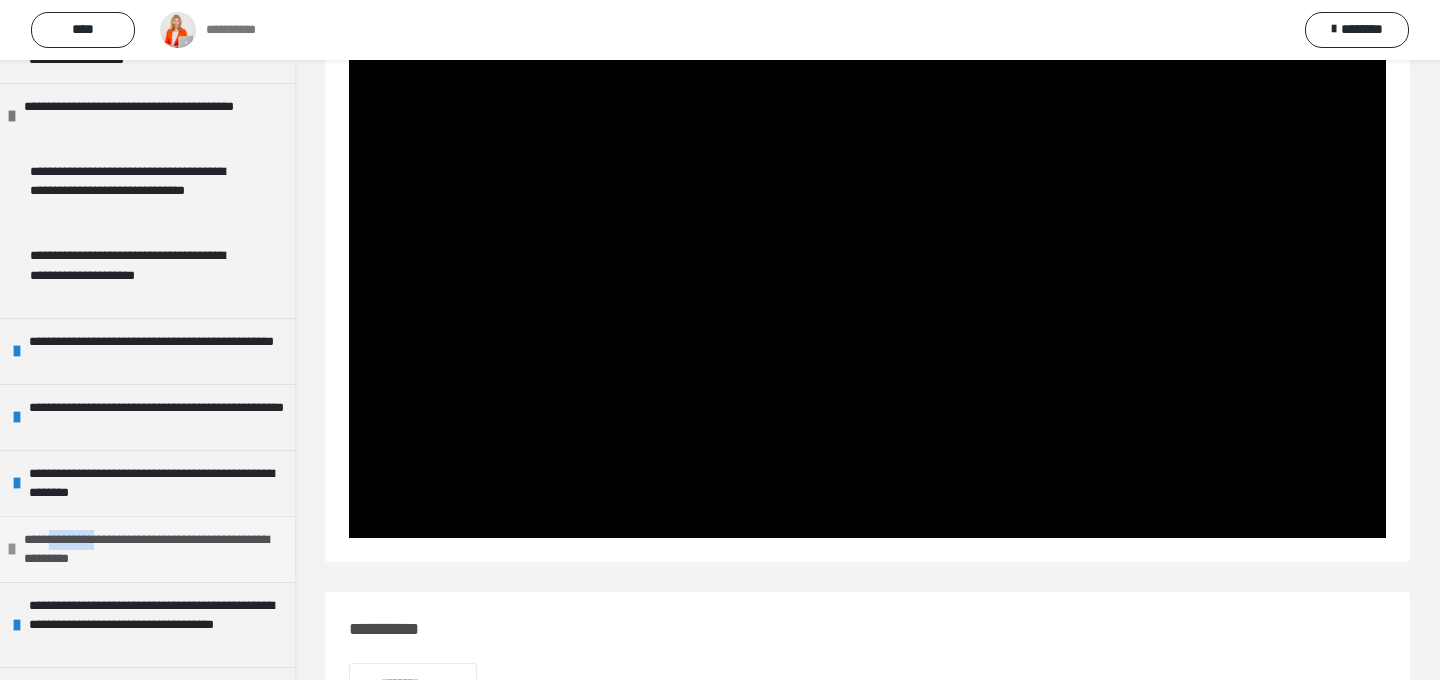 click on "**********" at bounding box center [152, 549] 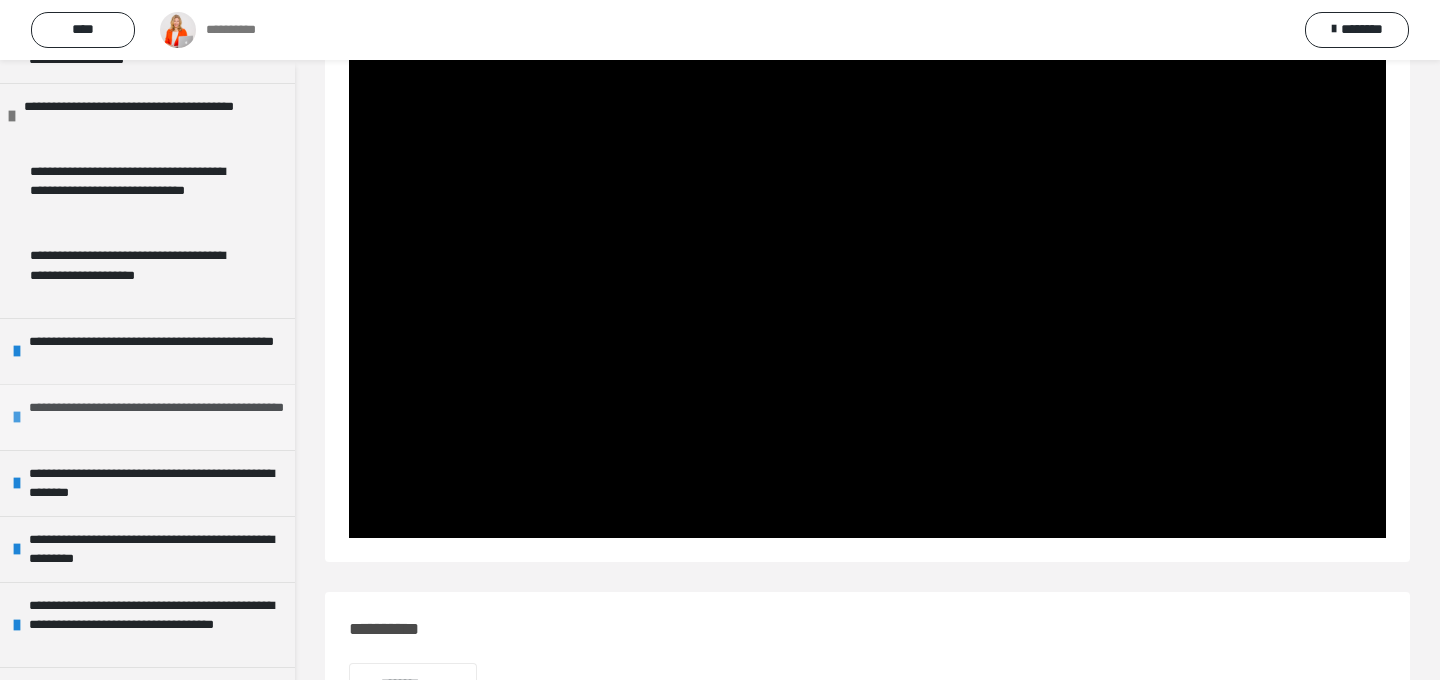 click on "**********" at bounding box center [157, 417] 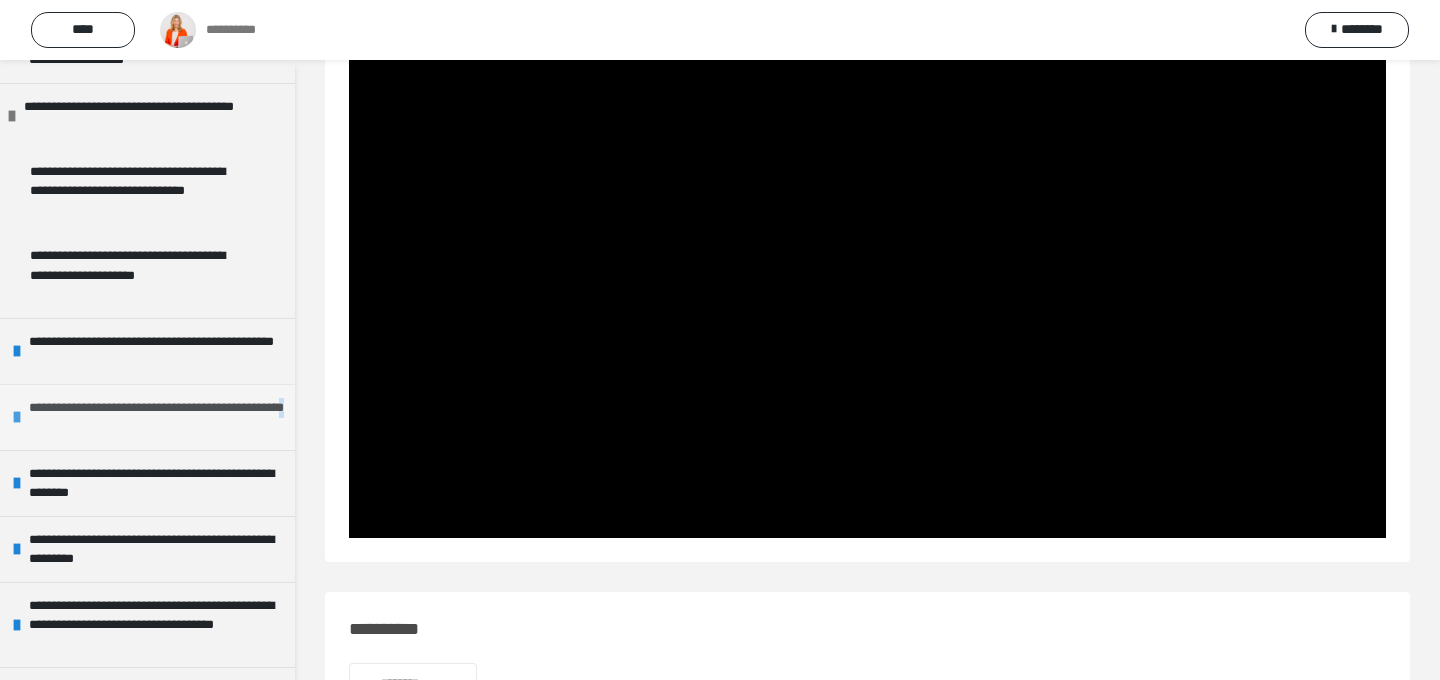 click on "**********" at bounding box center [157, 417] 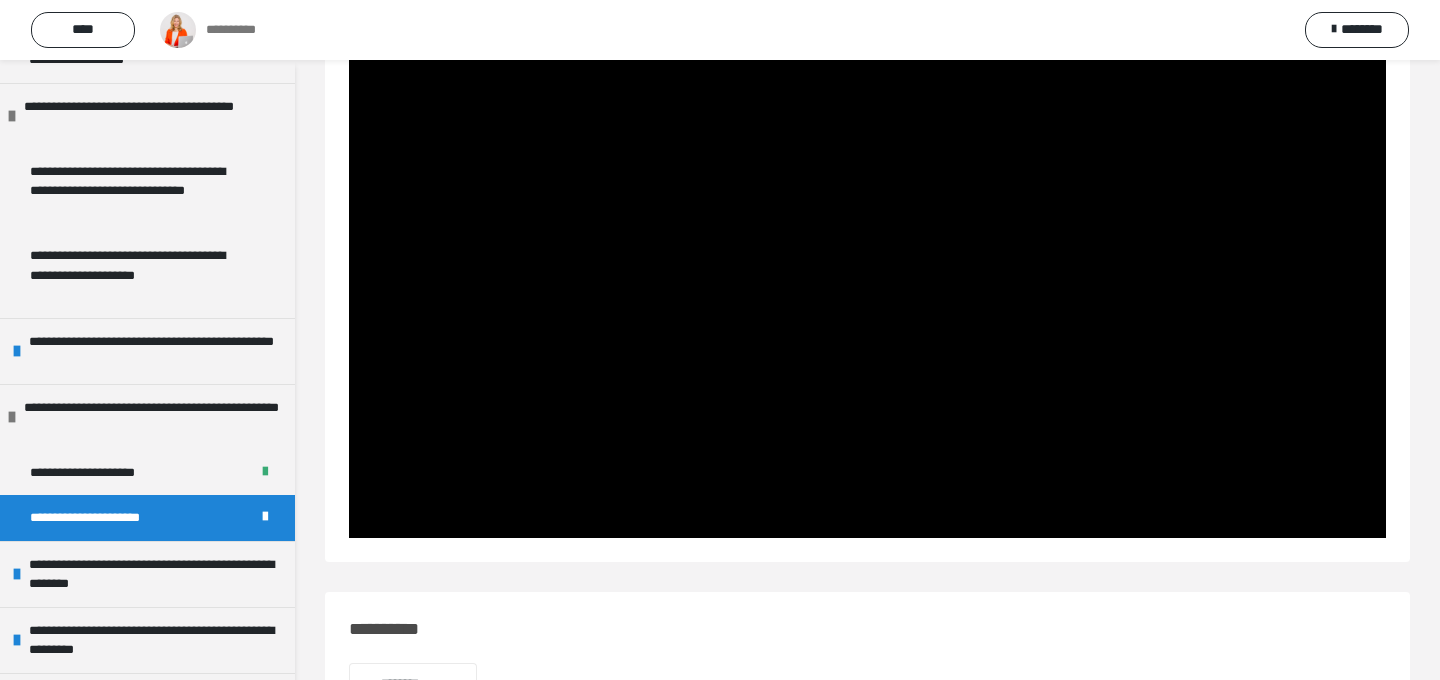 click on "**********" at bounding box center [106, 518] 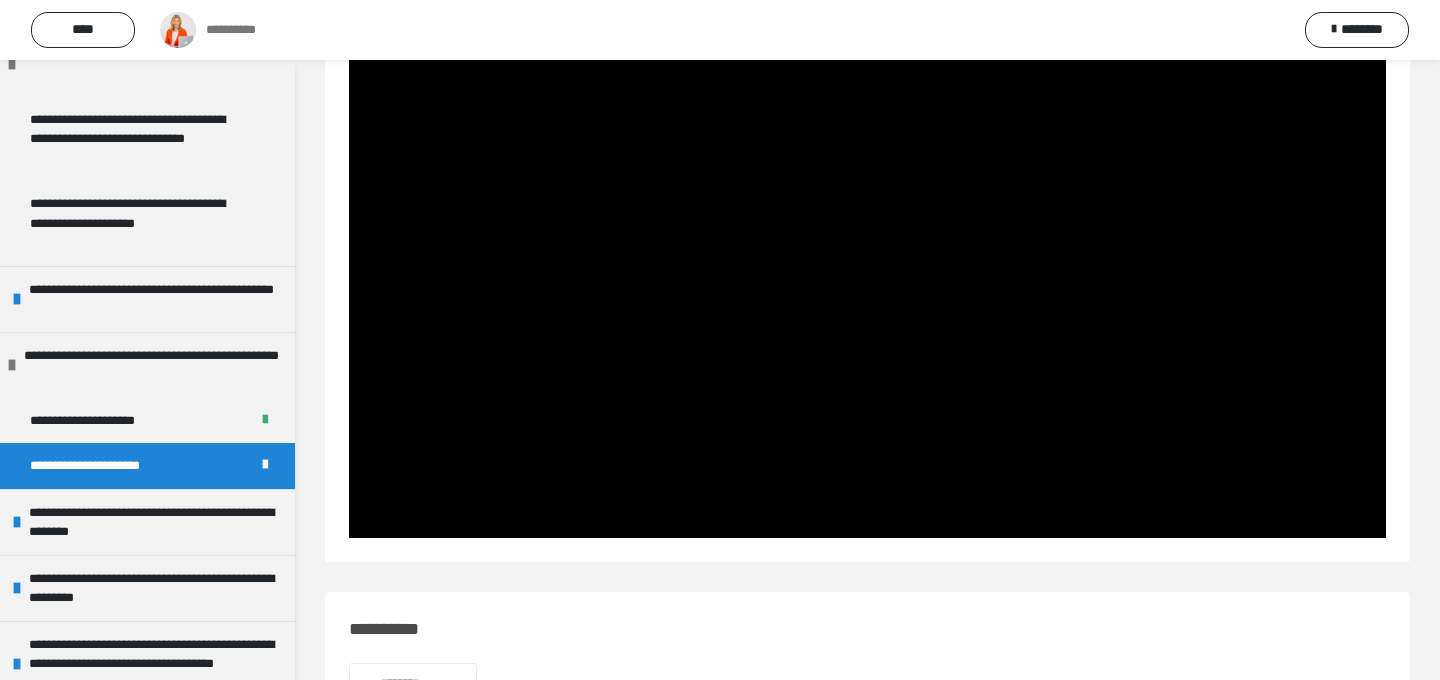 scroll, scrollTop: 762, scrollLeft: 0, axis: vertical 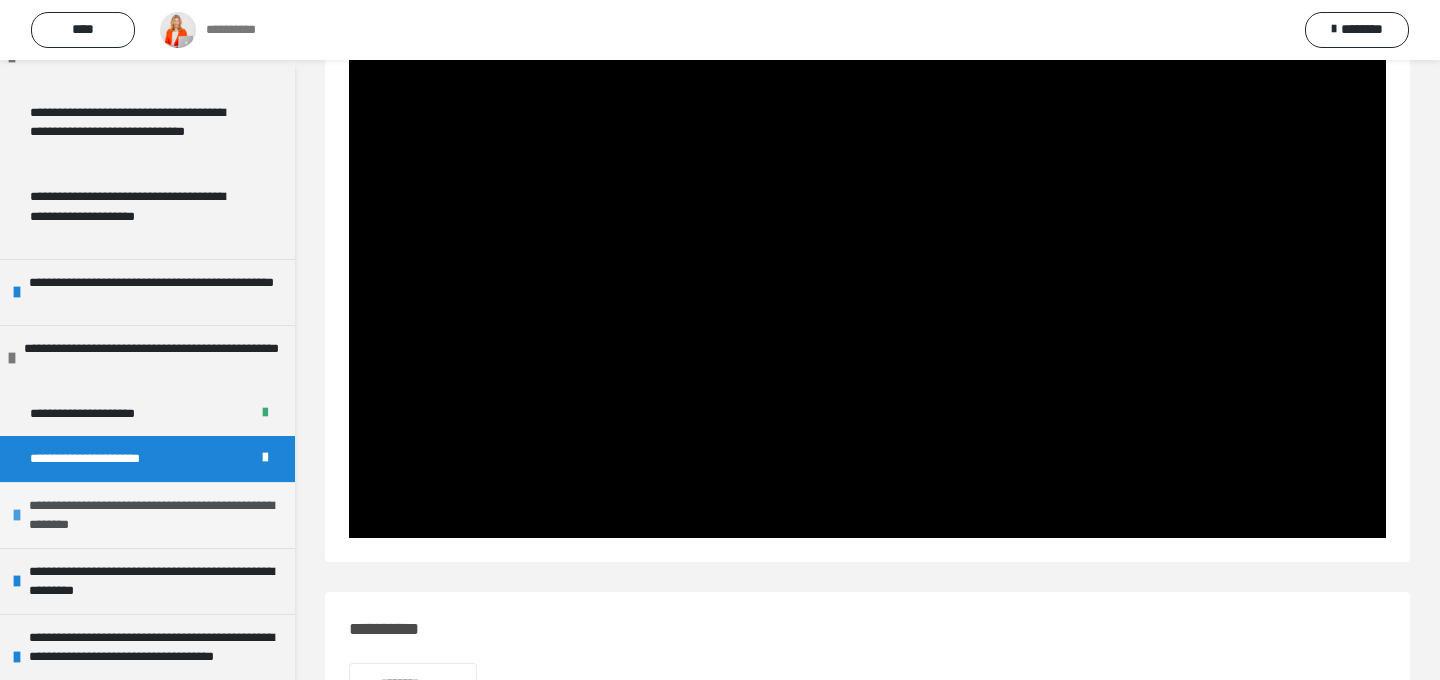 click on "**********" at bounding box center [157, 515] 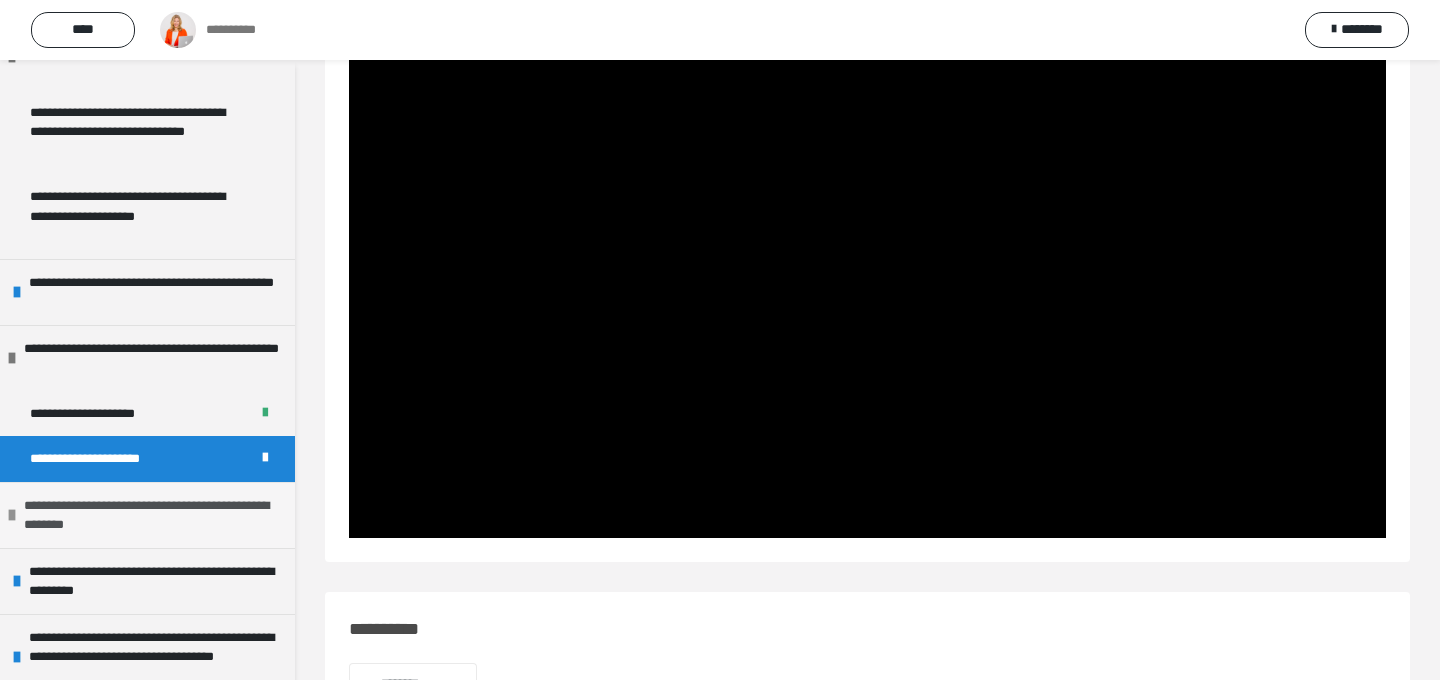click on "**********" at bounding box center [152, 515] 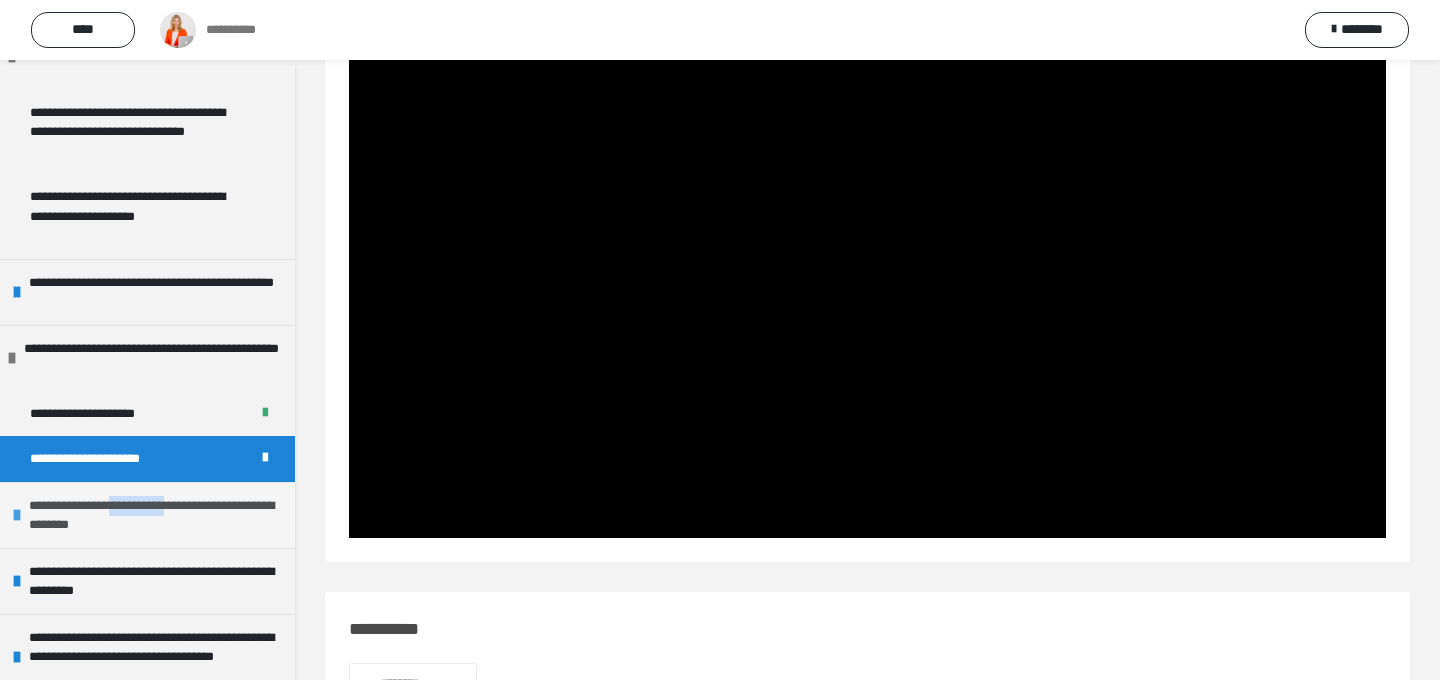 click on "**********" at bounding box center (157, 515) 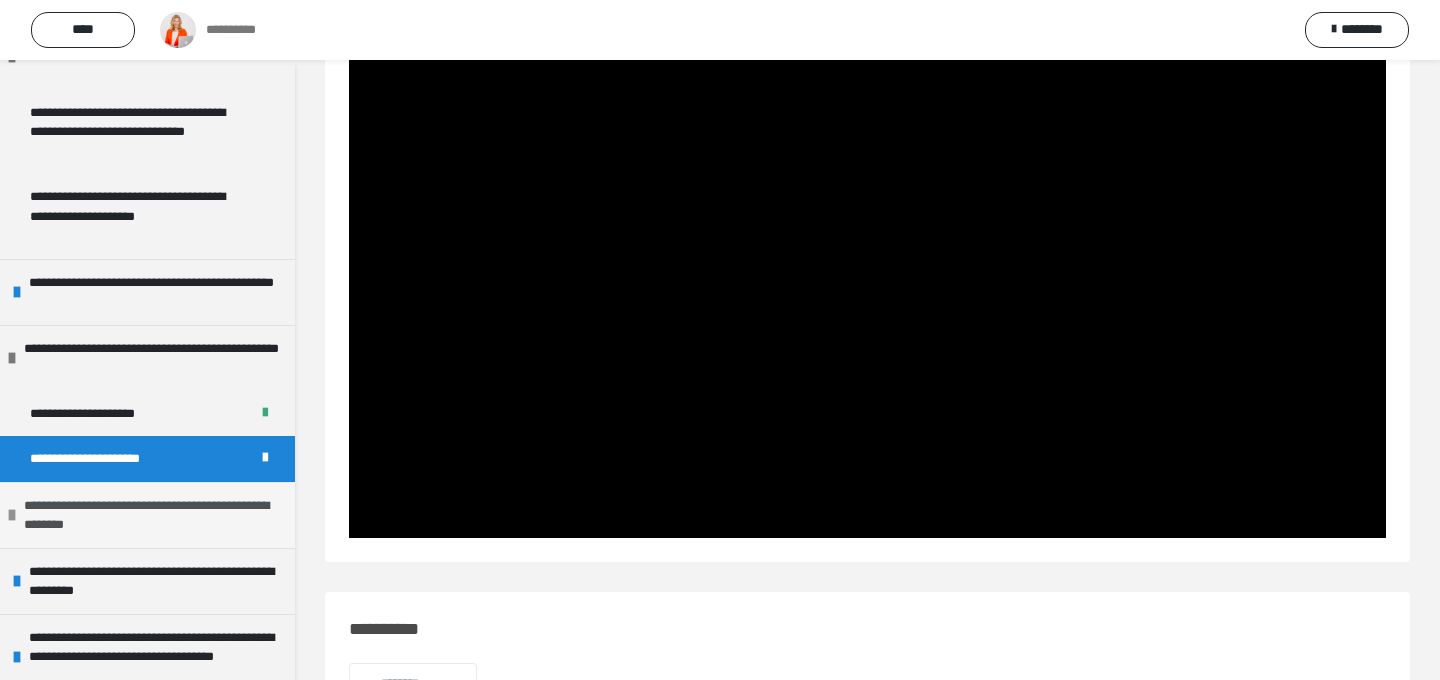 click on "**********" at bounding box center (152, 515) 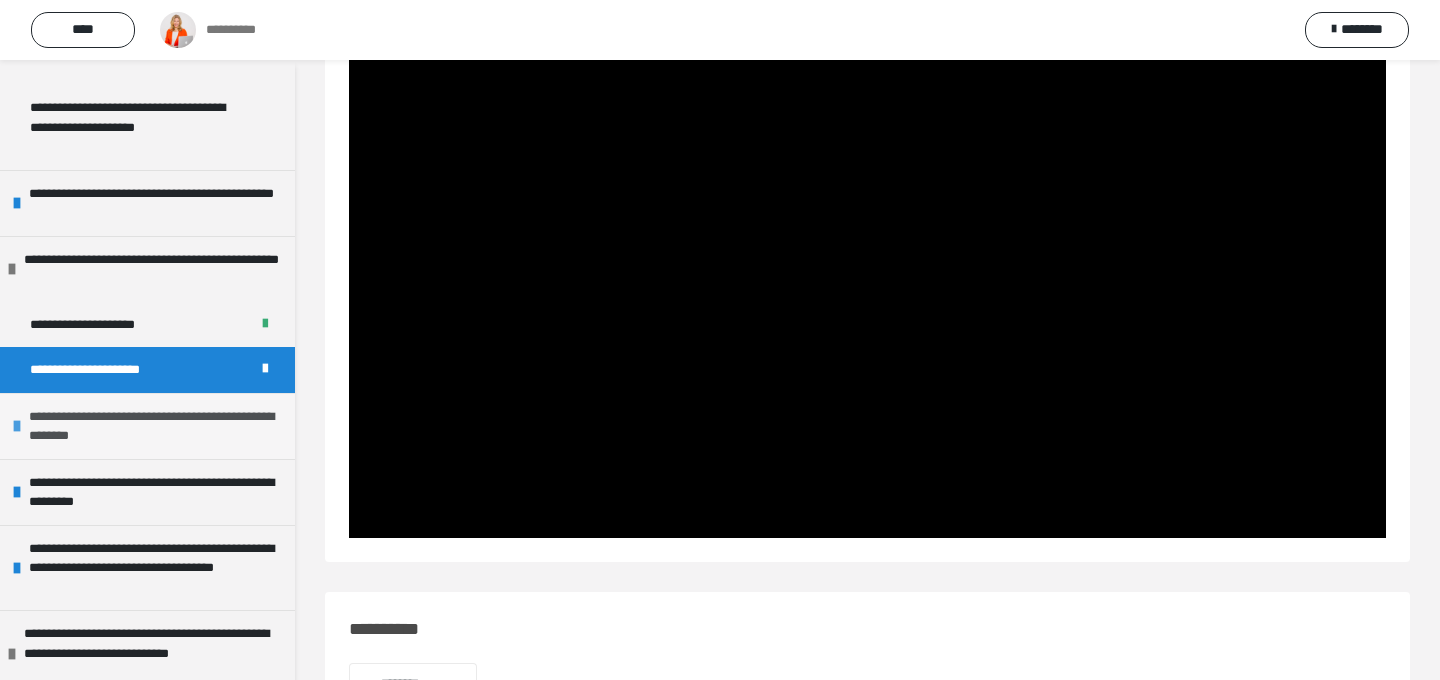scroll, scrollTop: 872, scrollLeft: 0, axis: vertical 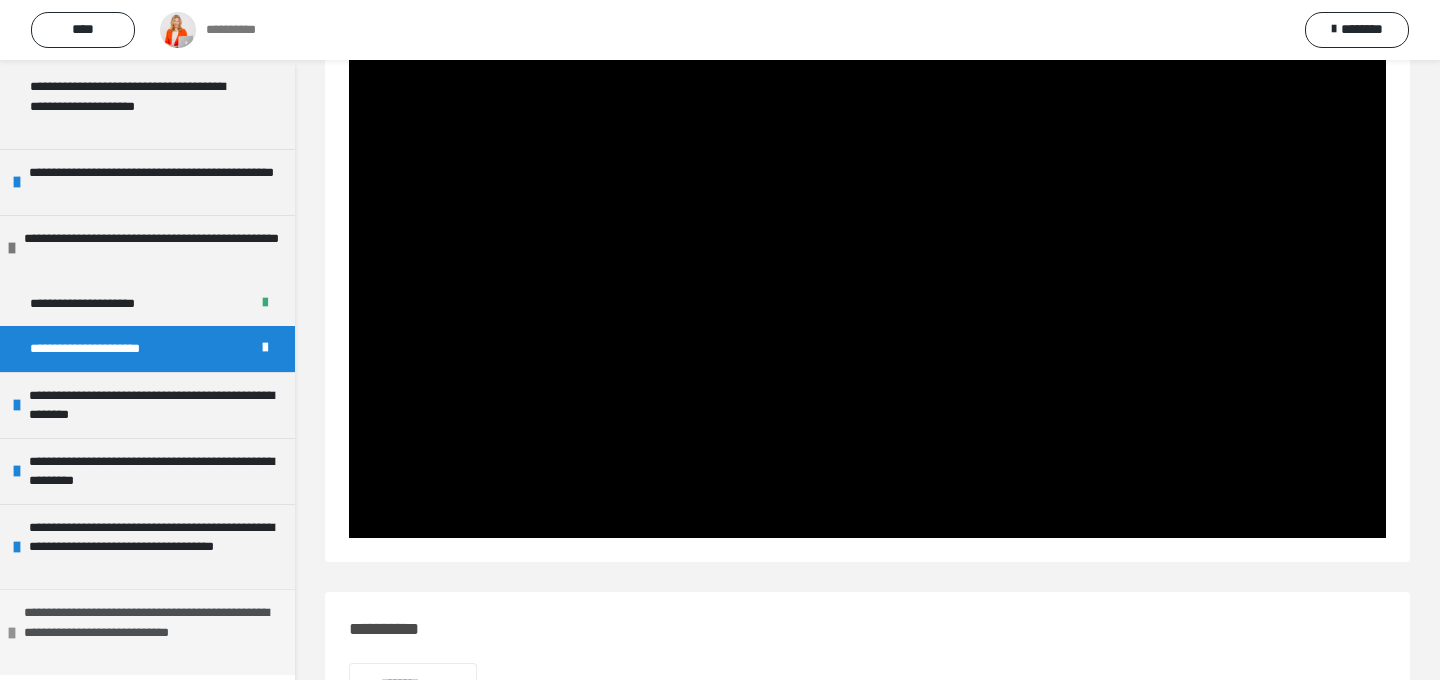 click on "**********" at bounding box center (152, 632) 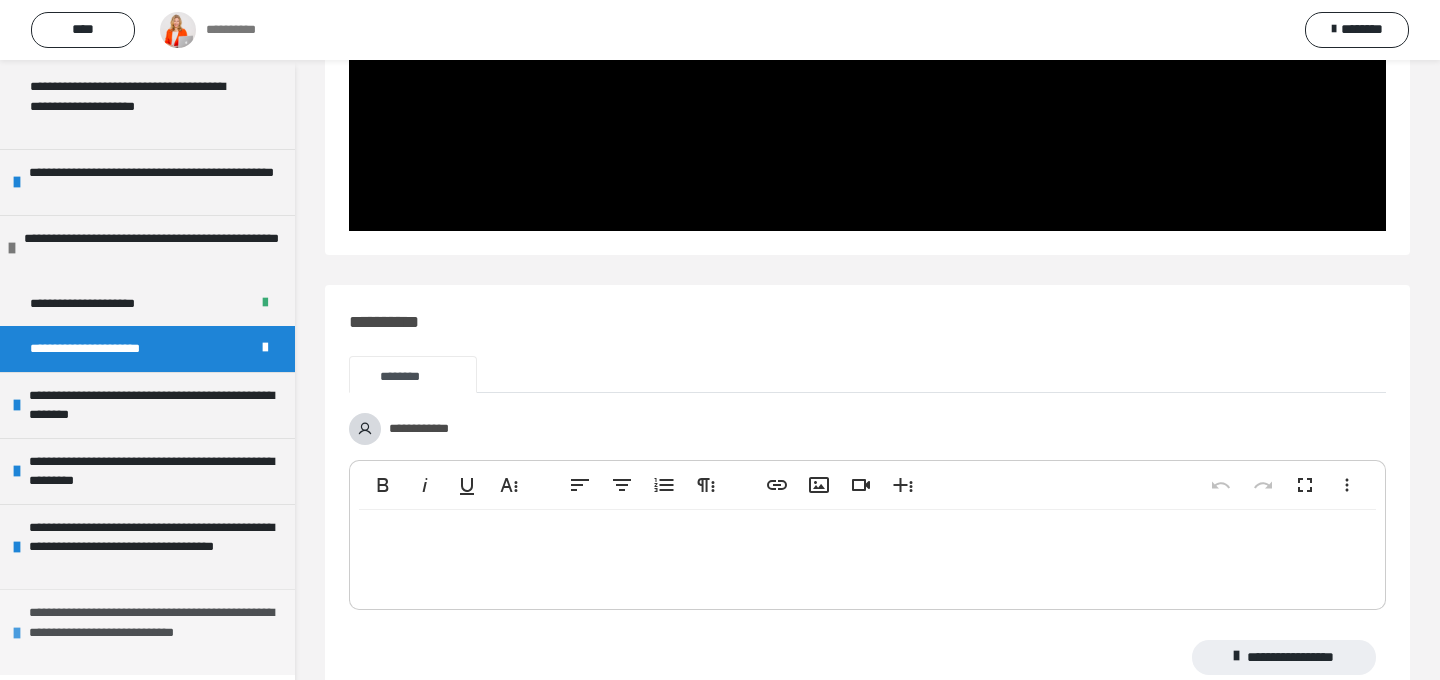 scroll, scrollTop: 572, scrollLeft: 0, axis: vertical 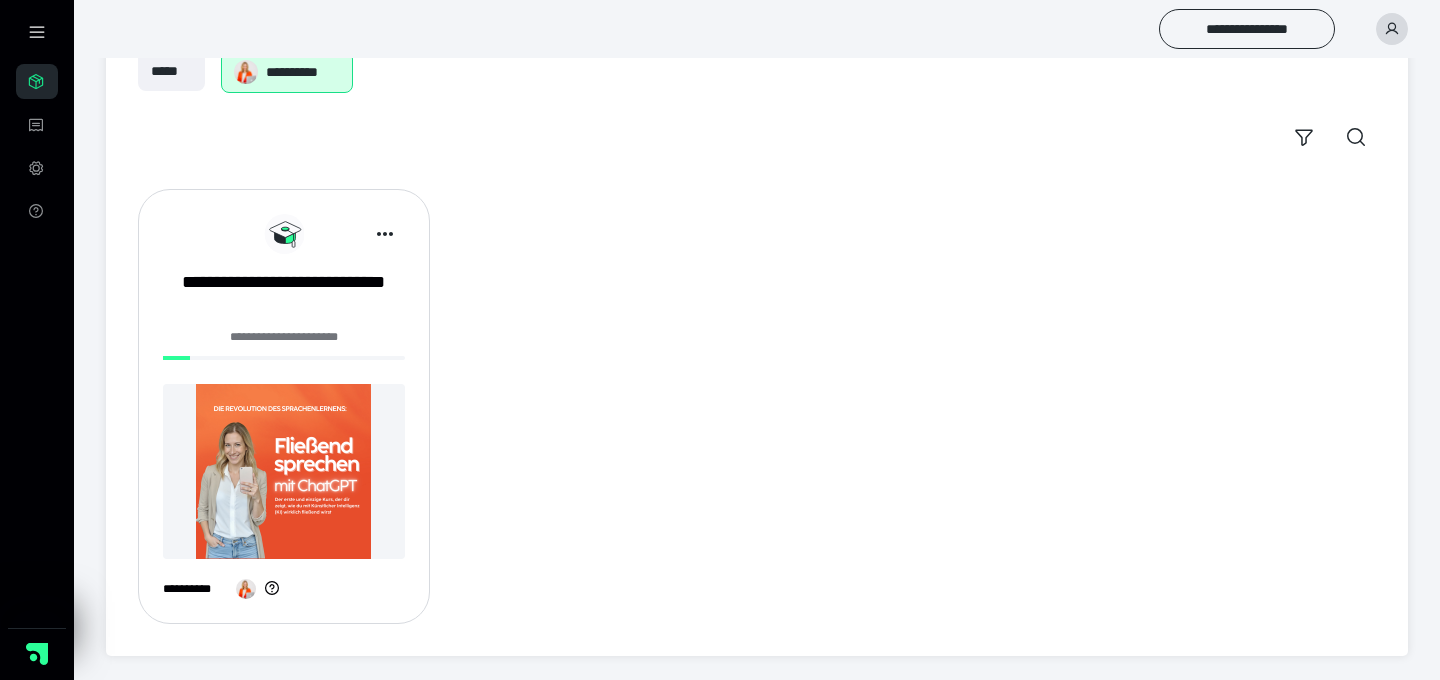 click at bounding box center (284, 471) 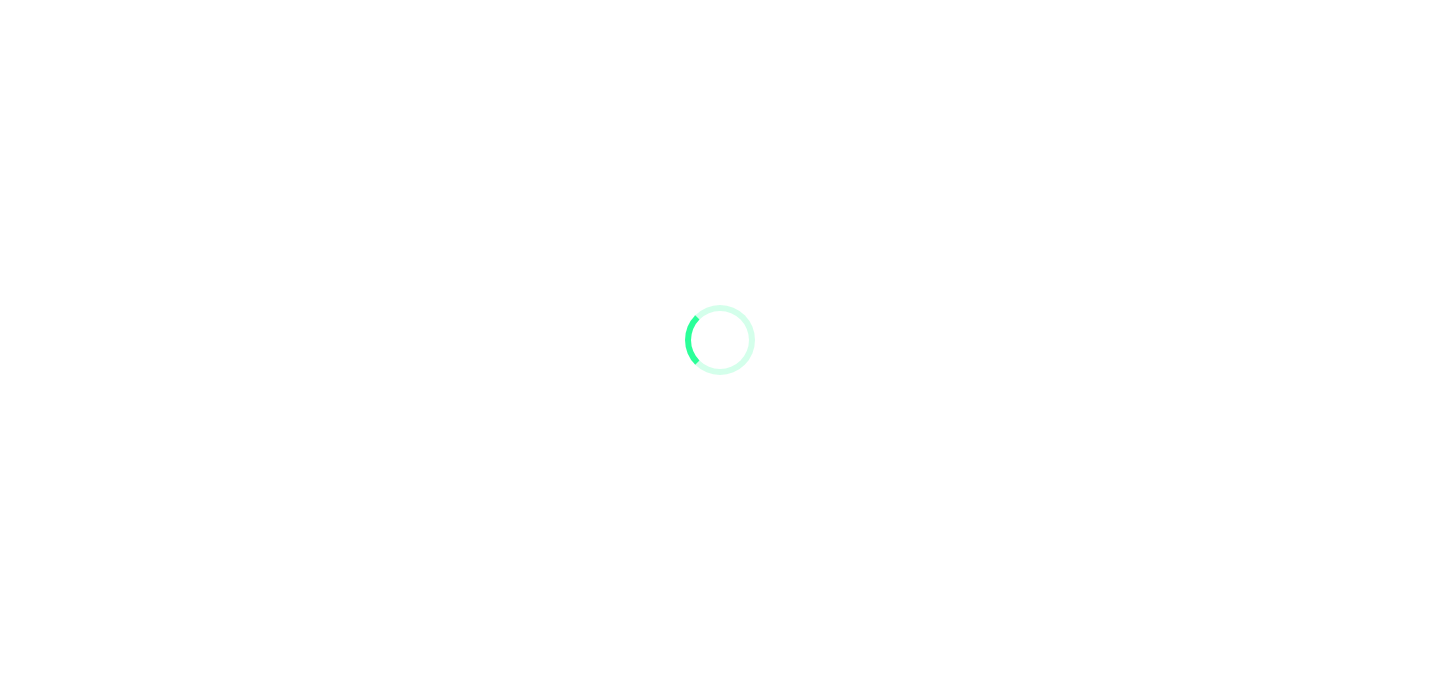scroll, scrollTop: 0, scrollLeft: 0, axis: both 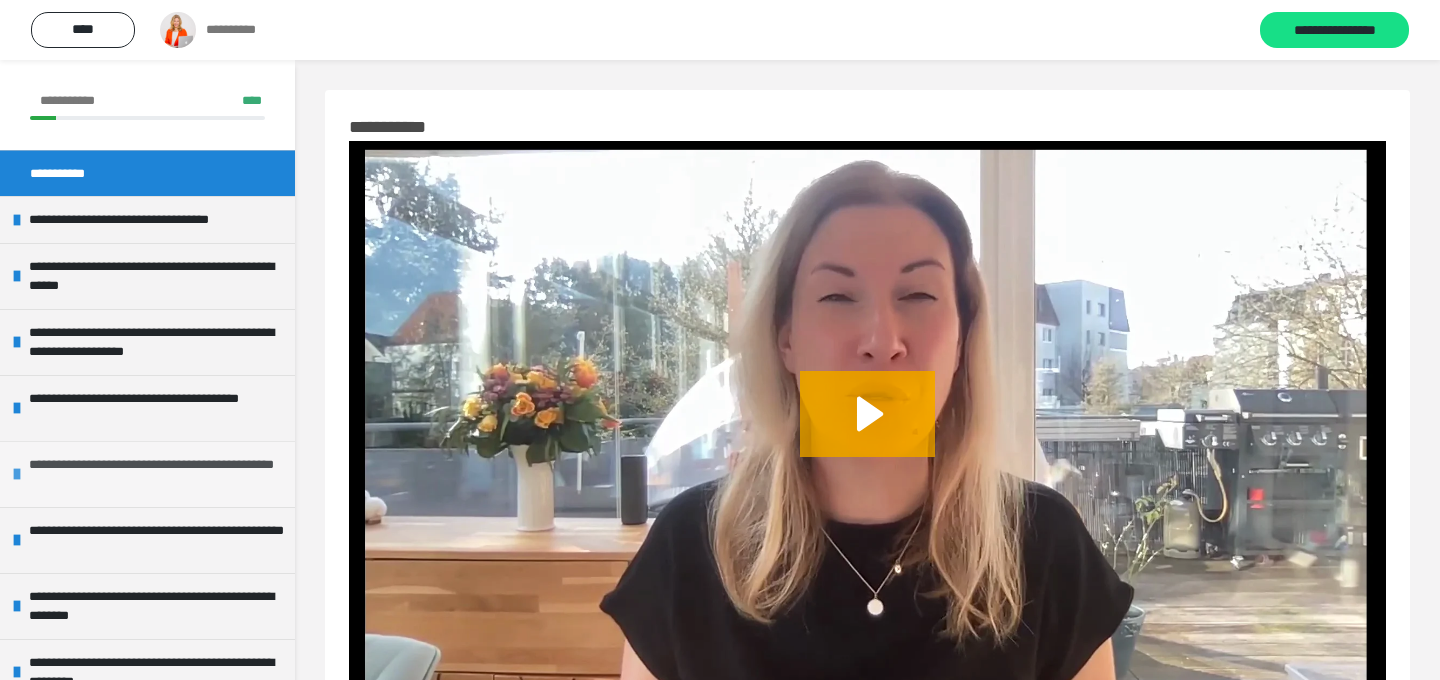 click on "**********" at bounding box center (157, 474) 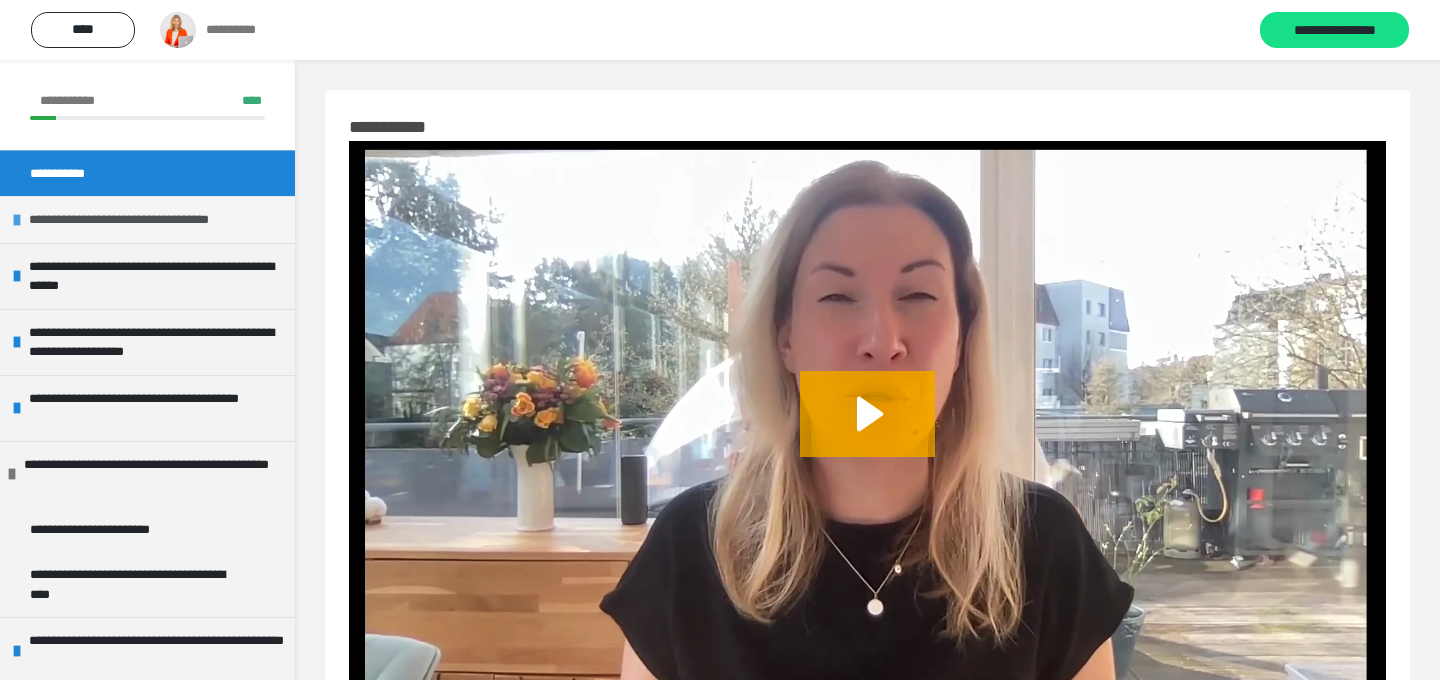 click on "**********" at bounding box center [144, 220] 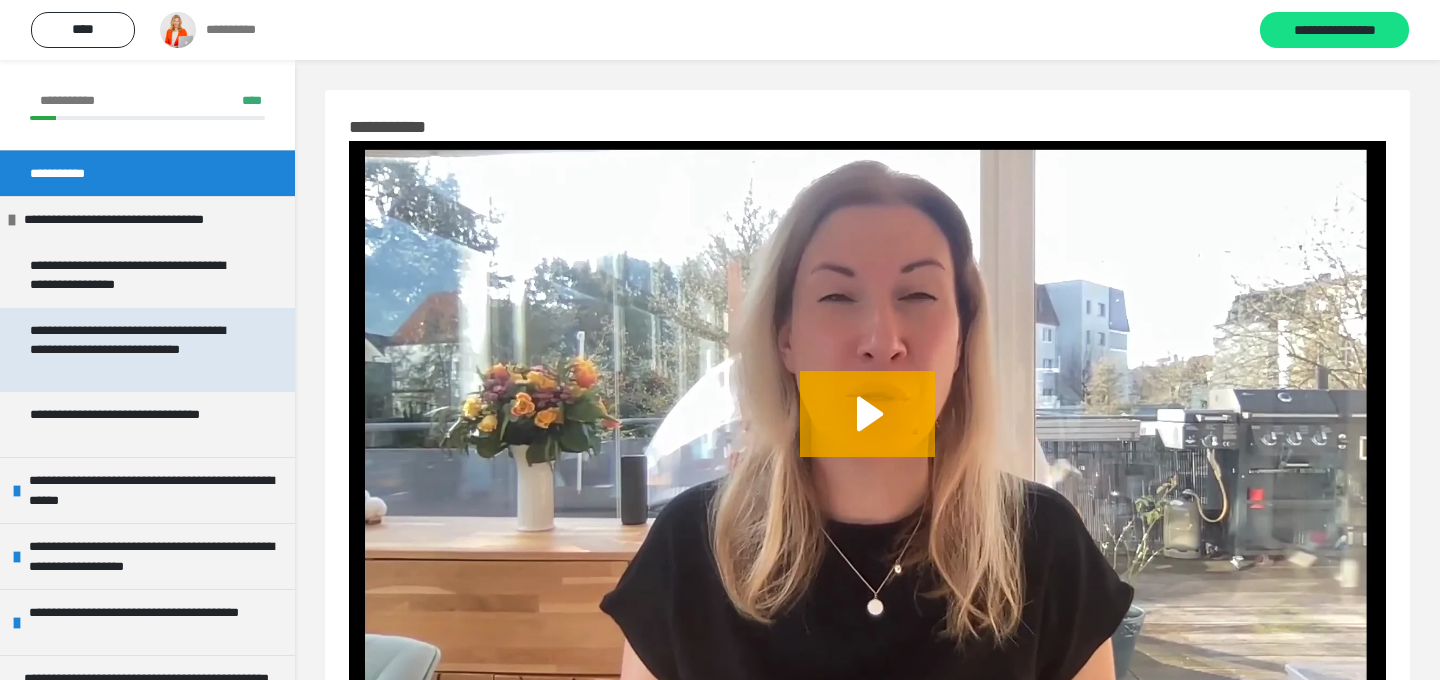 click on "**********" at bounding box center (139, 350) 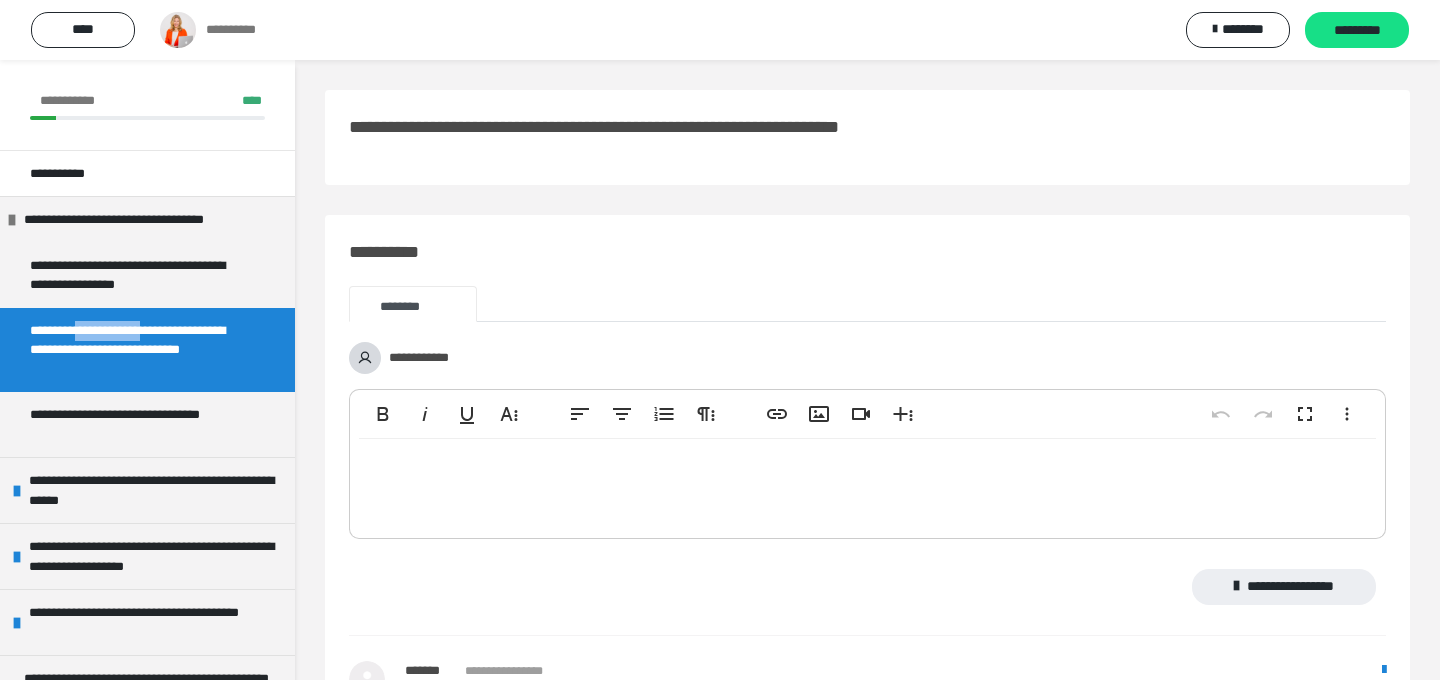 click on "**********" at bounding box center (139, 350) 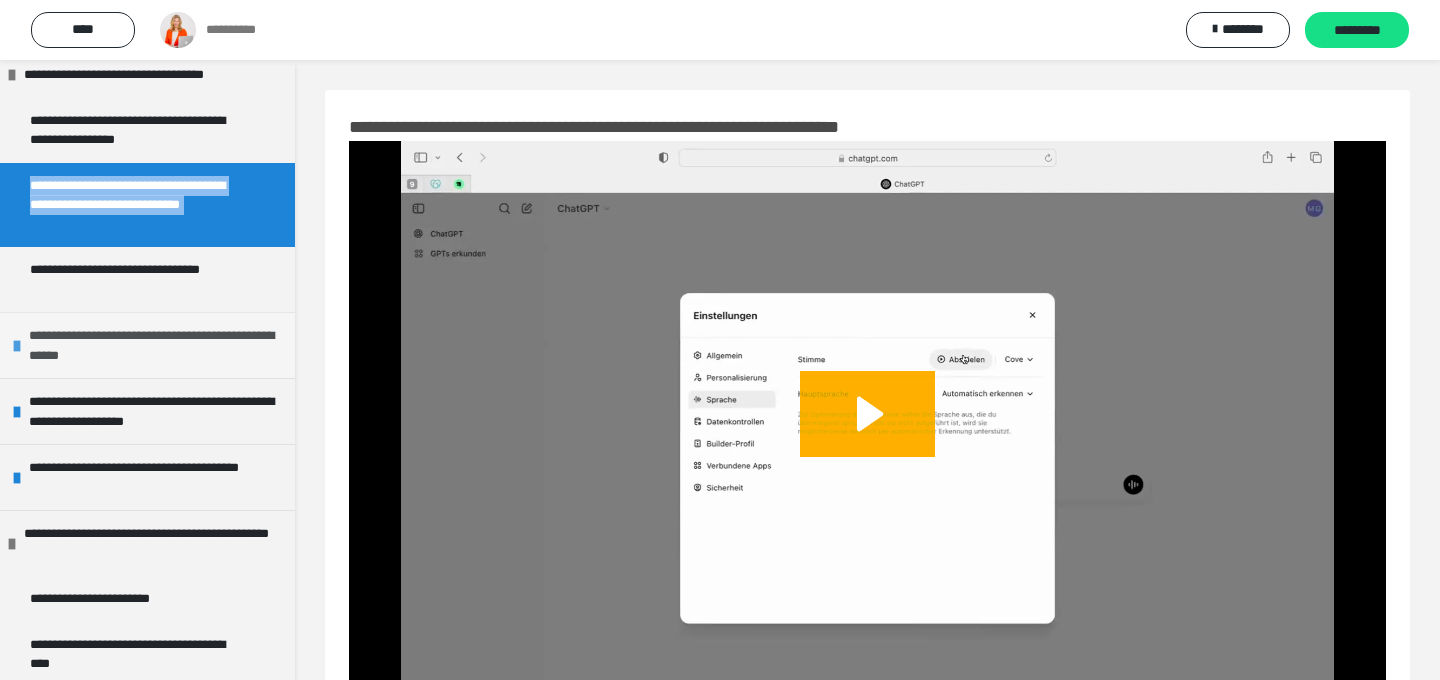 scroll, scrollTop: 194, scrollLeft: 0, axis: vertical 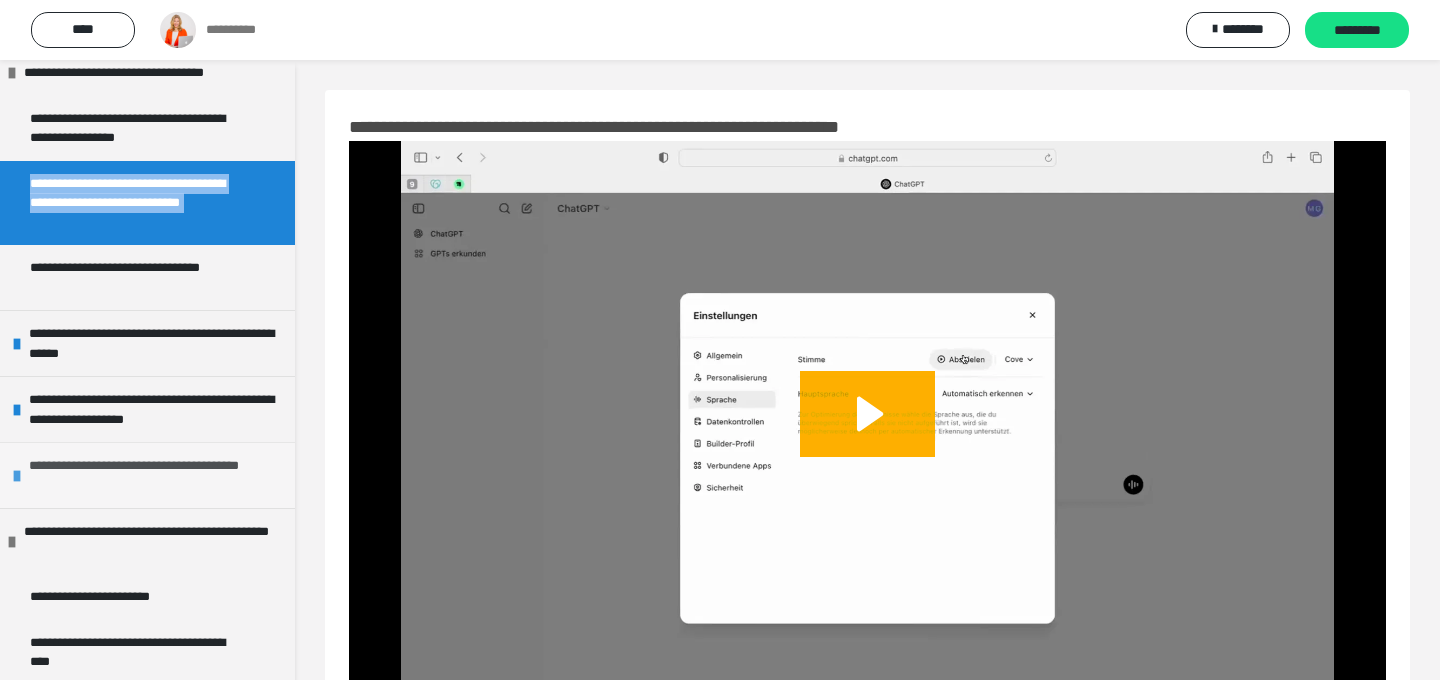 click on "**********" at bounding box center [157, 475] 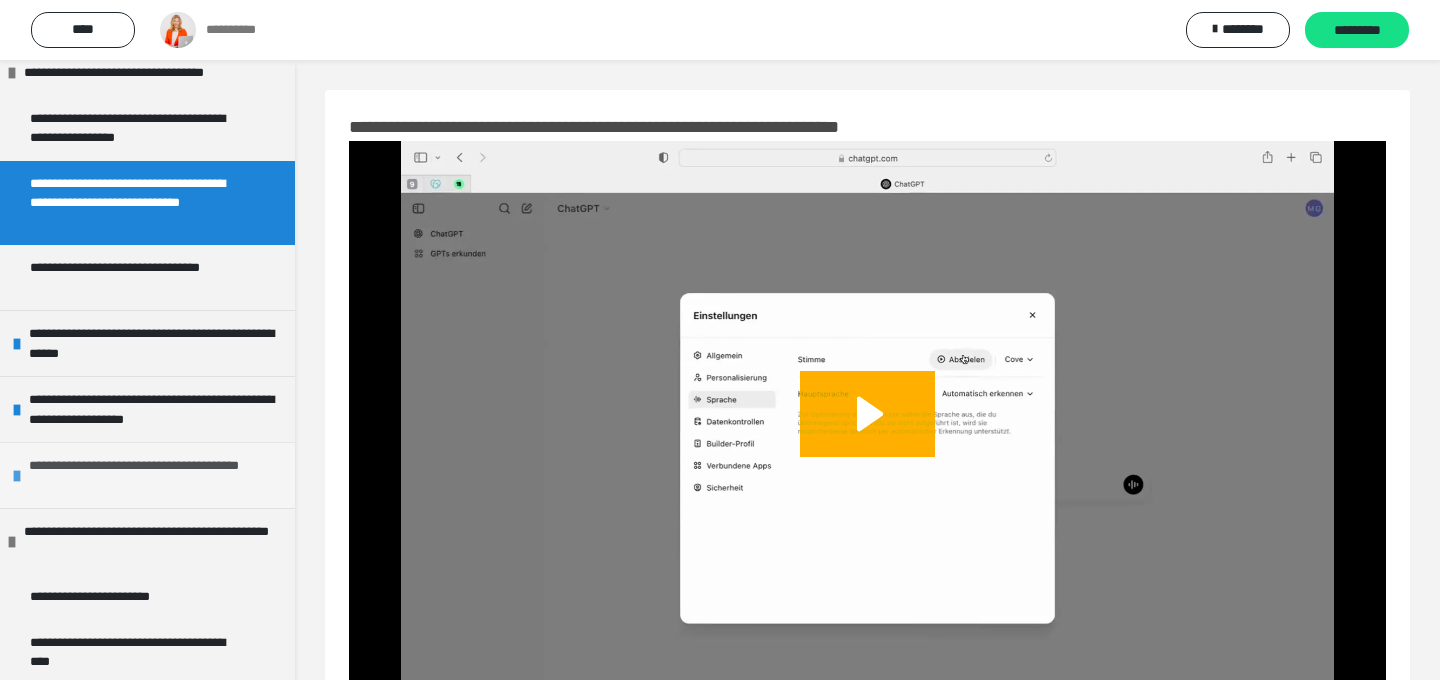 click on "**********" at bounding box center [157, 475] 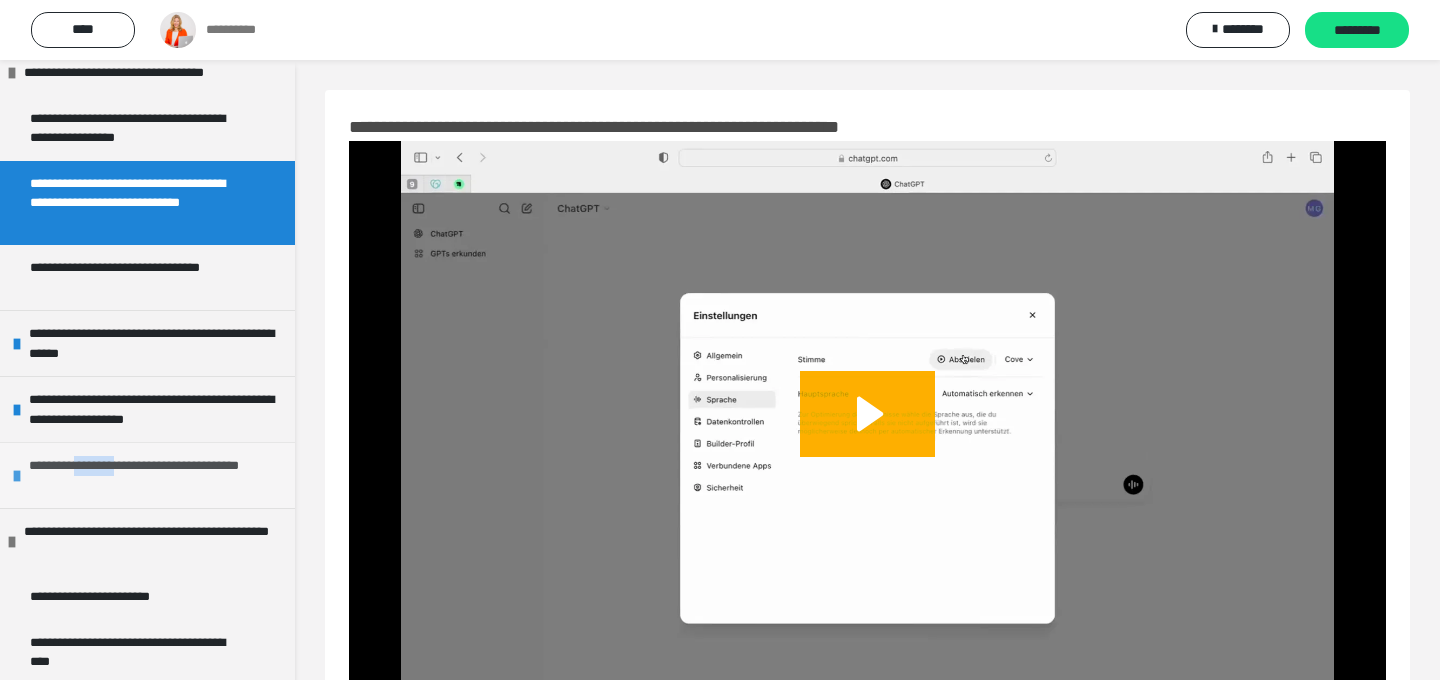 click on "**********" at bounding box center [157, 475] 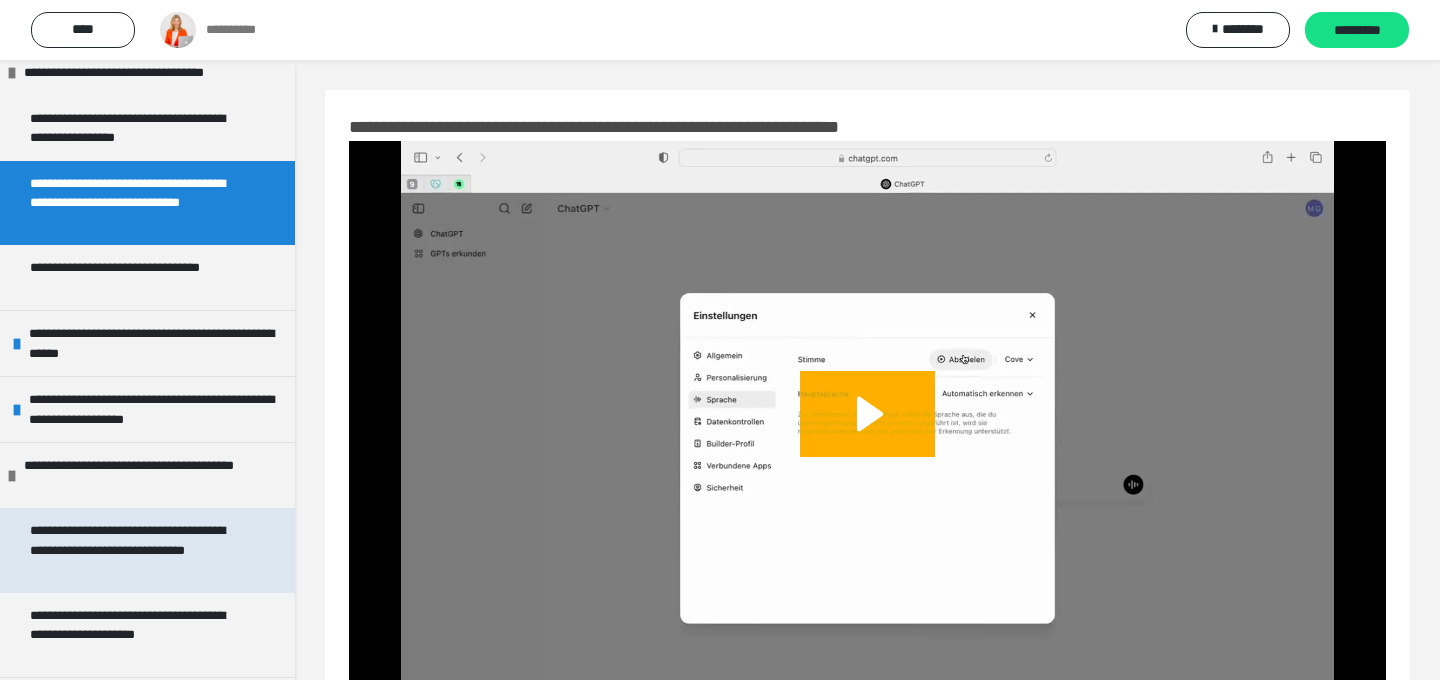 click on "**********" at bounding box center [139, 550] 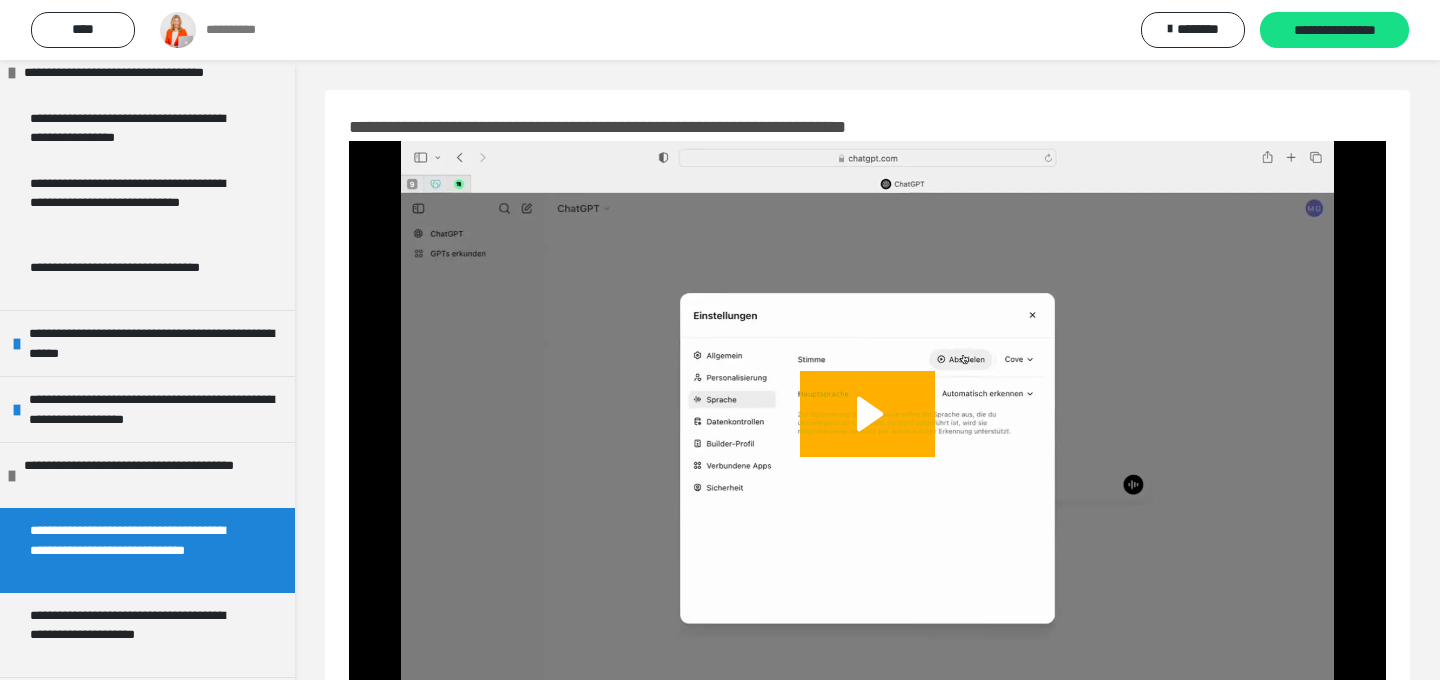 click on "**********" at bounding box center (139, 550) 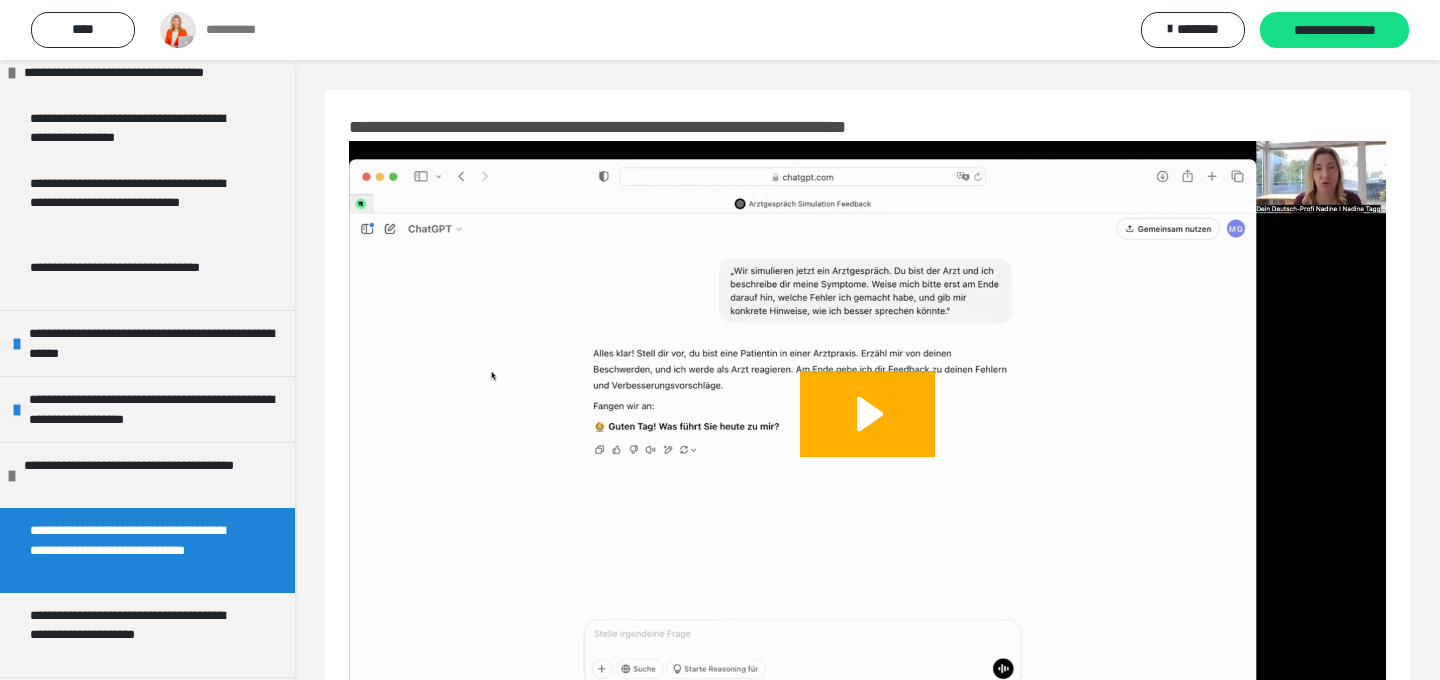 click at bounding box center [867, 432] 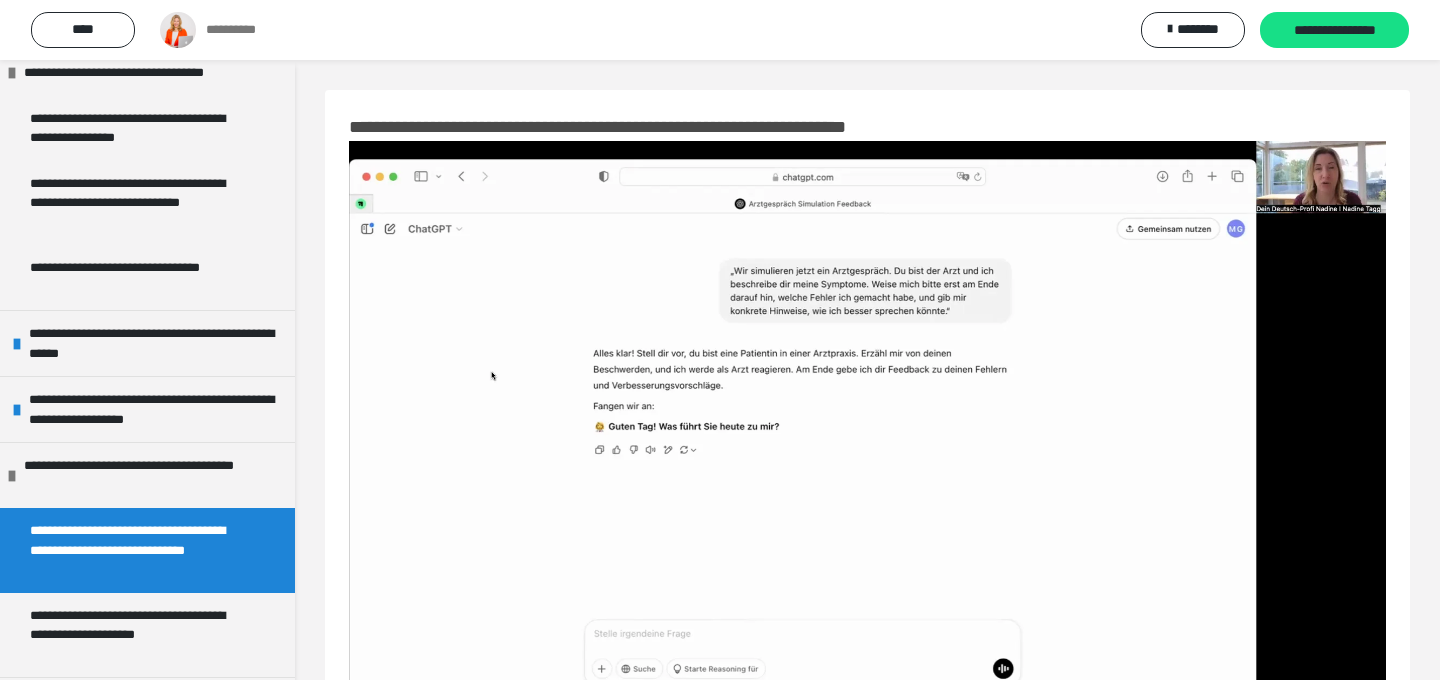 click at bounding box center (867, 432) 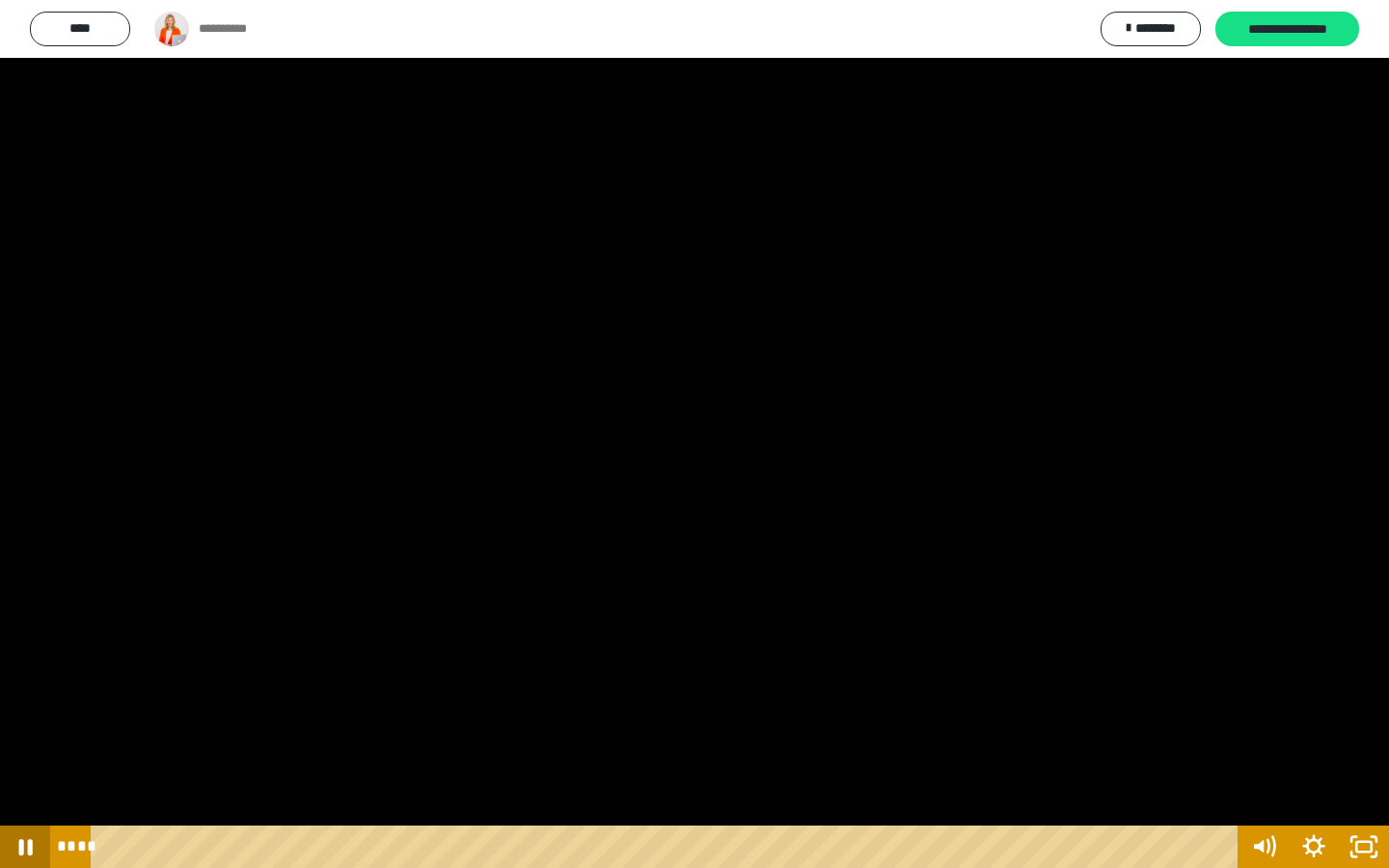 click 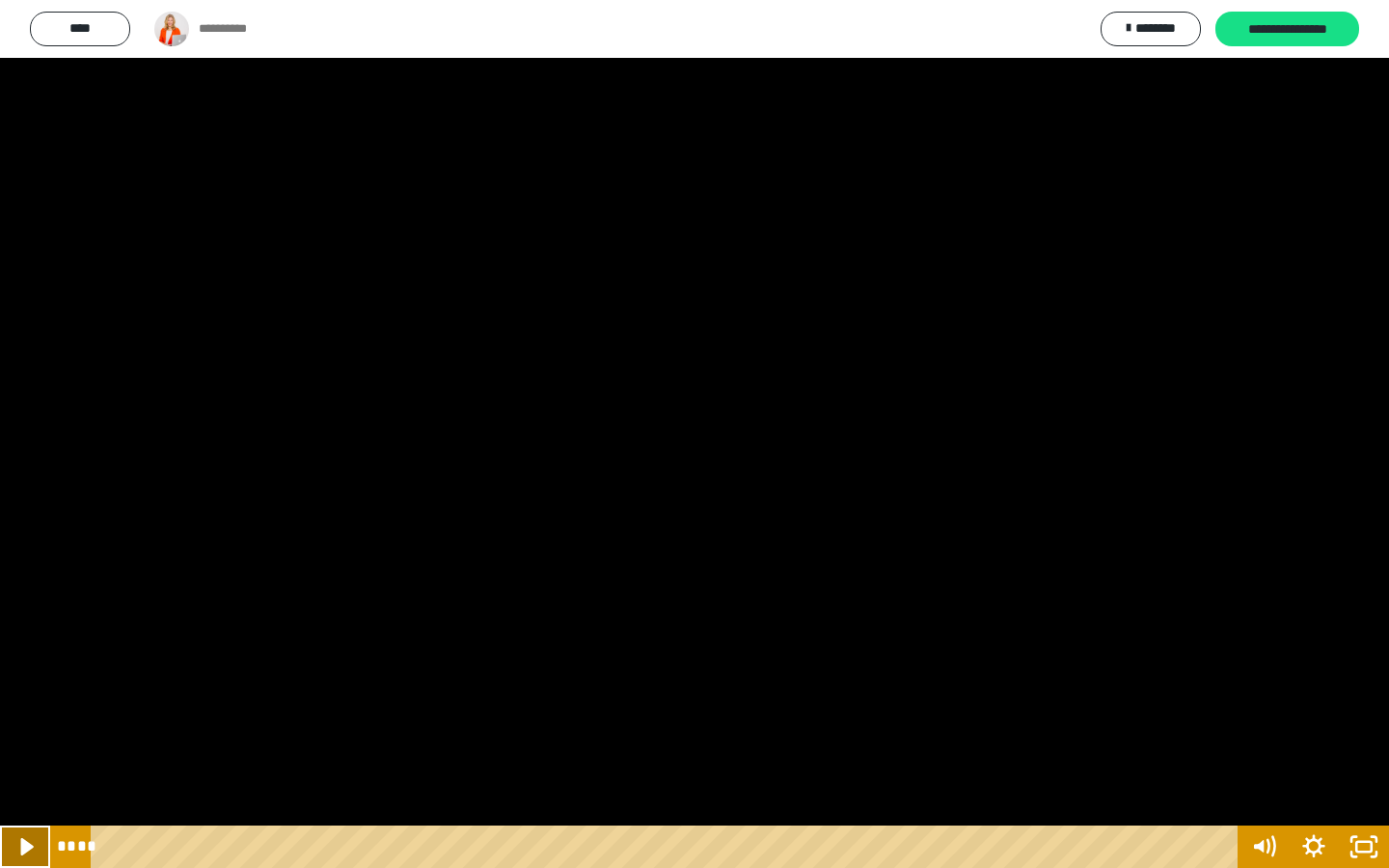 click 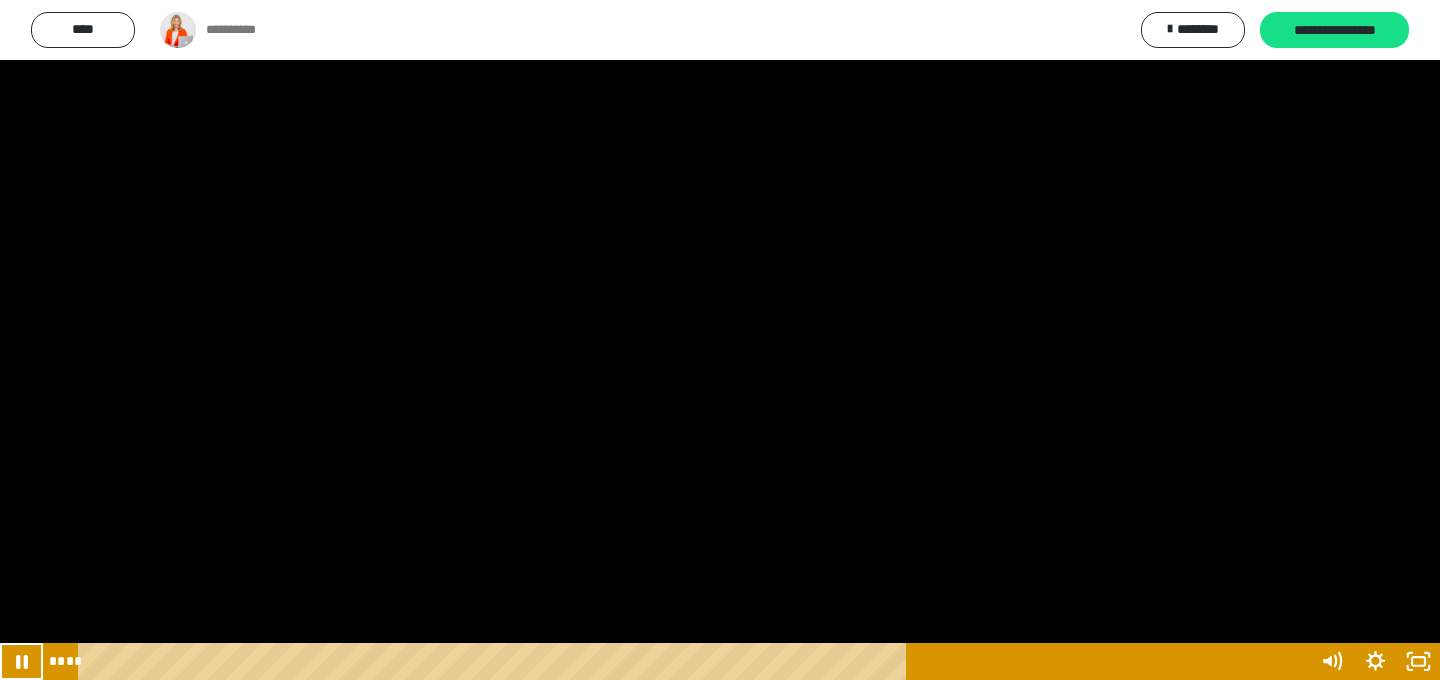scroll, scrollTop: 92, scrollLeft: 0, axis: vertical 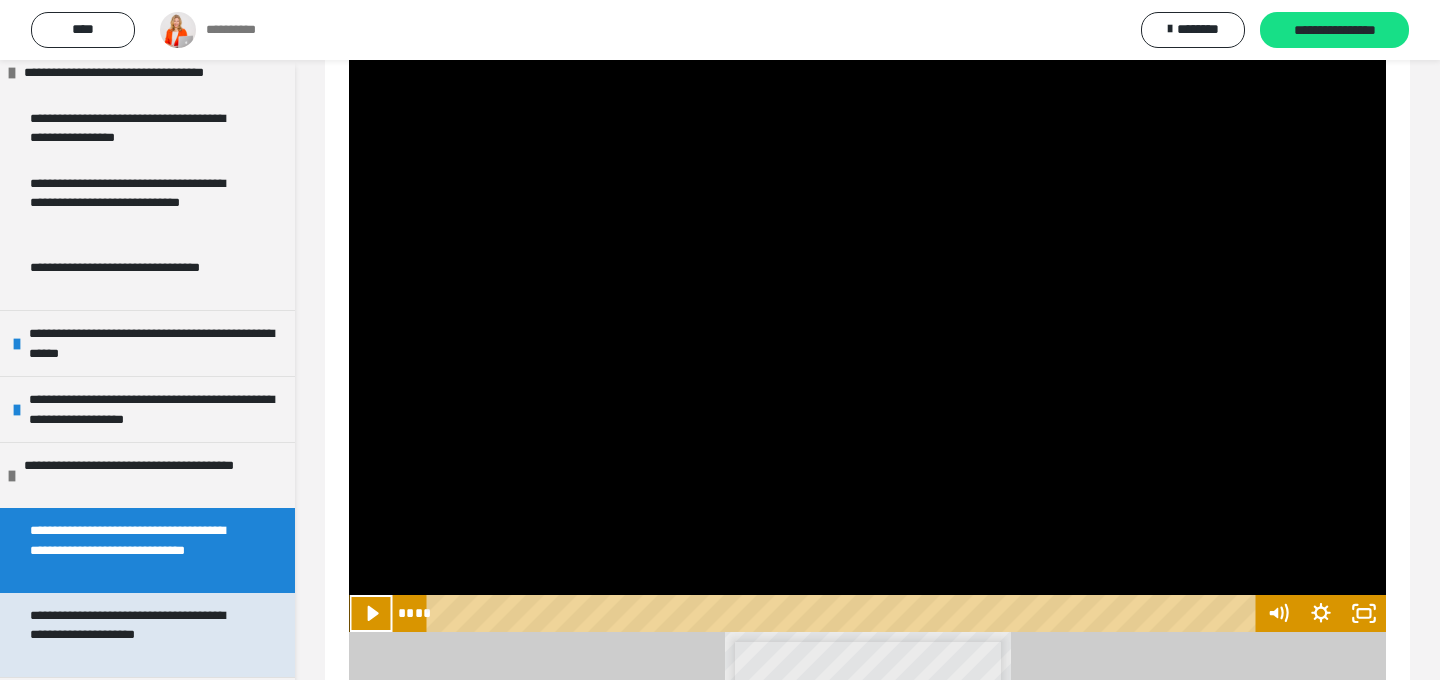 click on "**********" at bounding box center (139, 635) 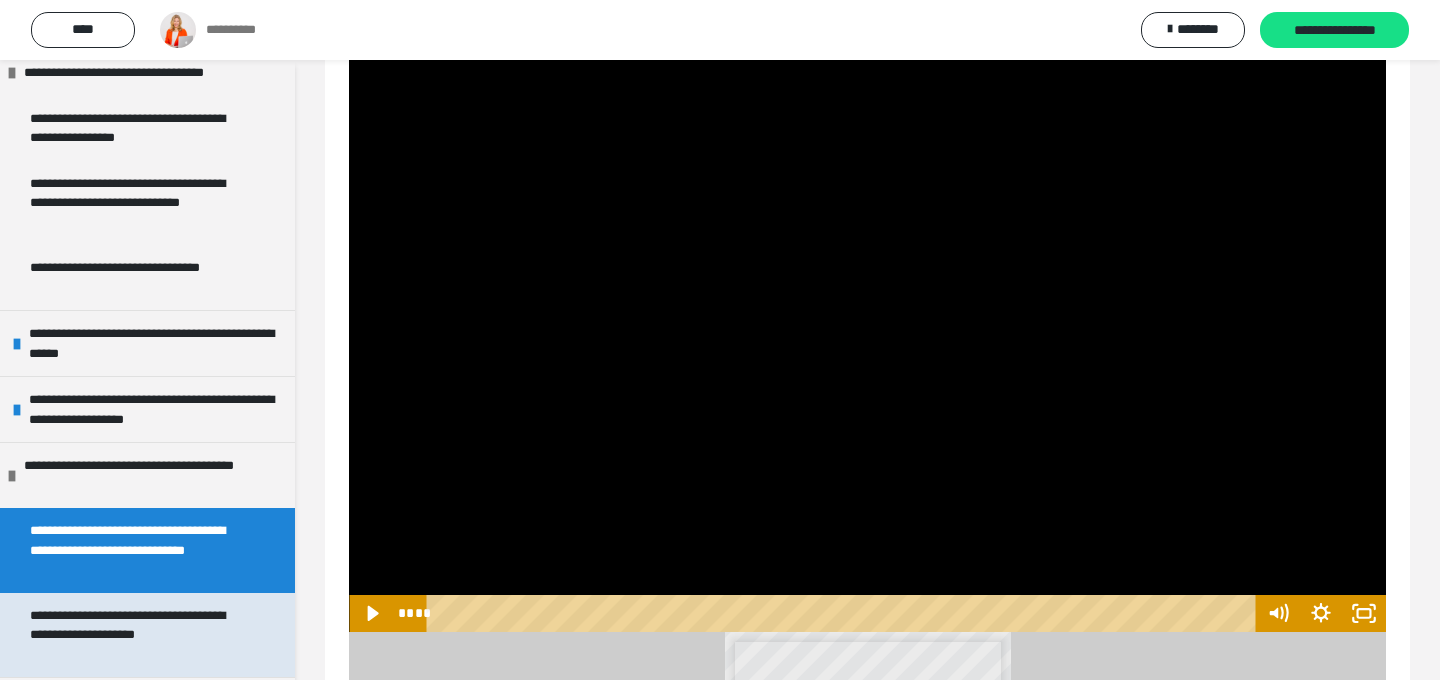 click on "**********" at bounding box center (139, 635) 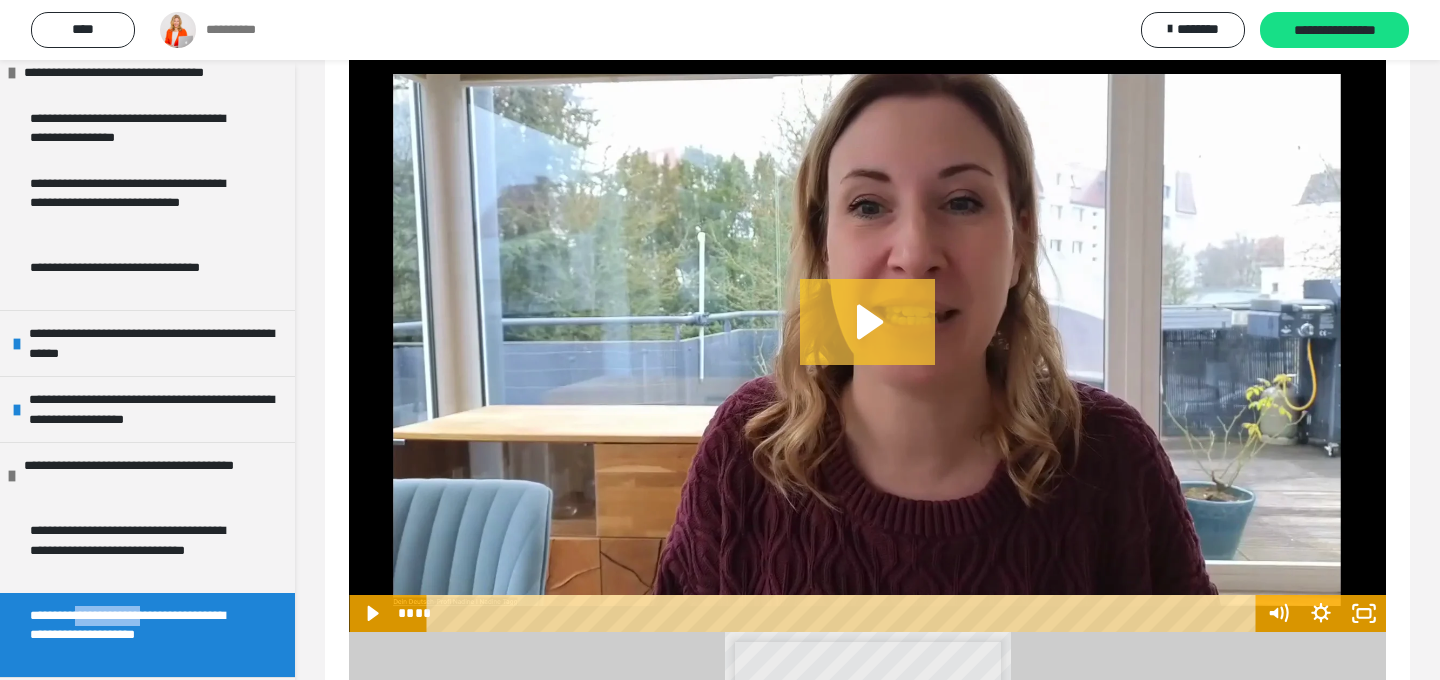 click 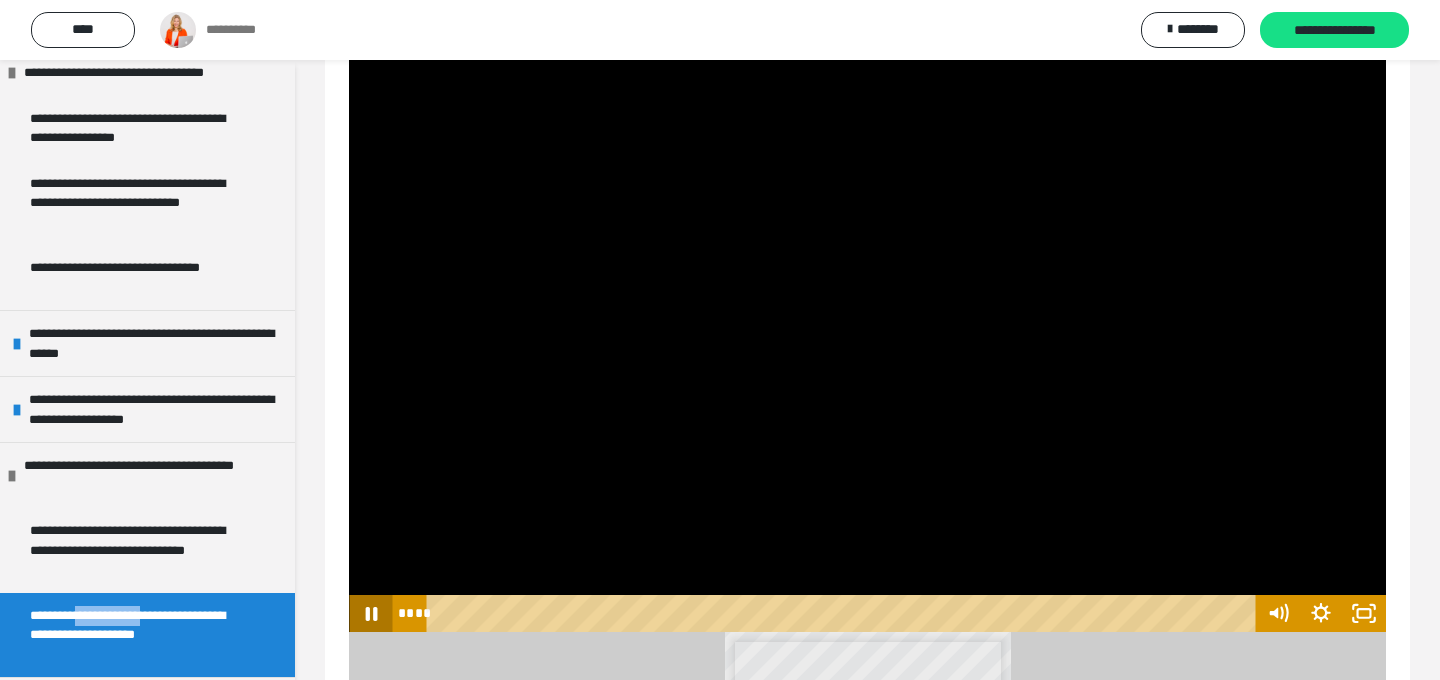 click 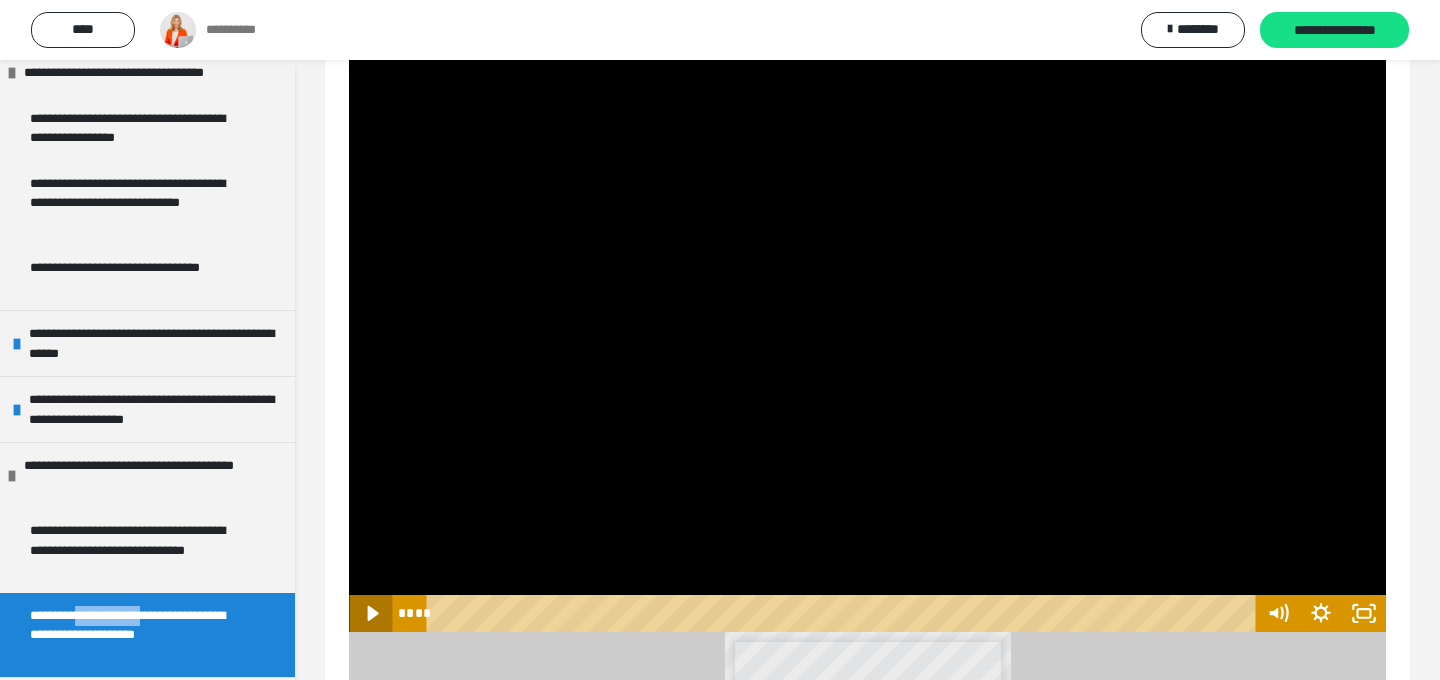 click 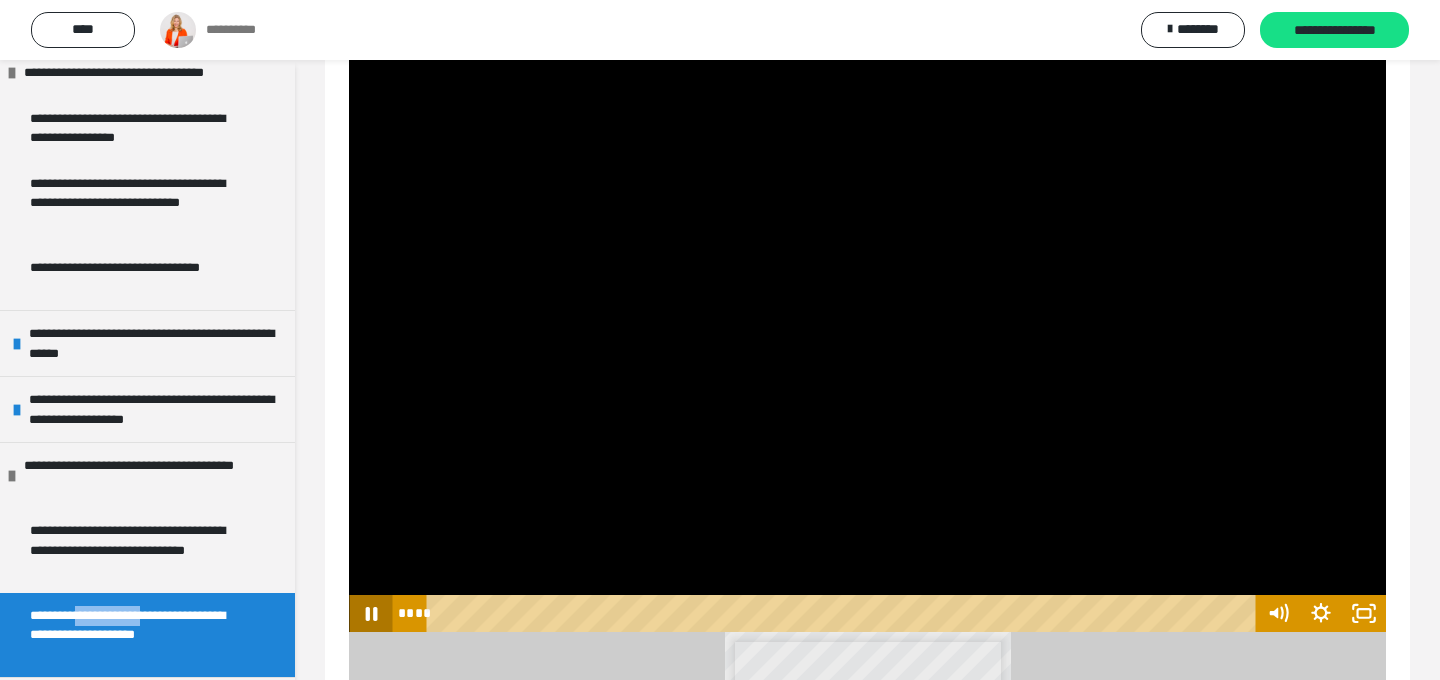 click 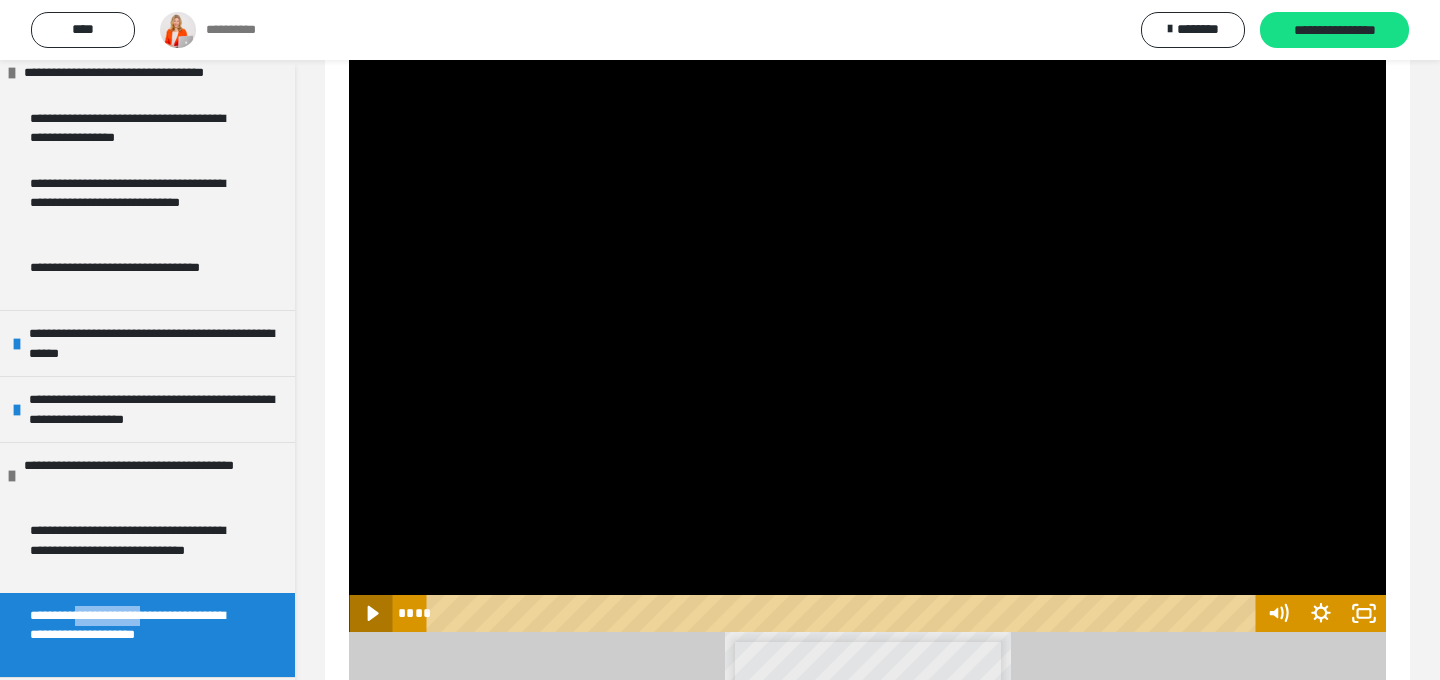 click 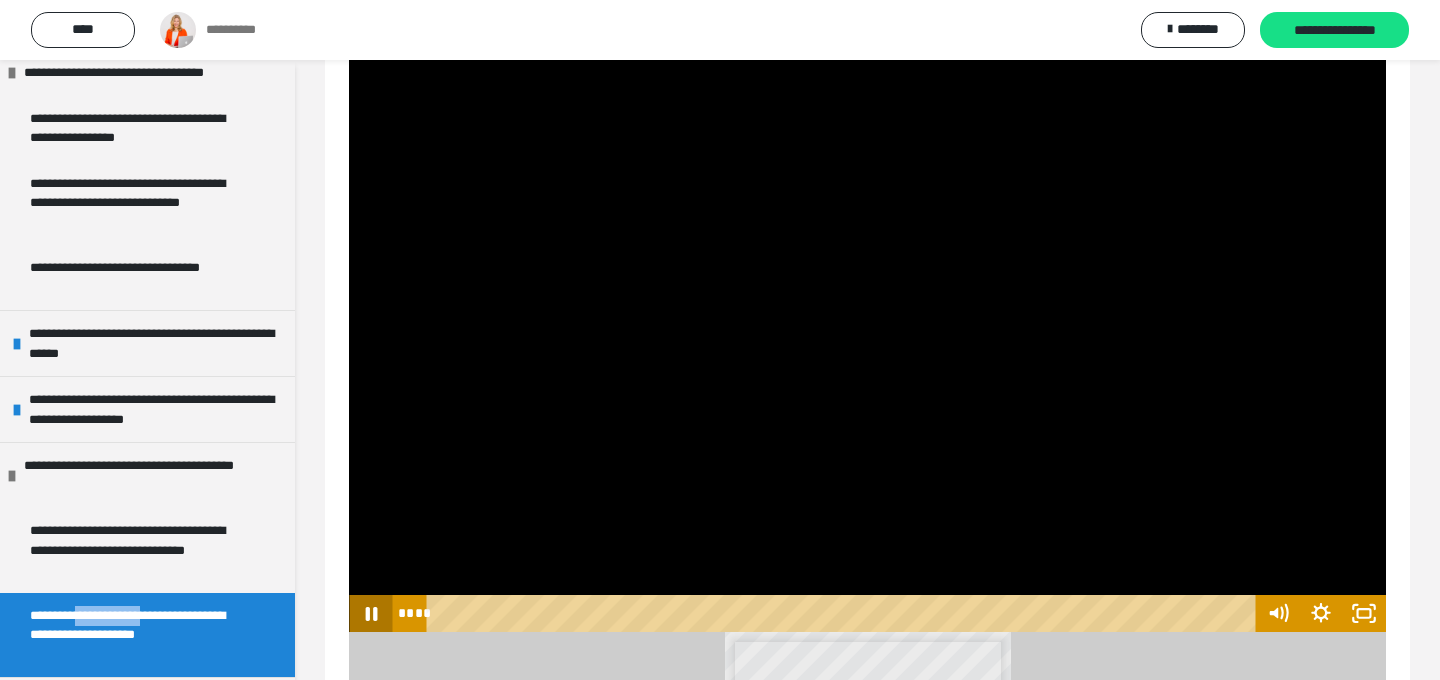 click 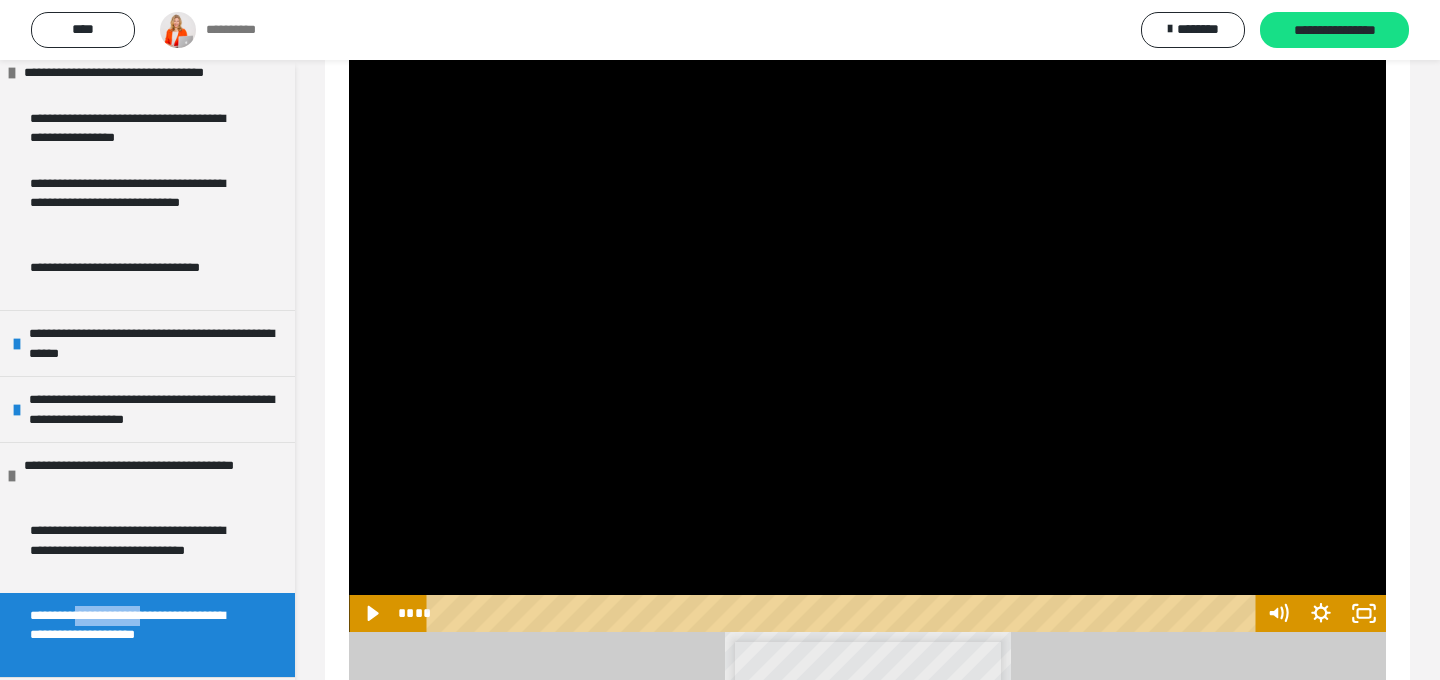 click at bounding box center [867, 340] 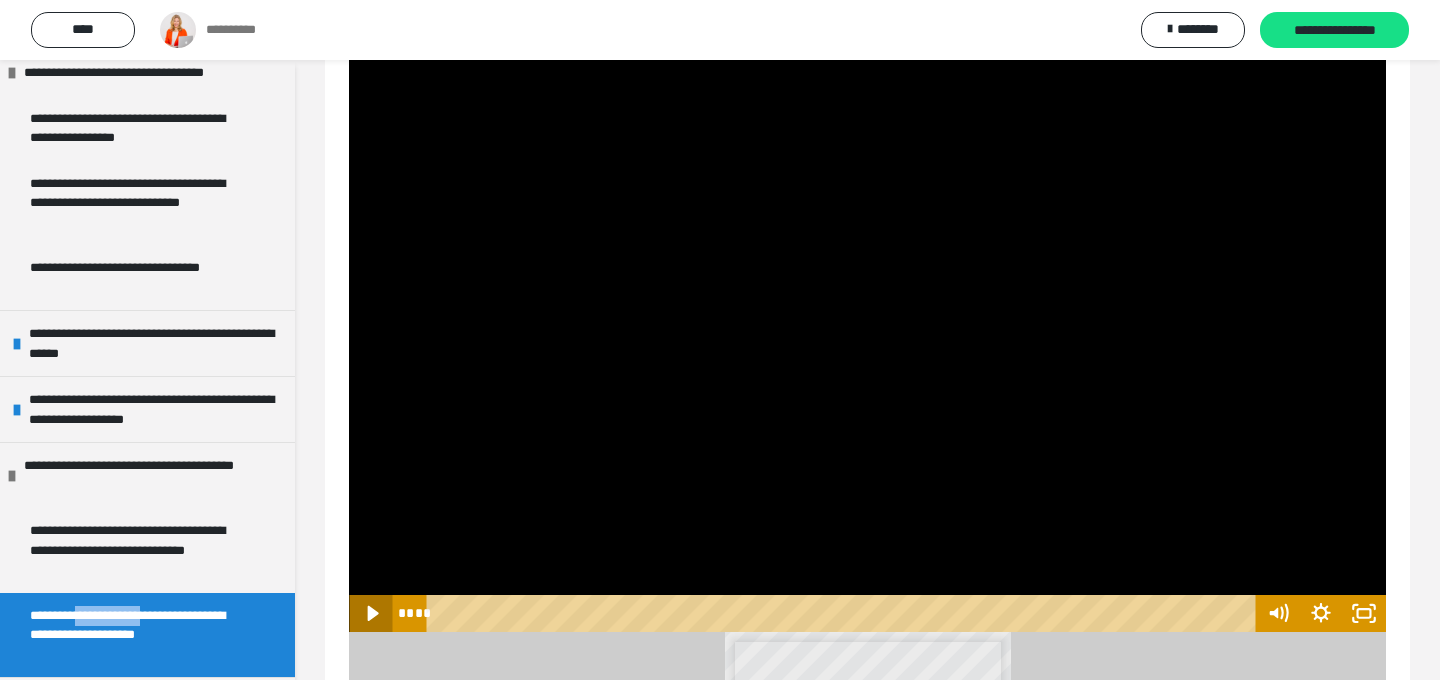 click 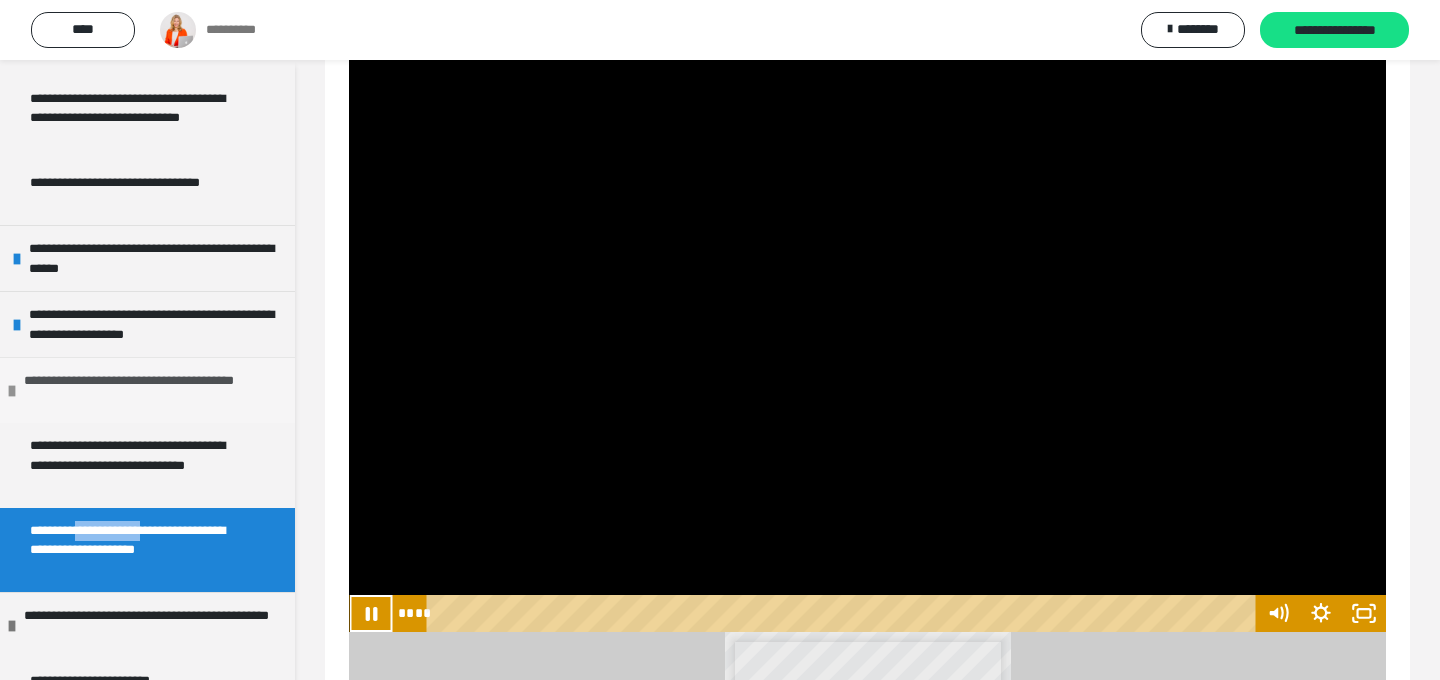 scroll, scrollTop: 277, scrollLeft: 0, axis: vertical 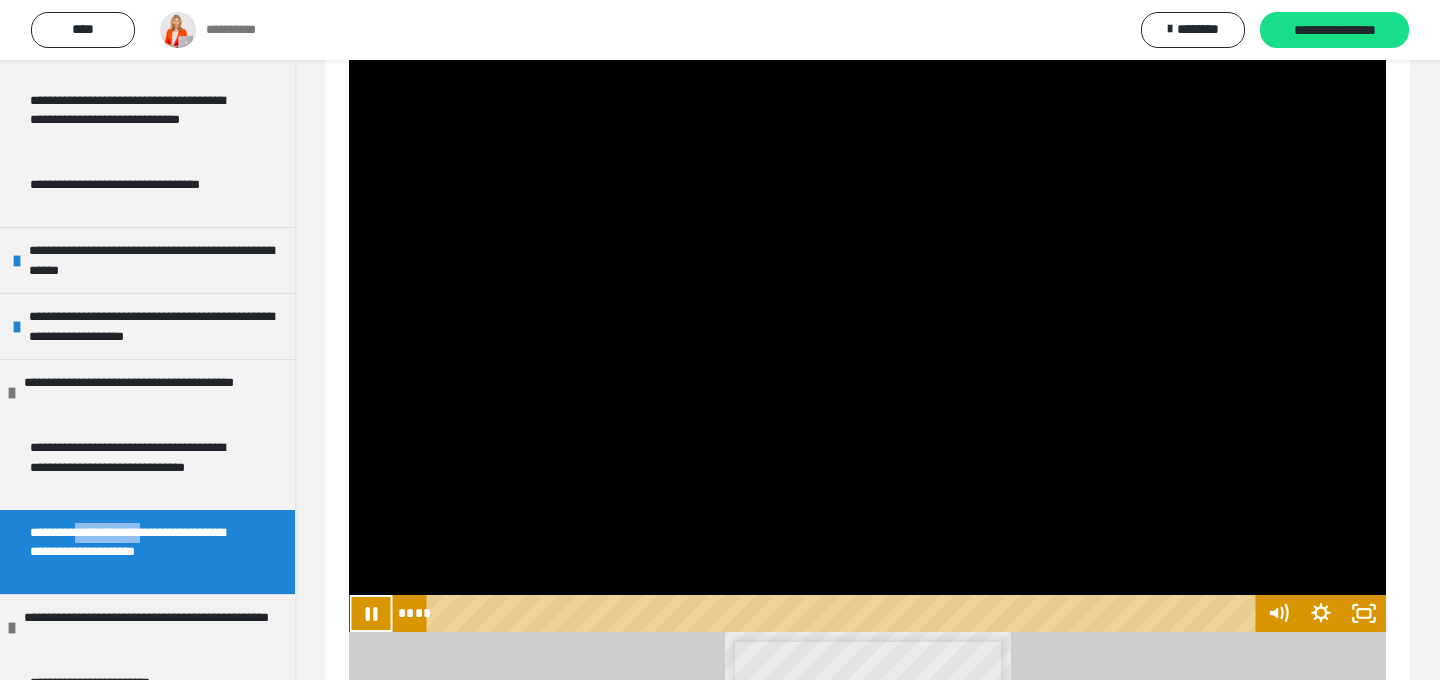 click at bounding box center [867, 340] 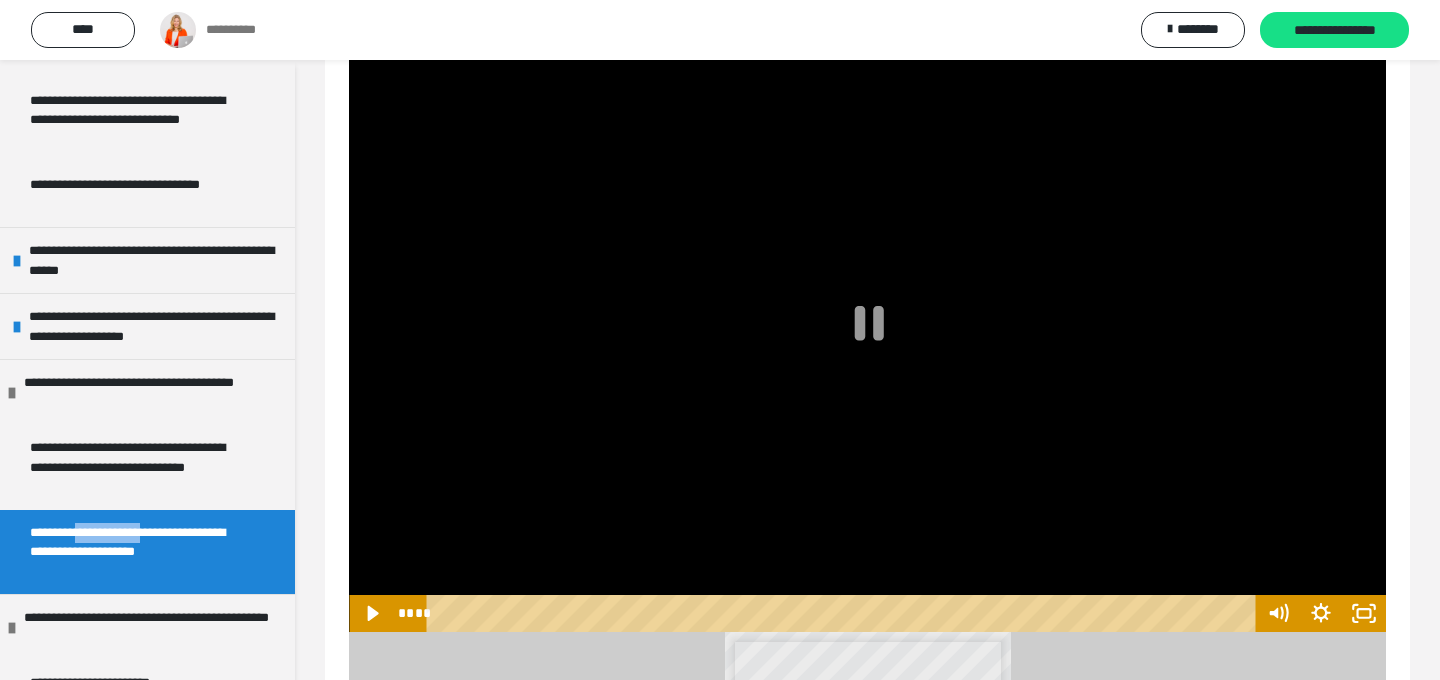 click at bounding box center (867, 340) 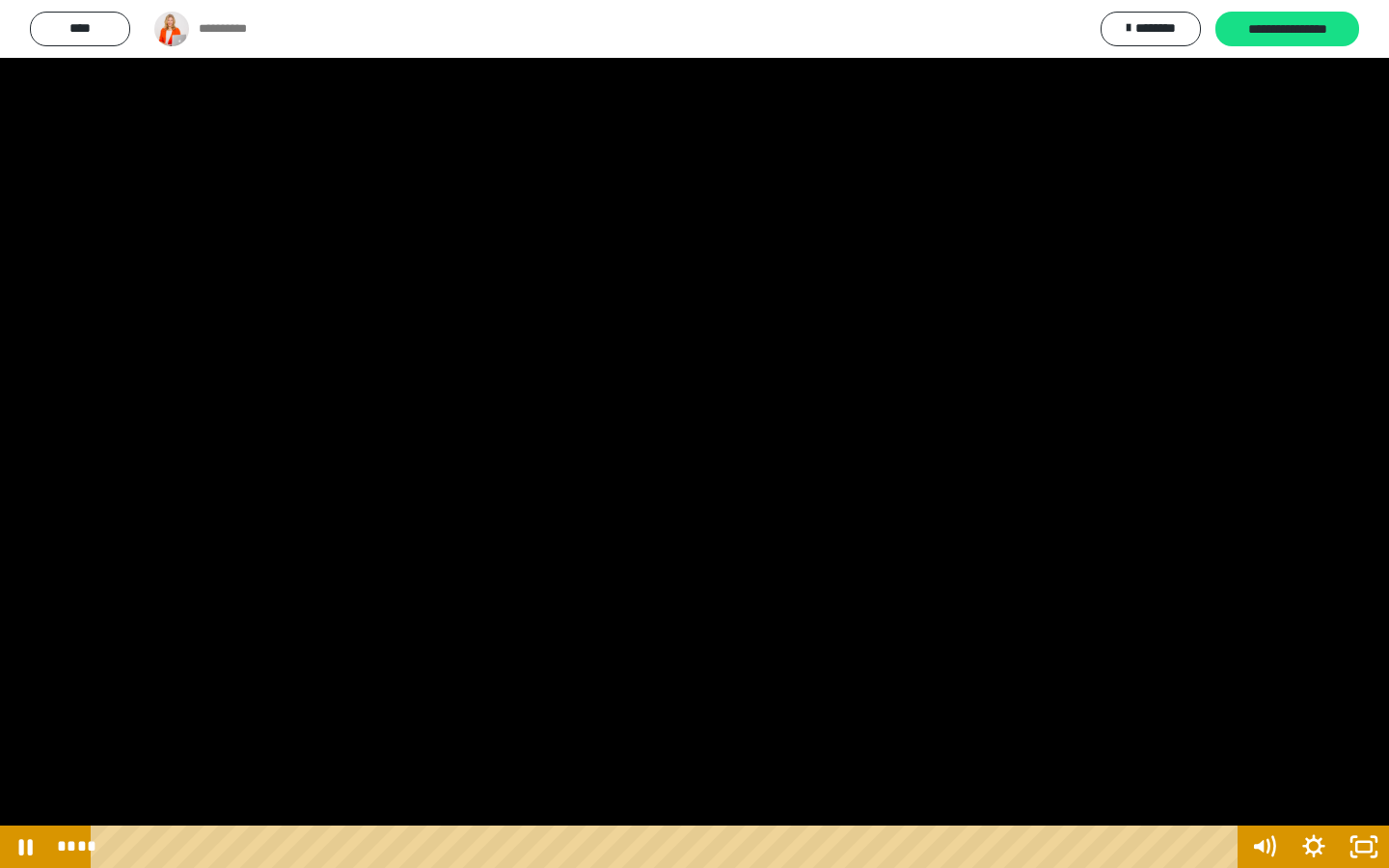 click at bounding box center [694, 434] 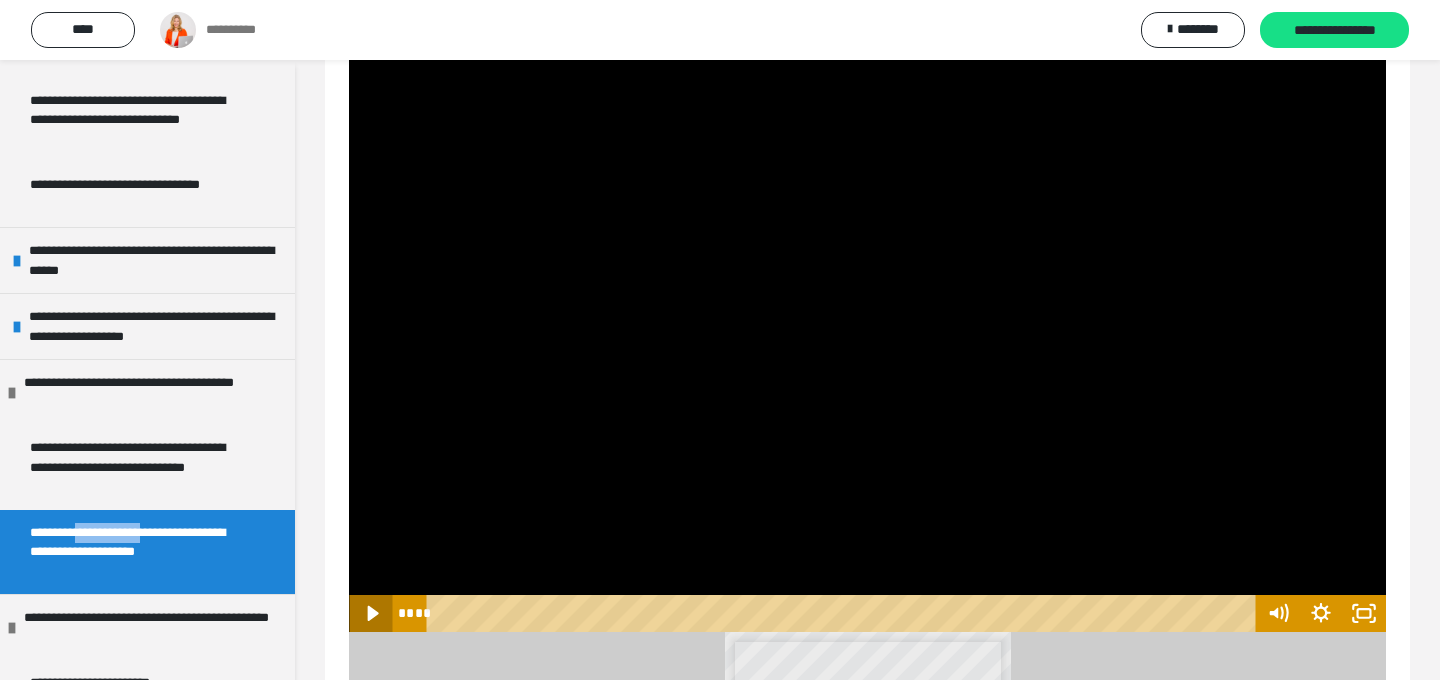 click 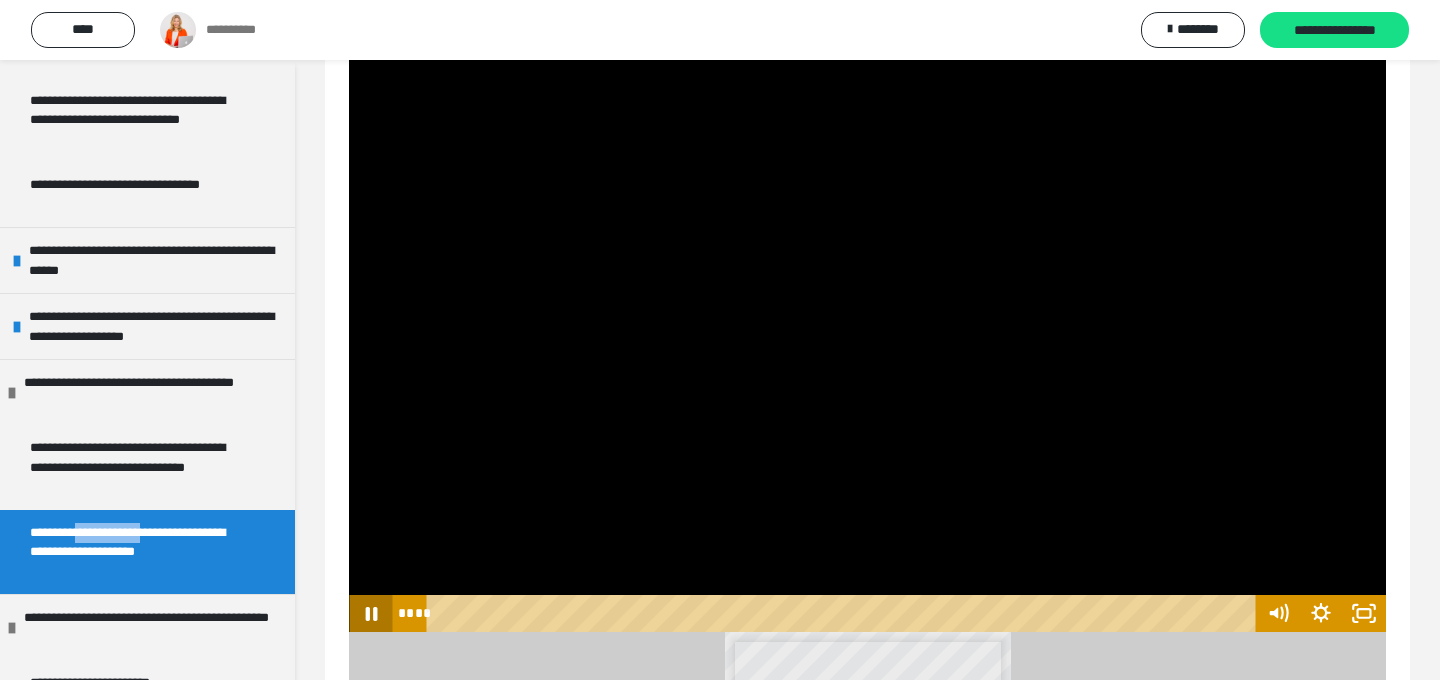 click 